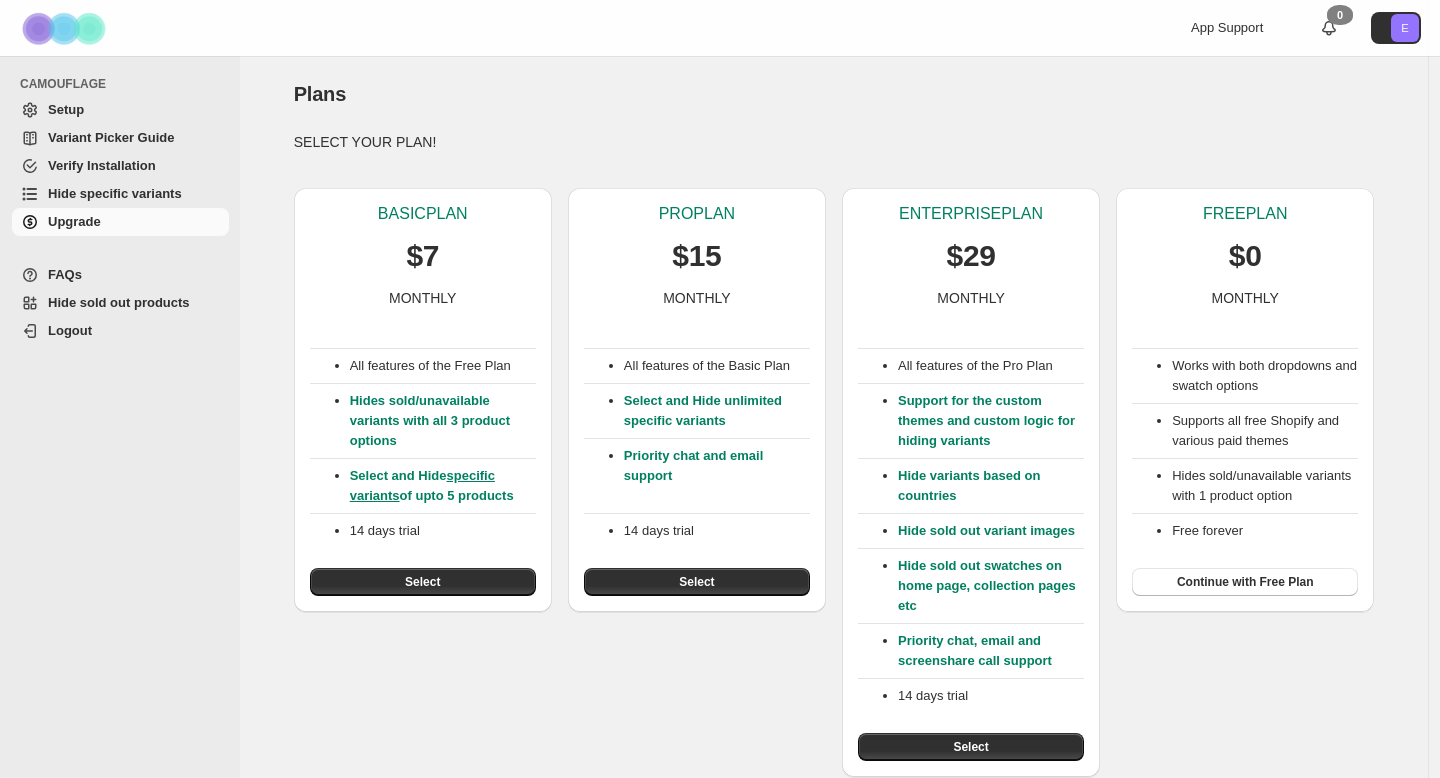 scroll, scrollTop: 0, scrollLeft: 0, axis: both 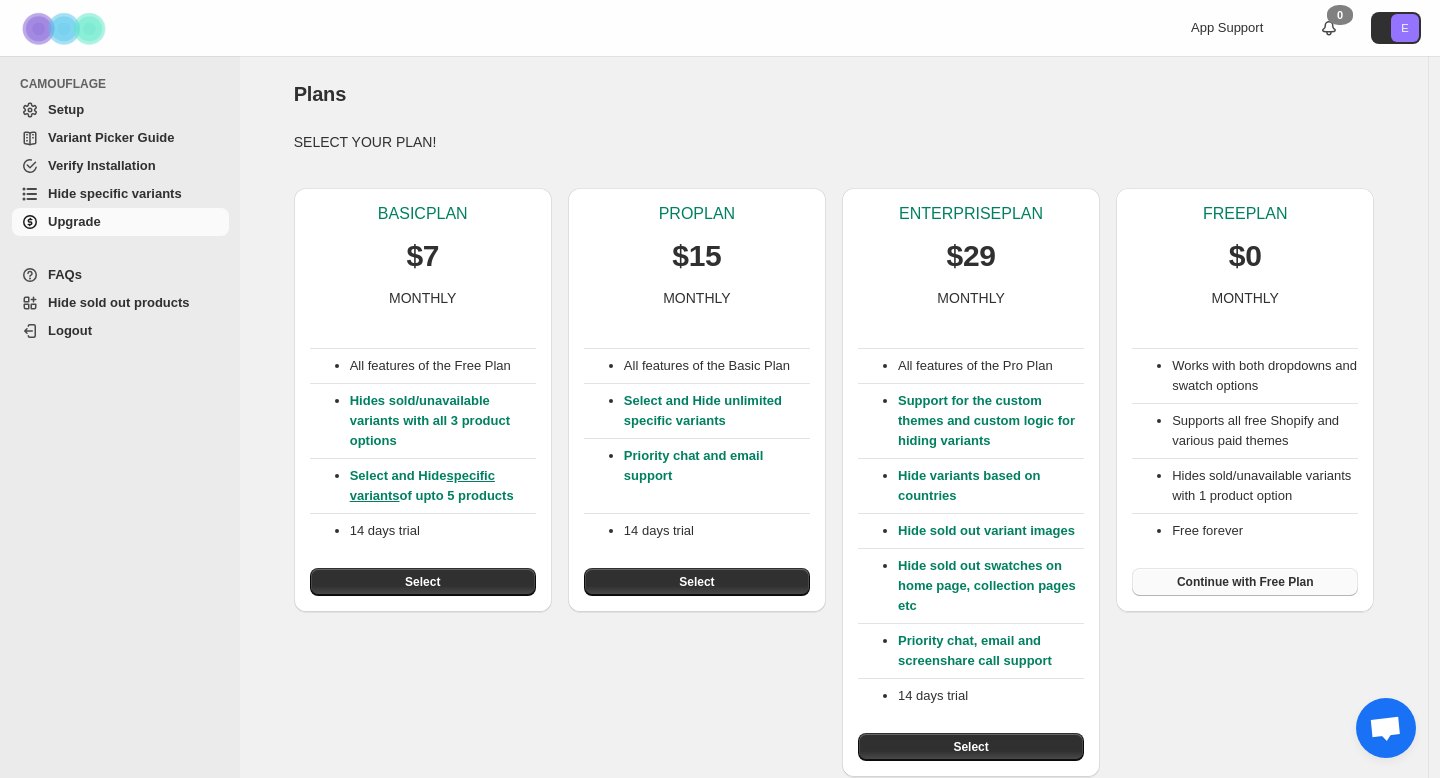 click on "Continue with Free Plan" at bounding box center (1245, 582) 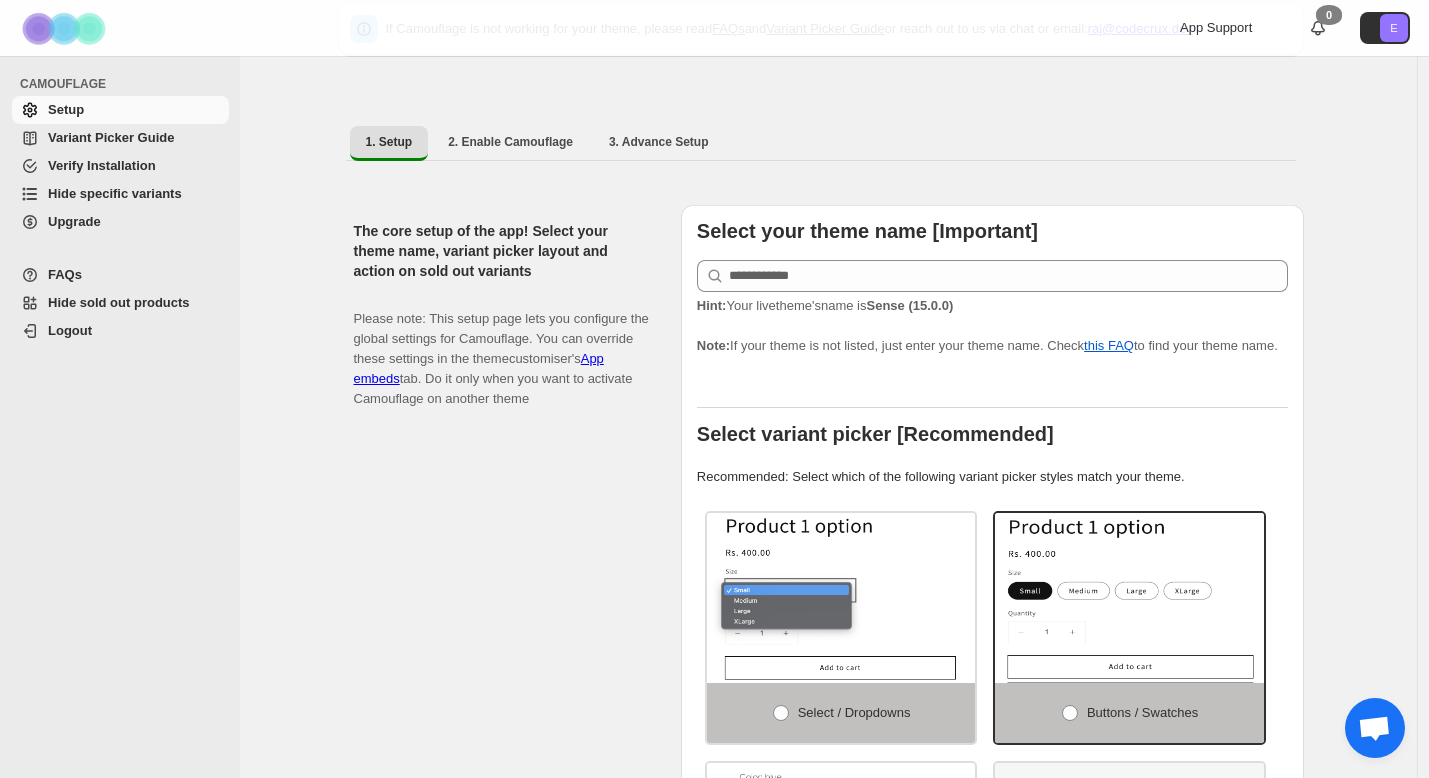 scroll, scrollTop: 299, scrollLeft: 0, axis: vertical 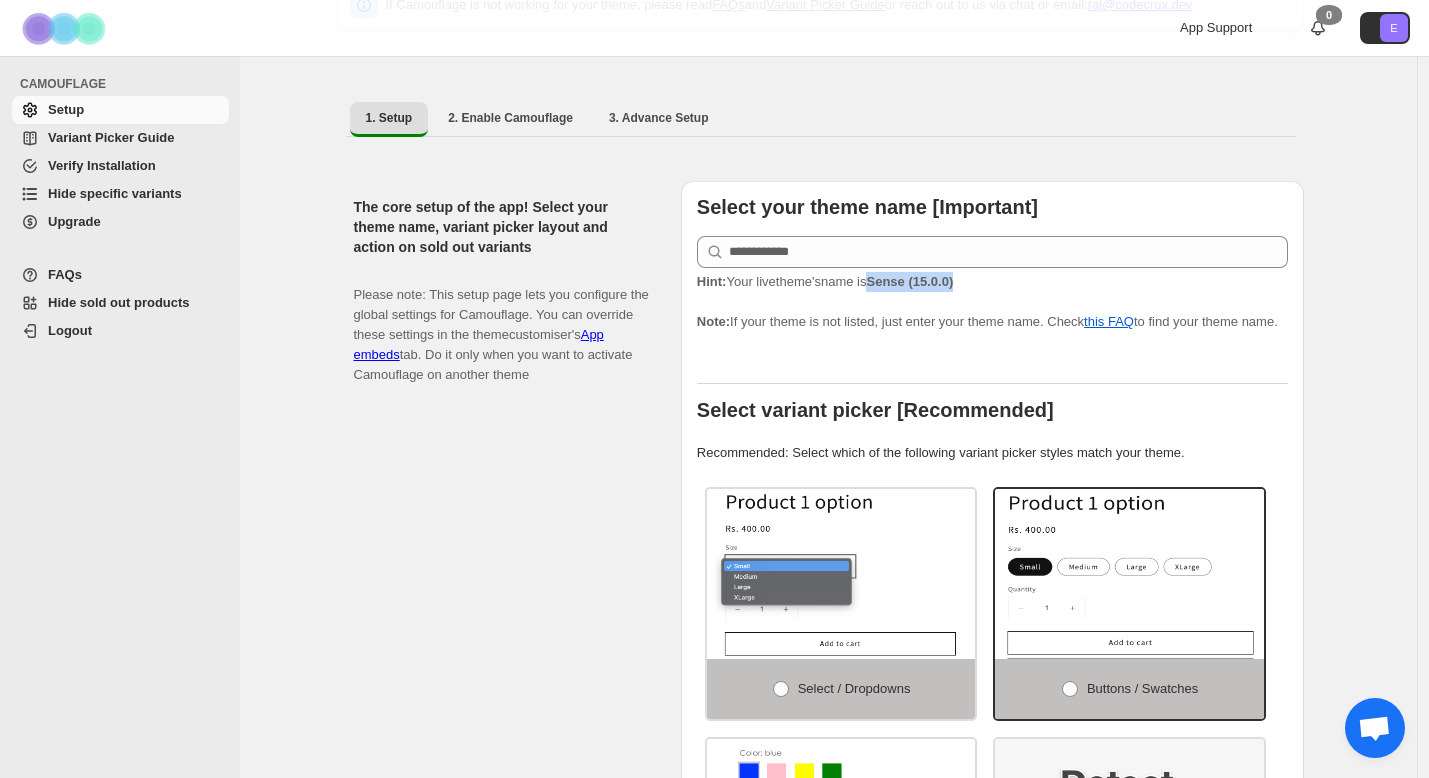 drag, startPoint x: 899, startPoint y: 285, endPoint x: 1039, endPoint y: 287, distance: 140.01428 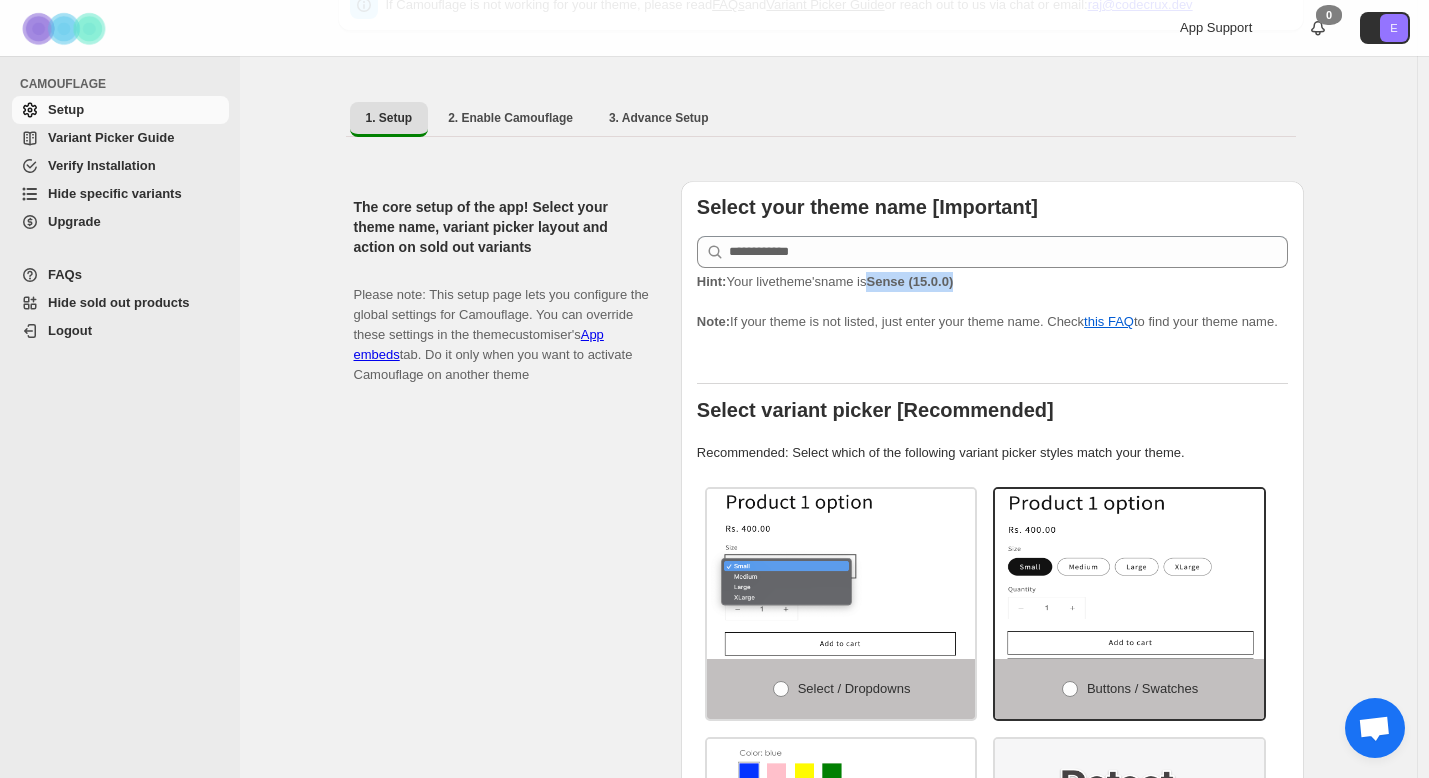 copy on "Sense   (15.0.0)" 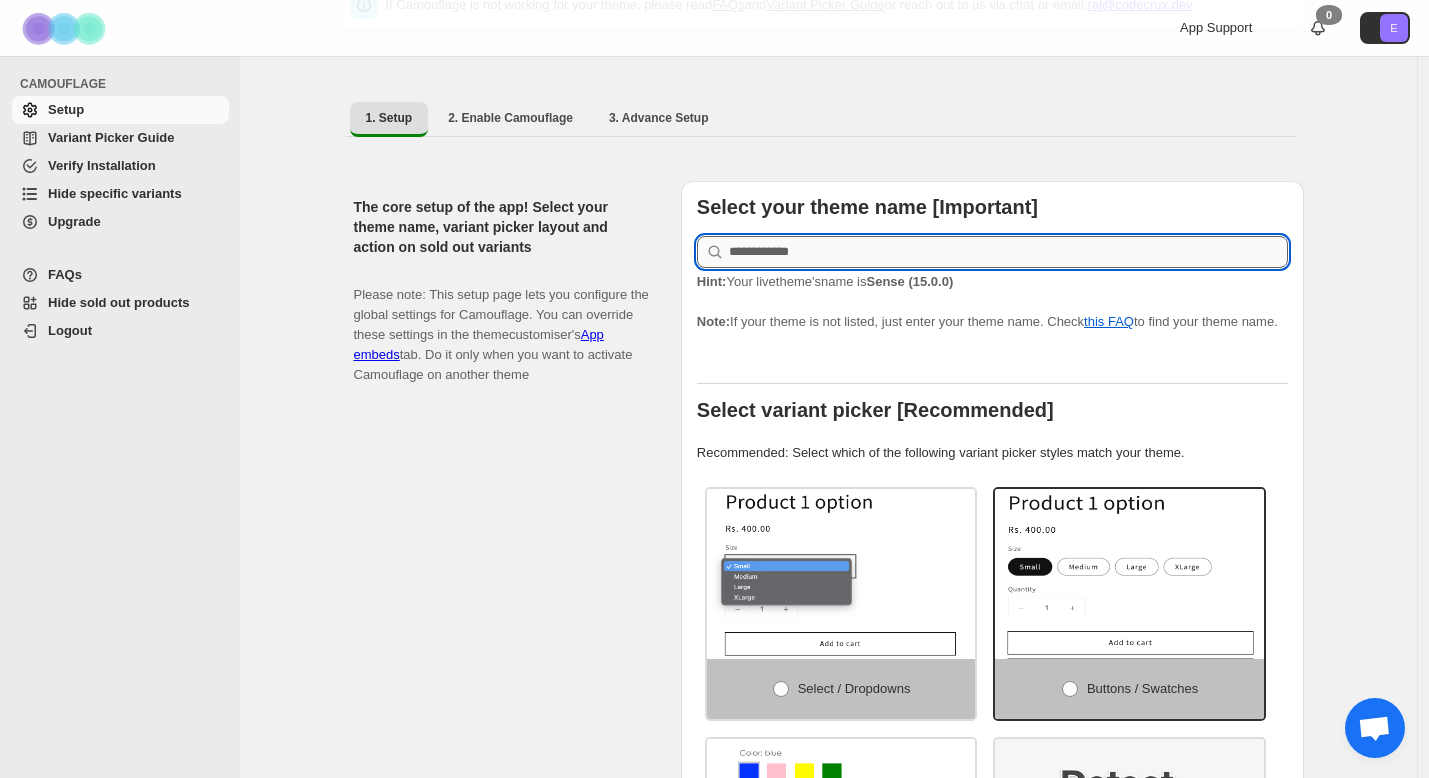 click at bounding box center (1008, 252) 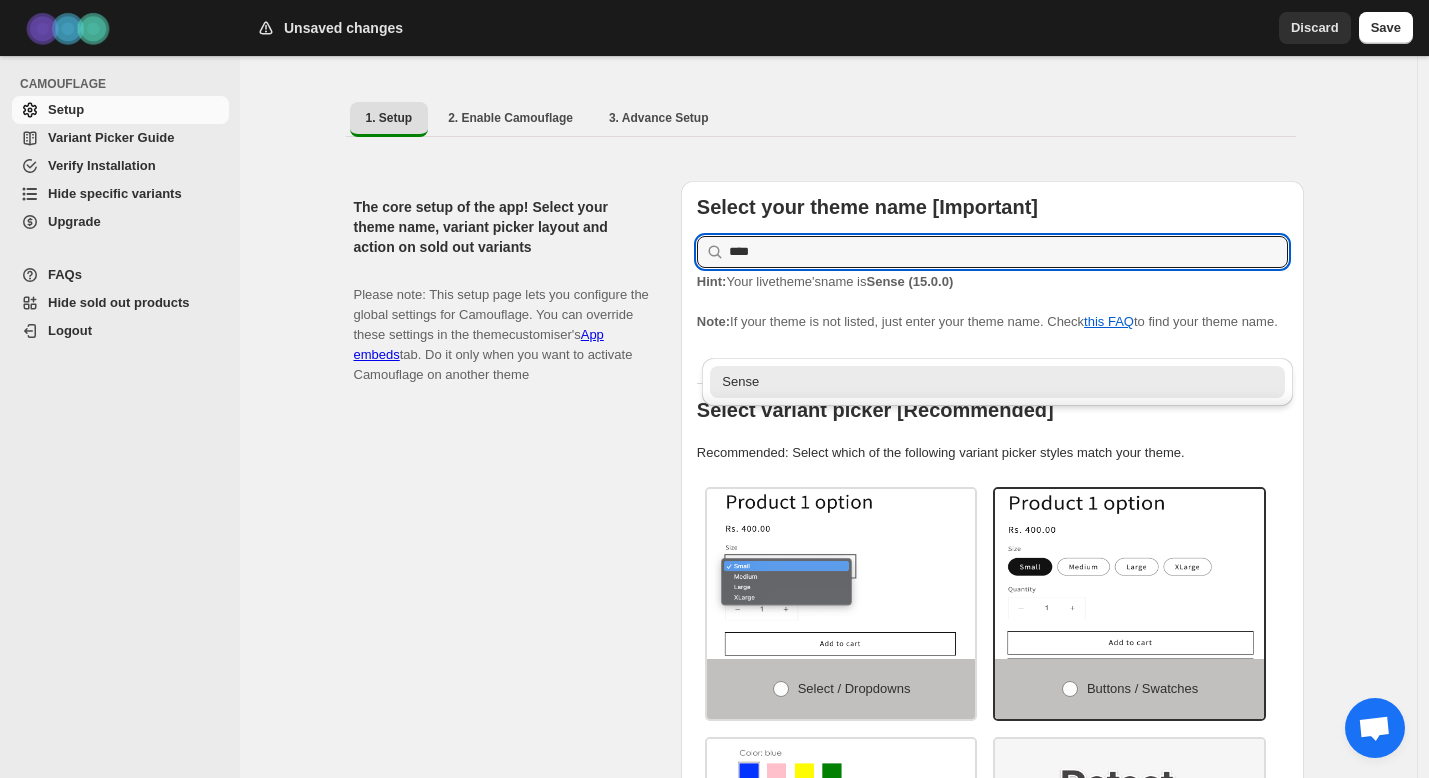 click on "Sense" at bounding box center (997, 382) 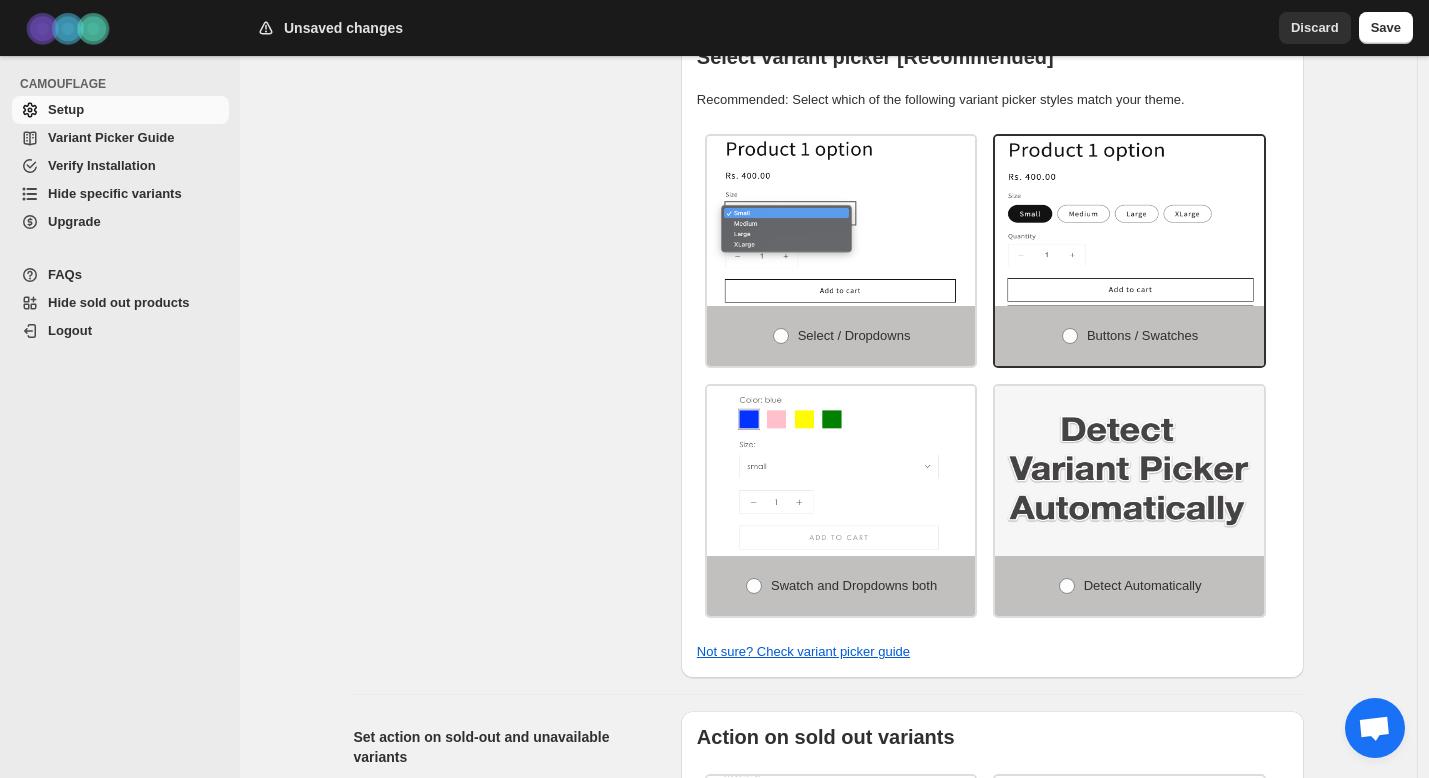 scroll, scrollTop: 652, scrollLeft: 0, axis: vertical 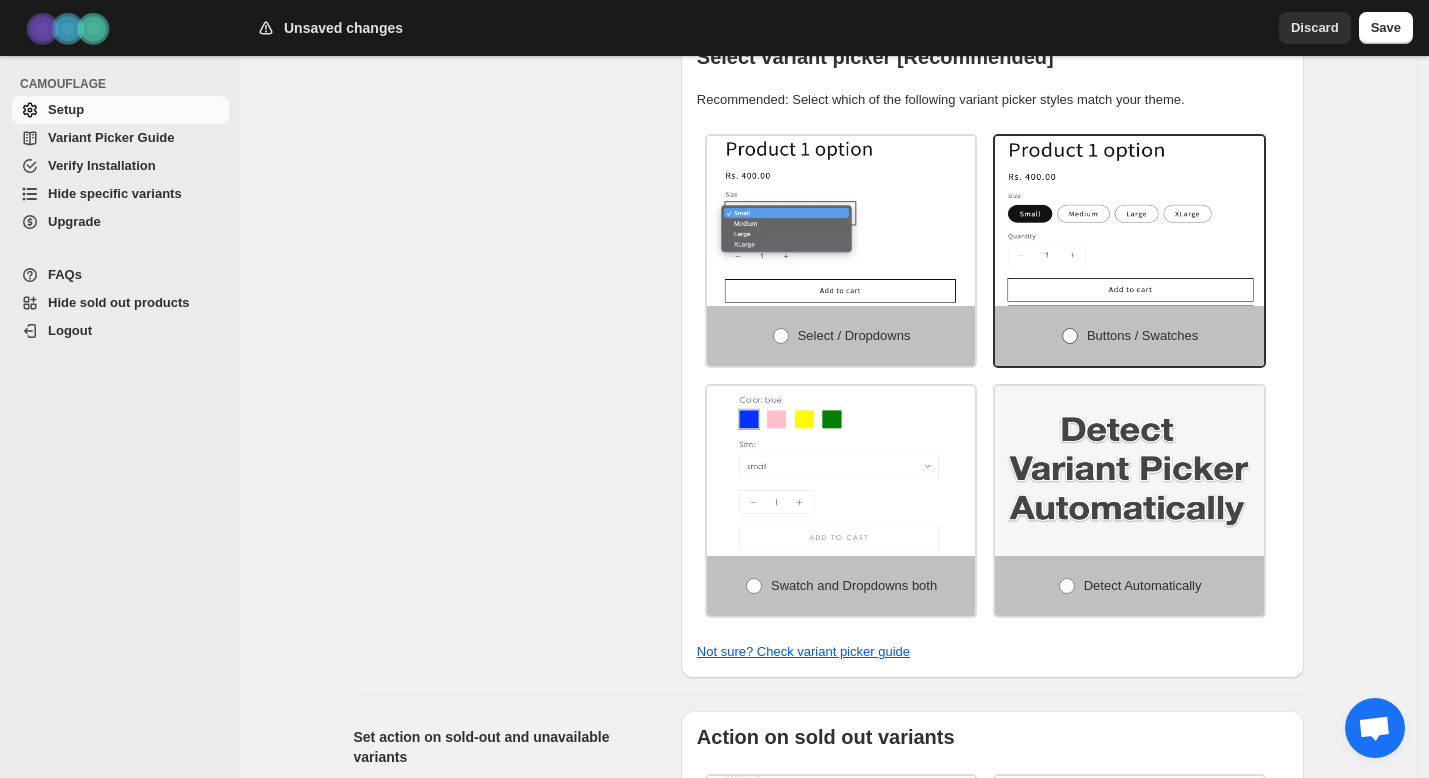 type on "*****" 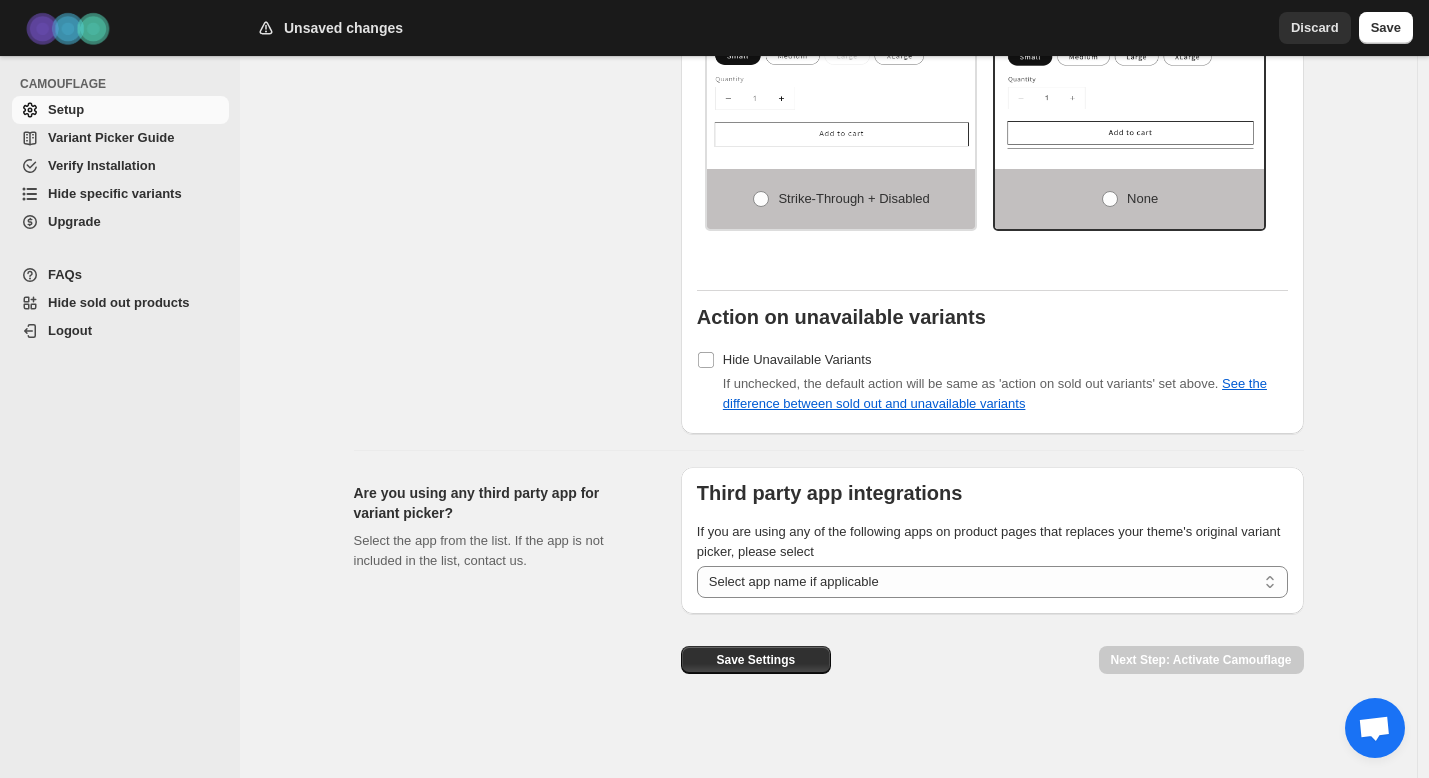 scroll, scrollTop: 1737, scrollLeft: 0, axis: vertical 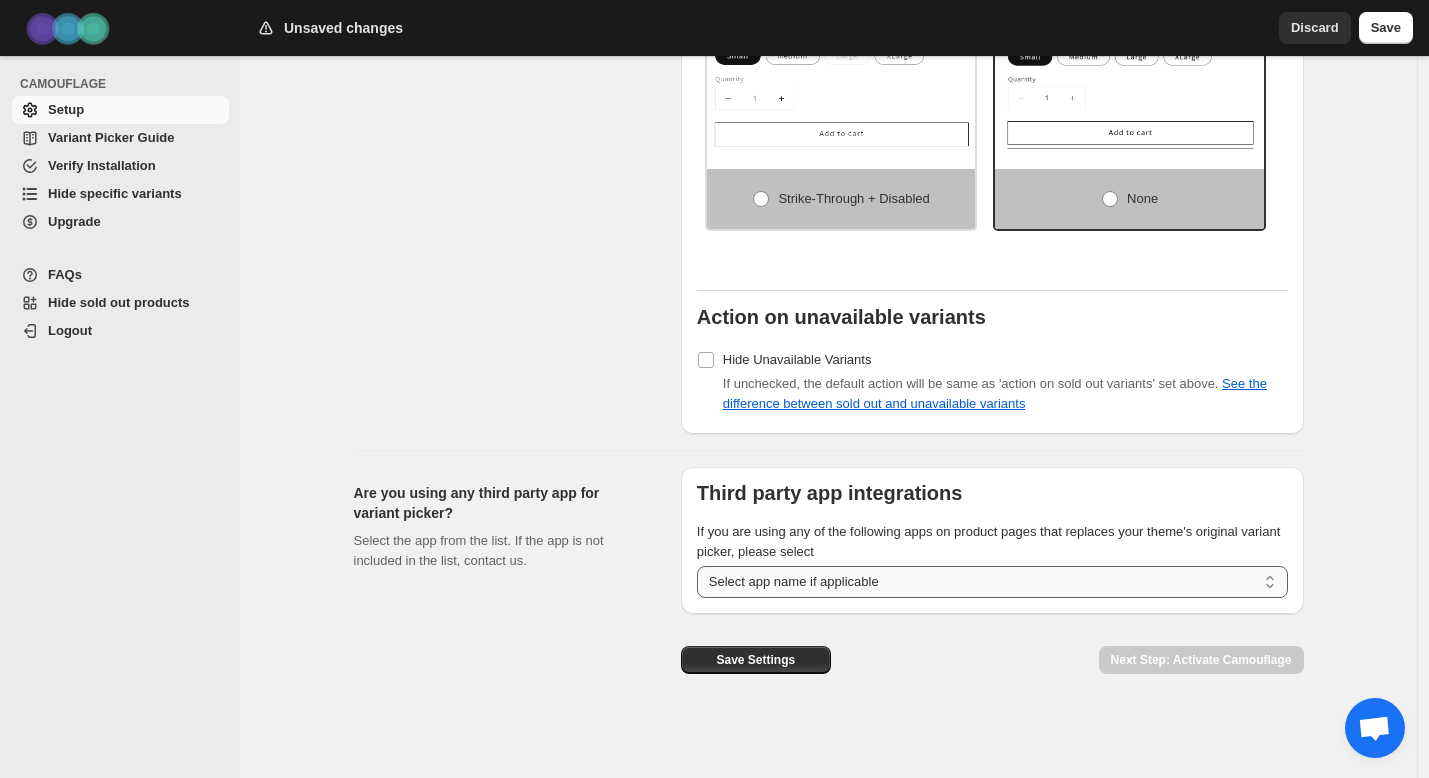 click on "**********" at bounding box center (992, 582) 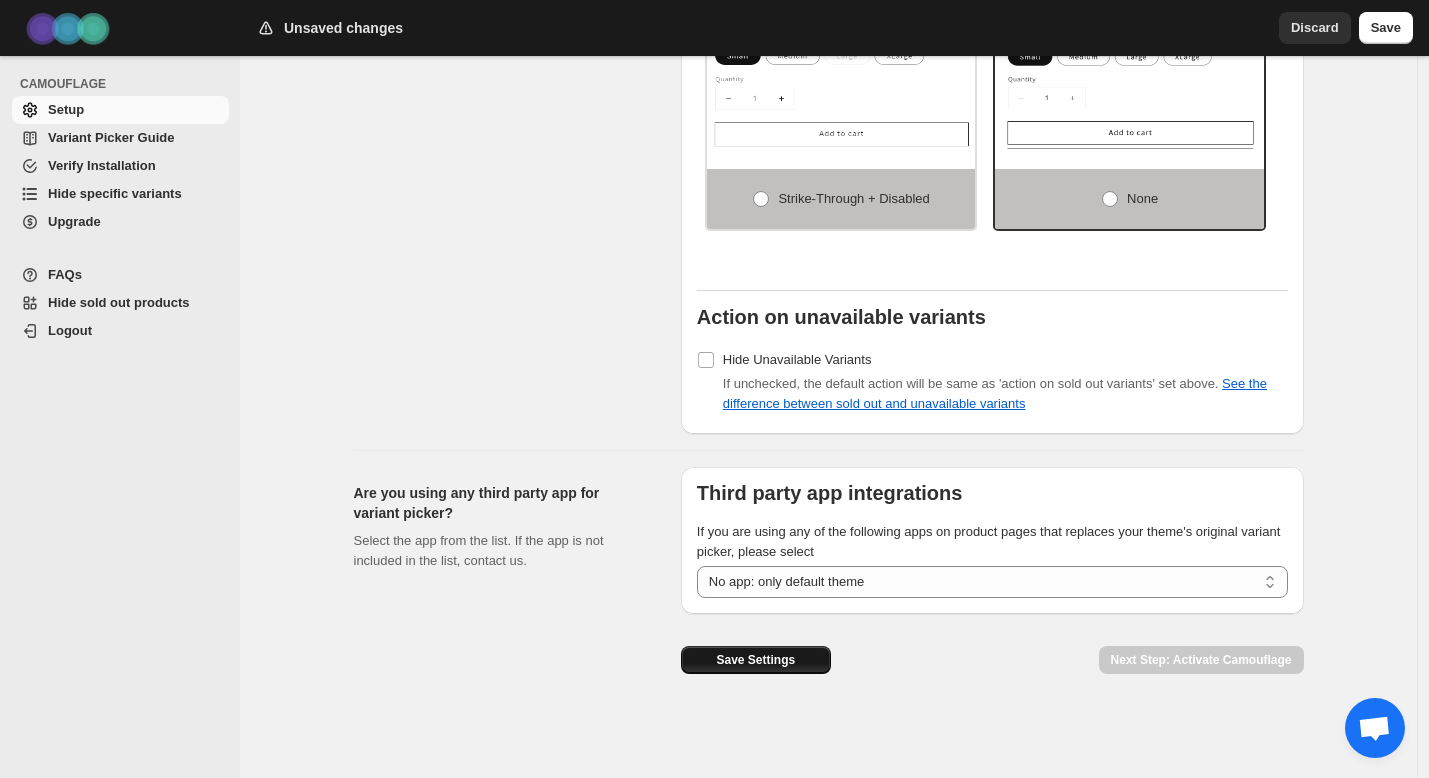 click on "Save Settings" at bounding box center [756, 660] 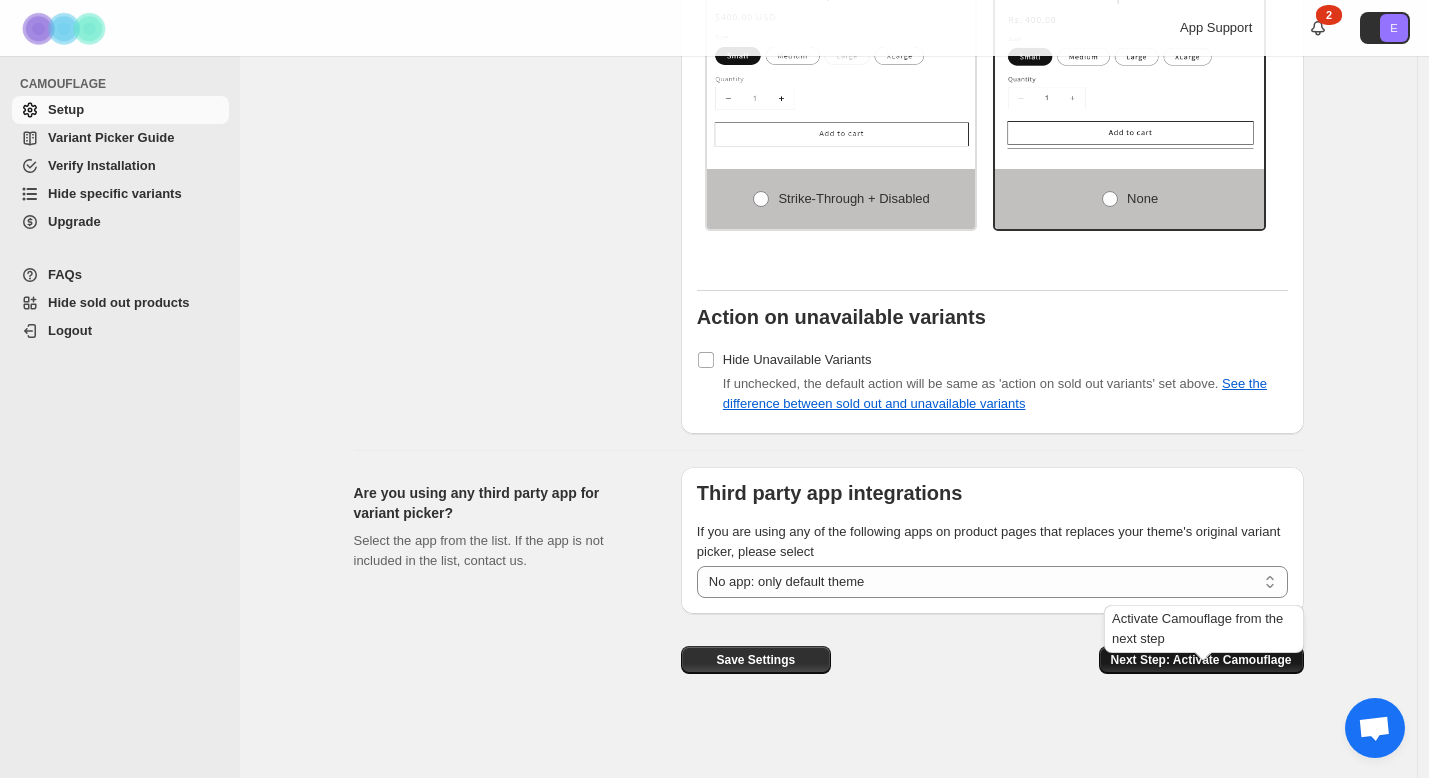 click on "Next Step: Activate Camouflage" at bounding box center (1201, 660) 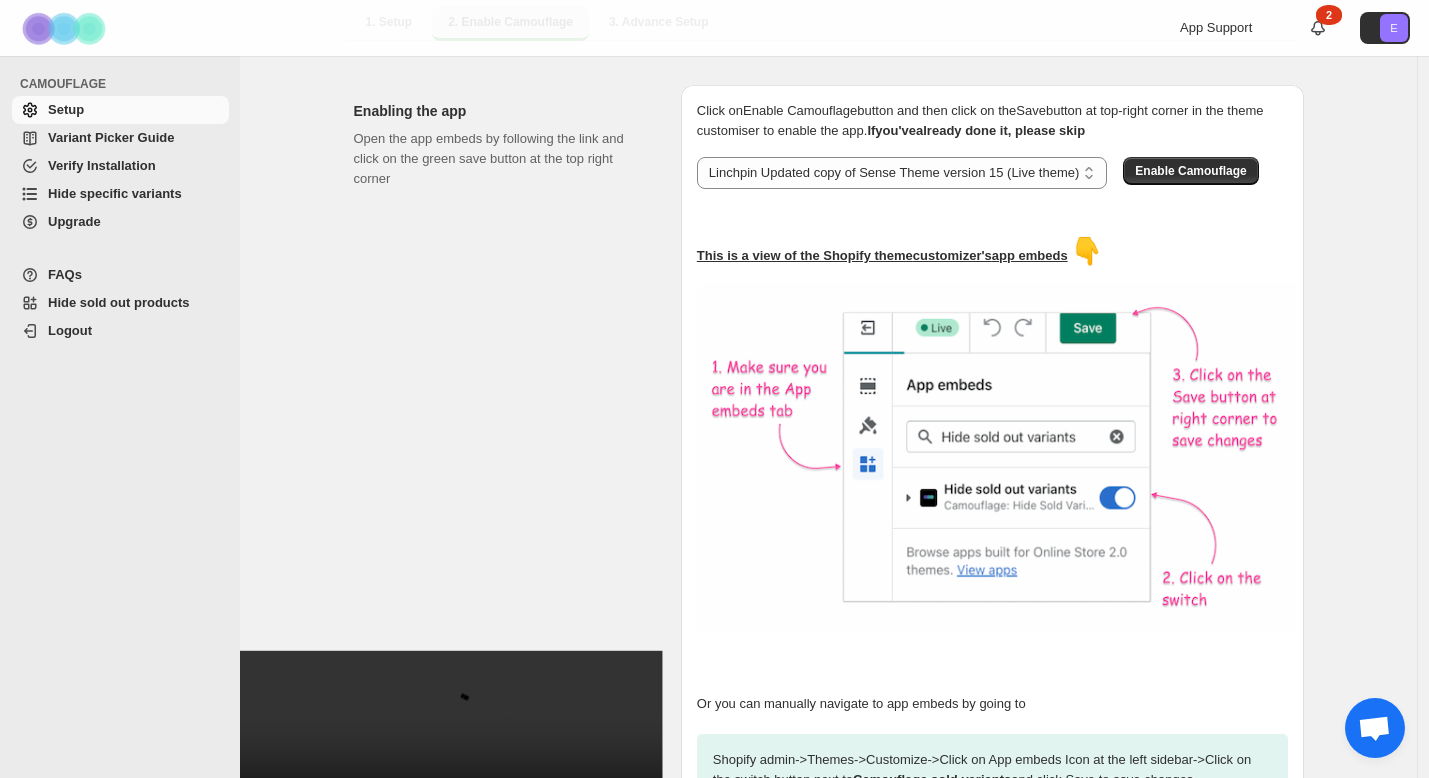 scroll, scrollTop: 614, scrollLeft: 0, axis: vertical 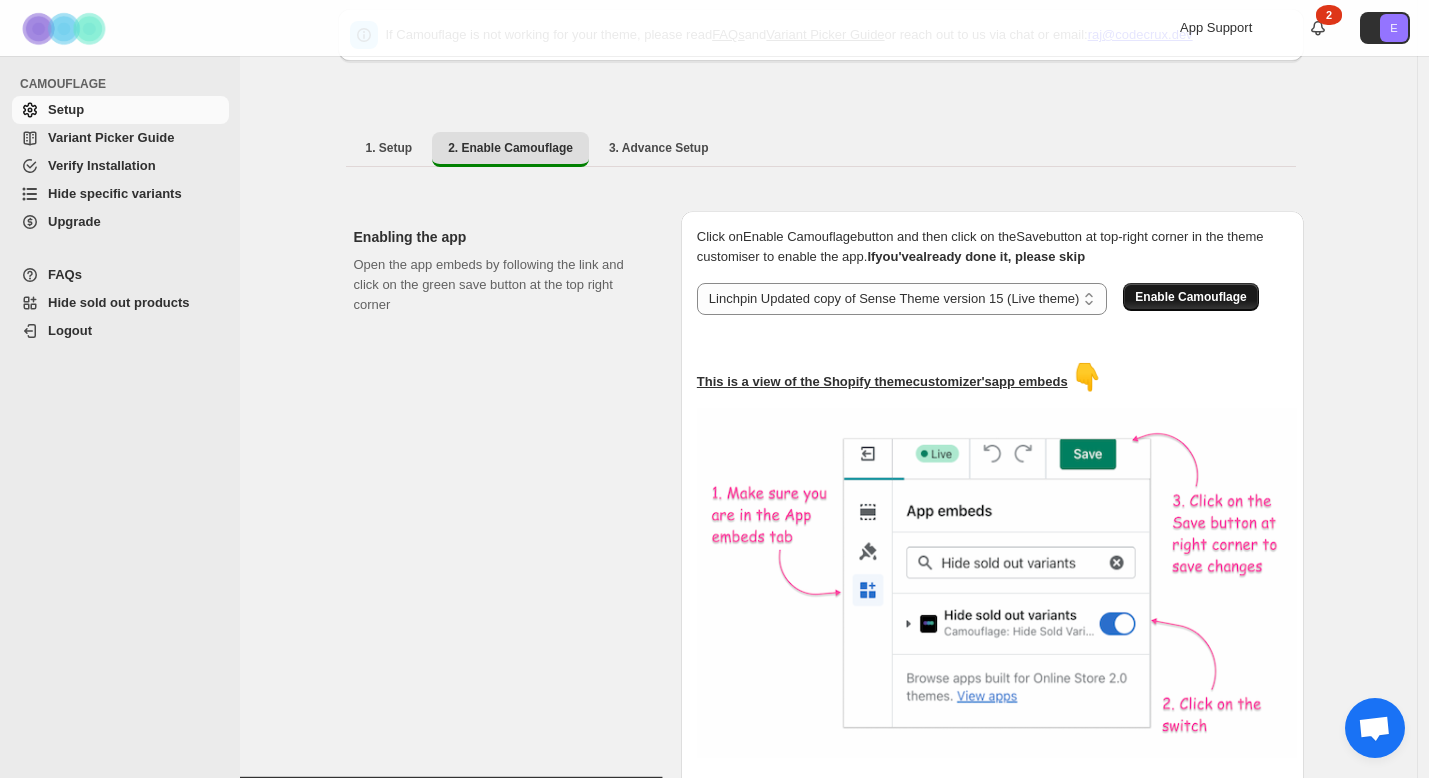 click on "Enable Camouflage" at bounding box center [1190, 297] 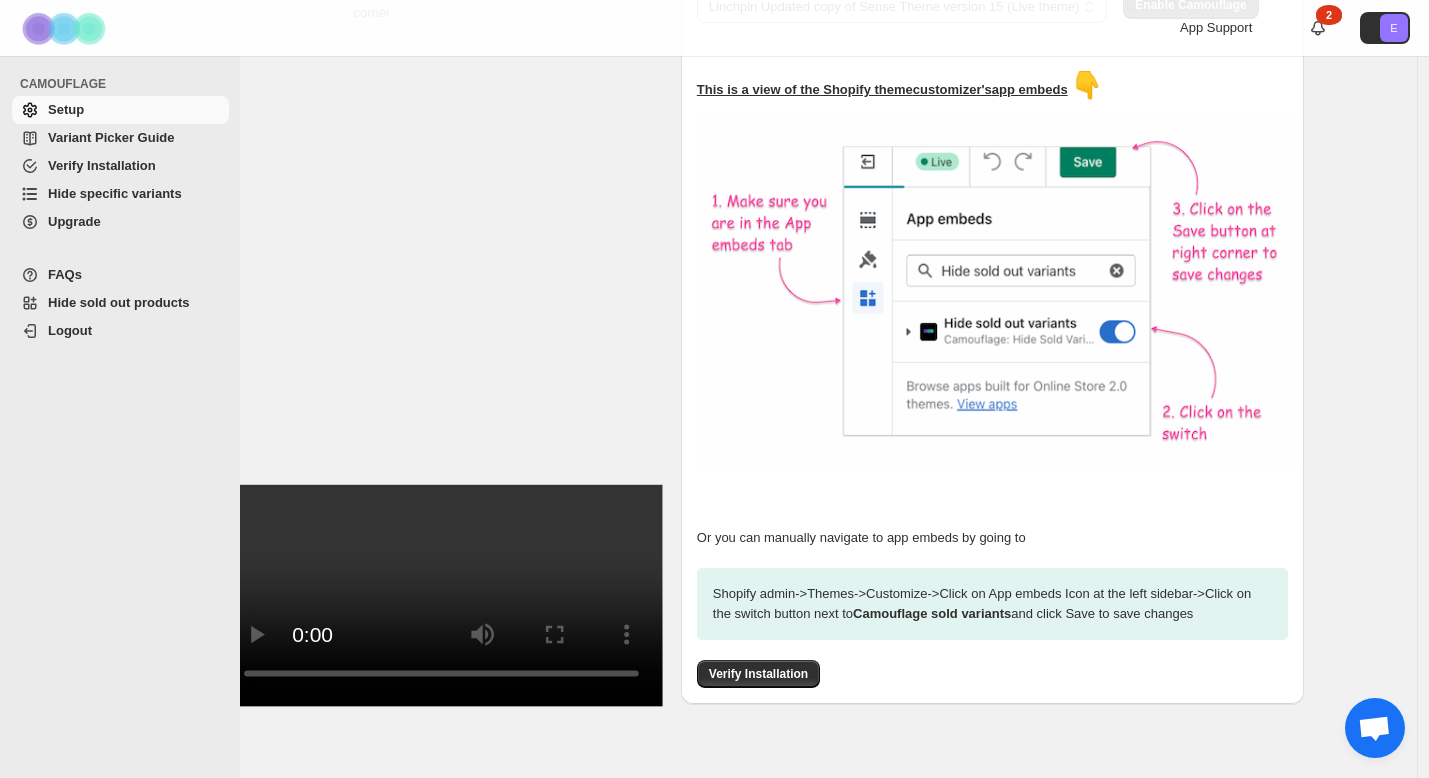 scroll, scrollTop: 614, scrollLeft: 0, axis: vertical 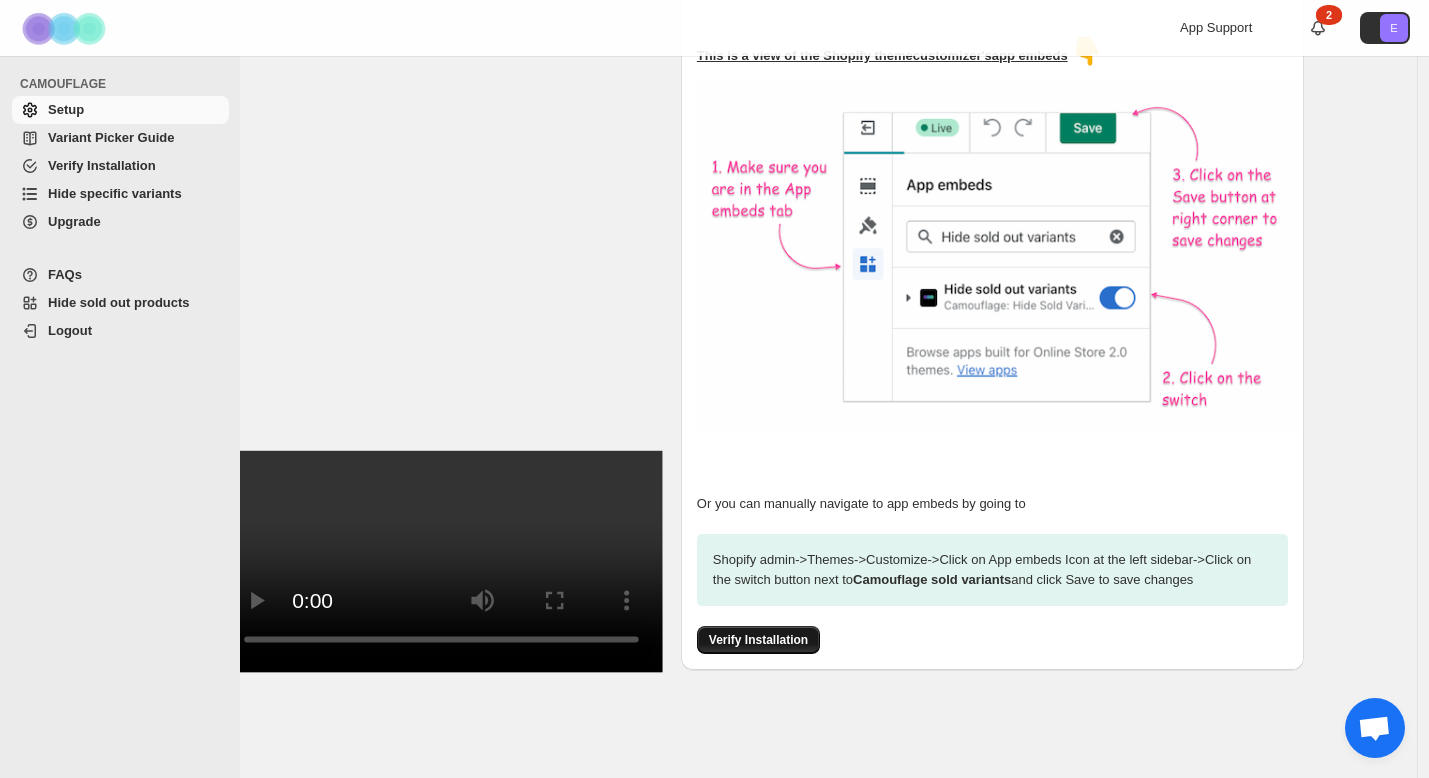 click on "Verify Installation" at bounding box center [758, 640] 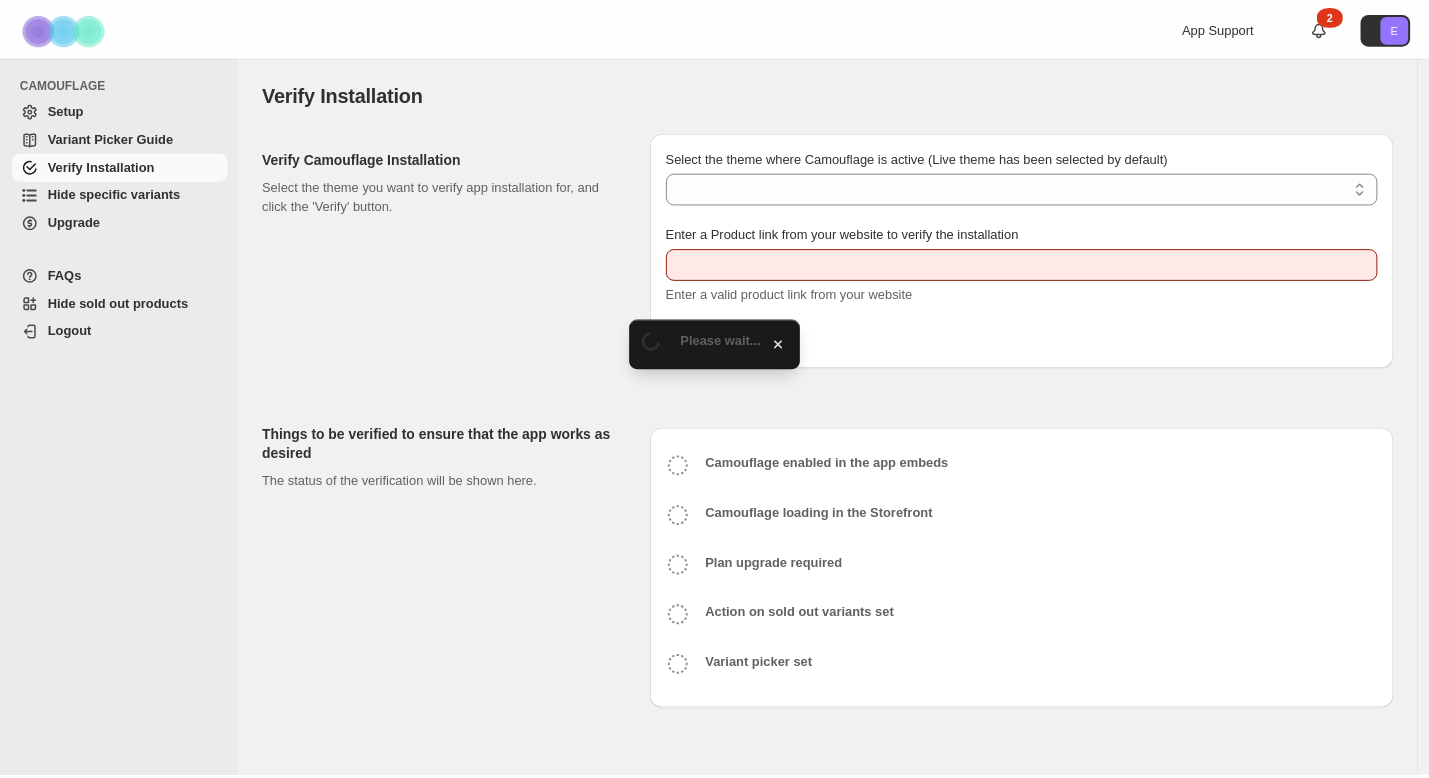 scroll, scrollTop: 0, scrollLeft: 0, axis: both 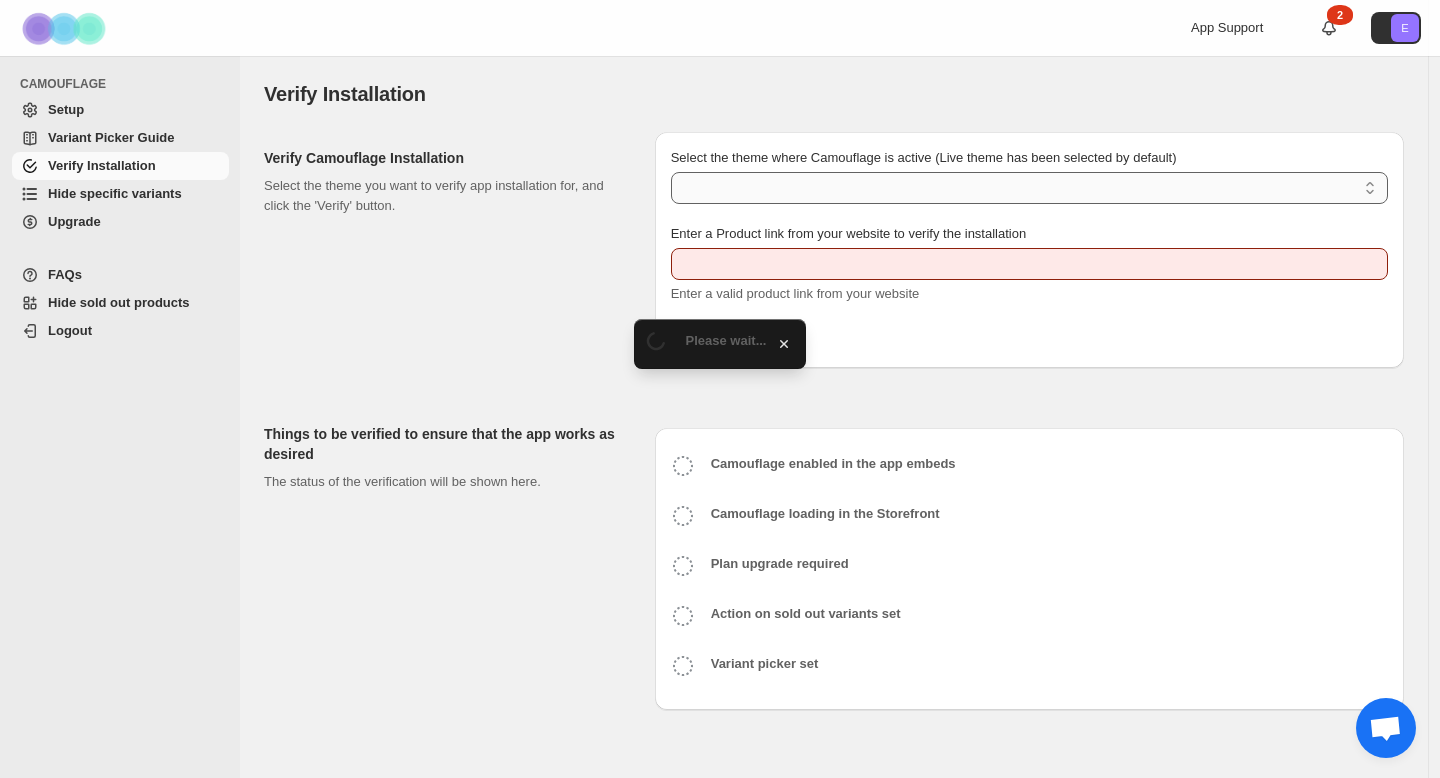 type on "**********" 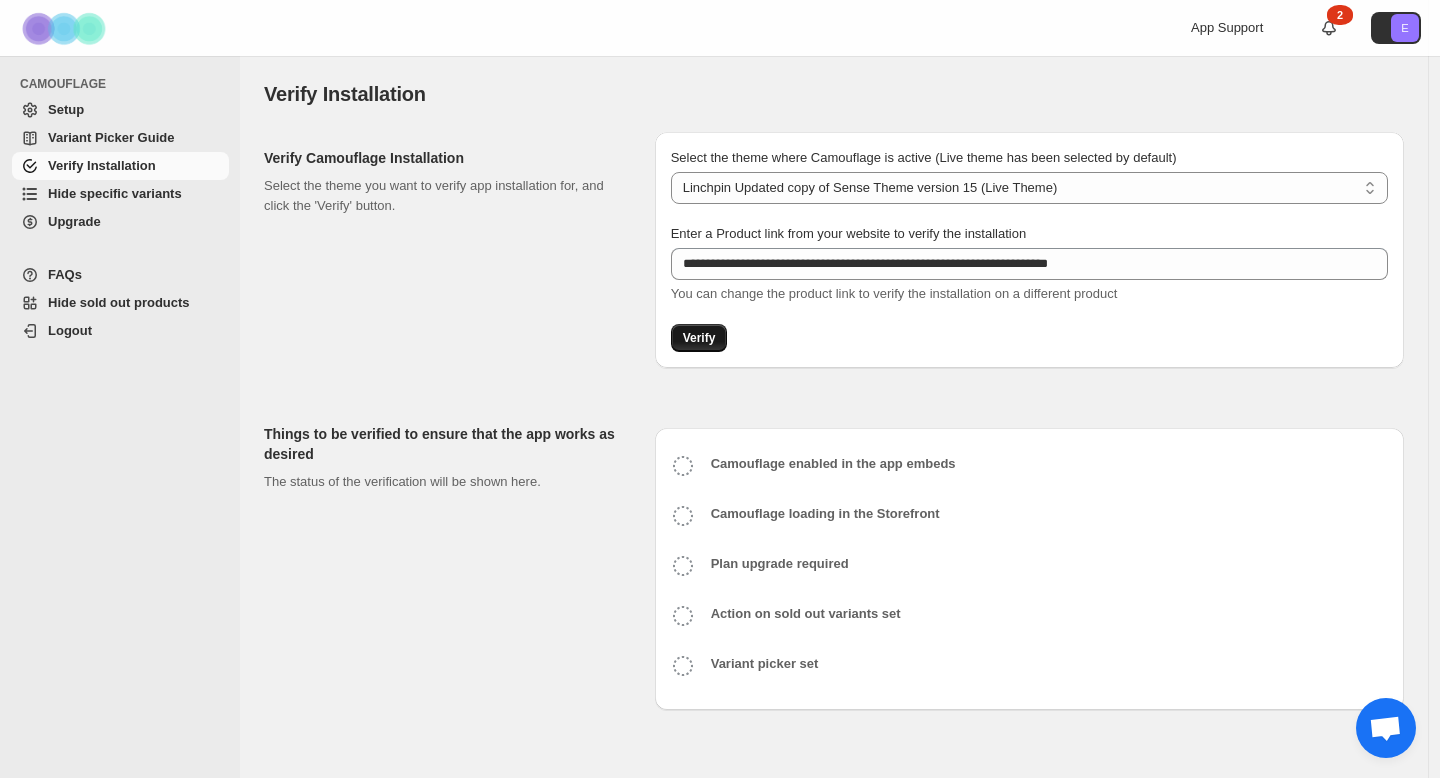 click on "Verify" at bounding box center (699, 338) 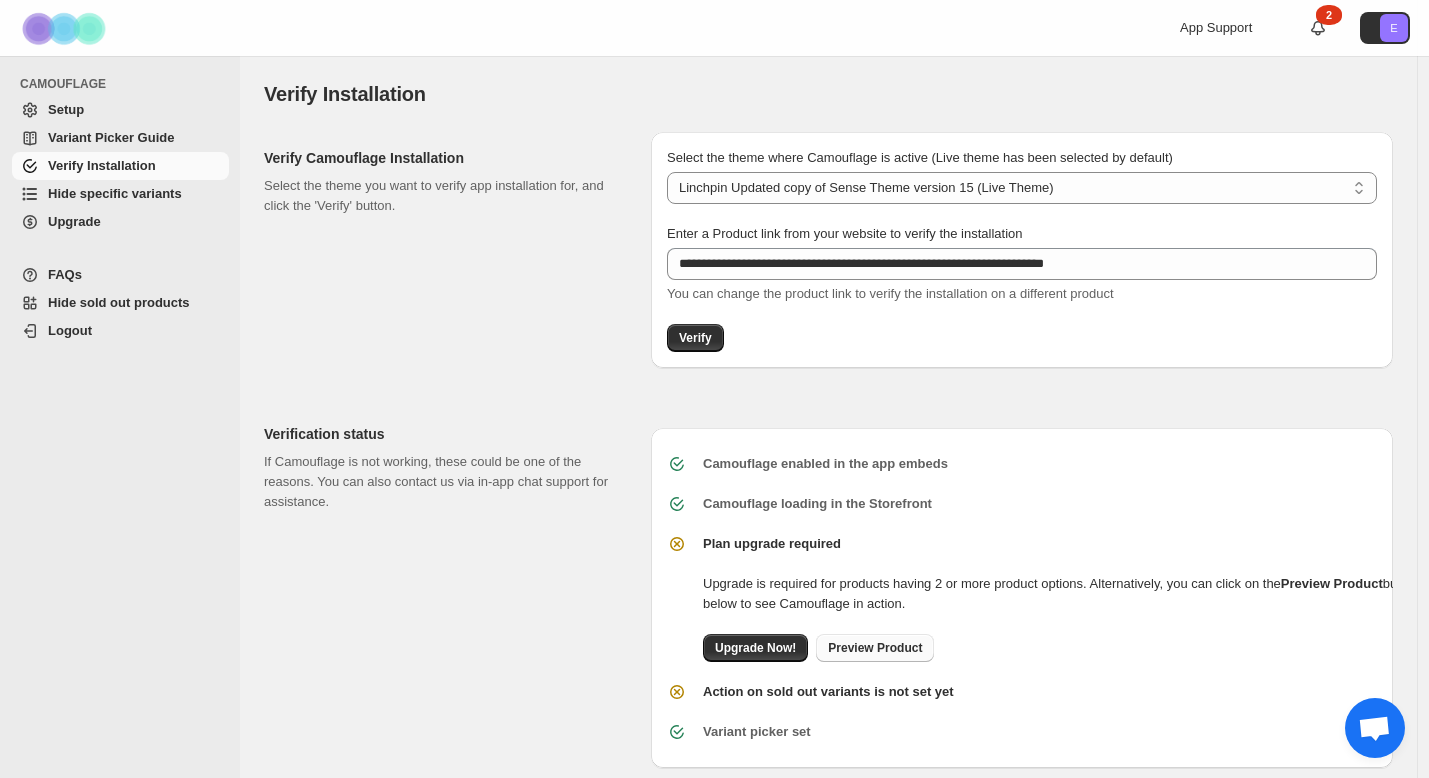 click on "Preview Product" at bounding box center [875, 648] 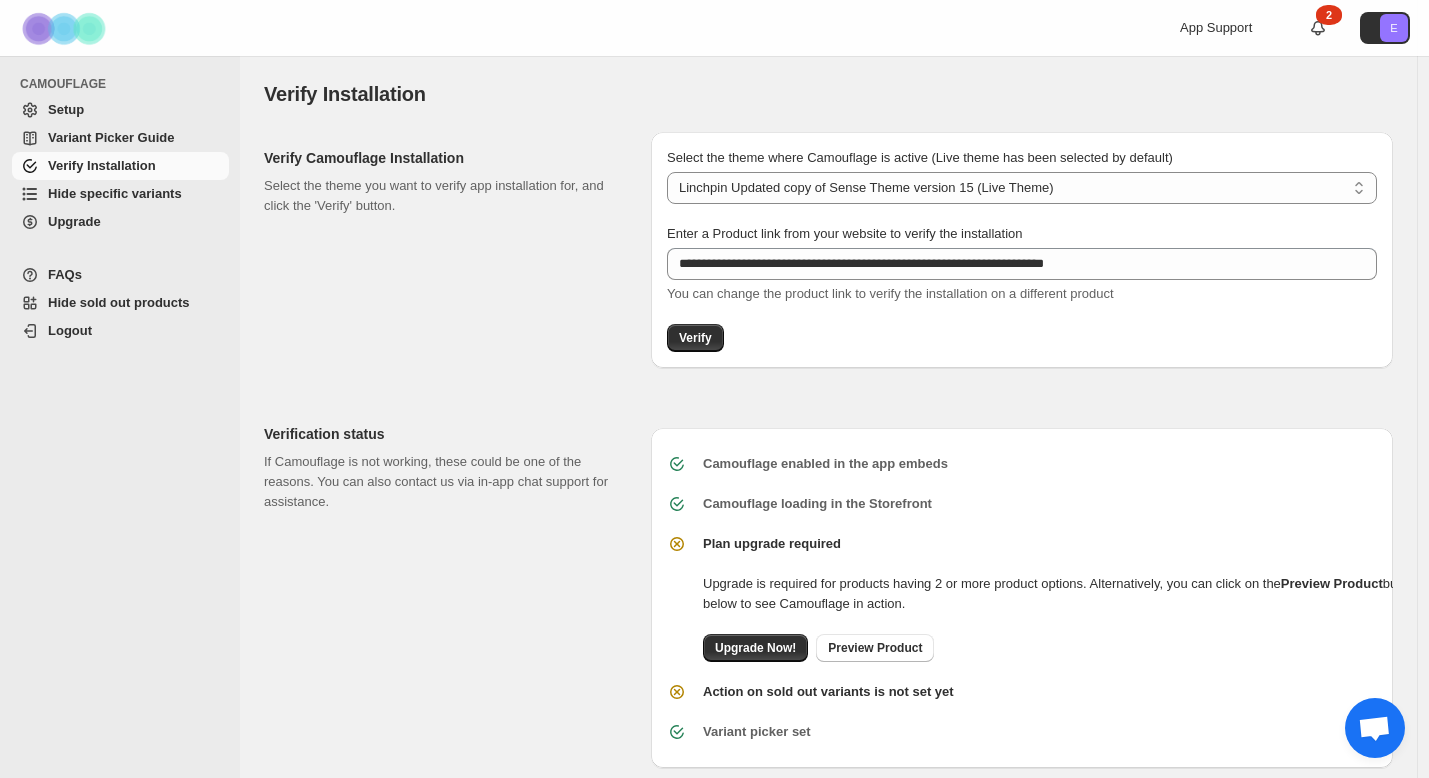 scroll, scrollTop: 30, scrollLeft: 0, axis: vertical 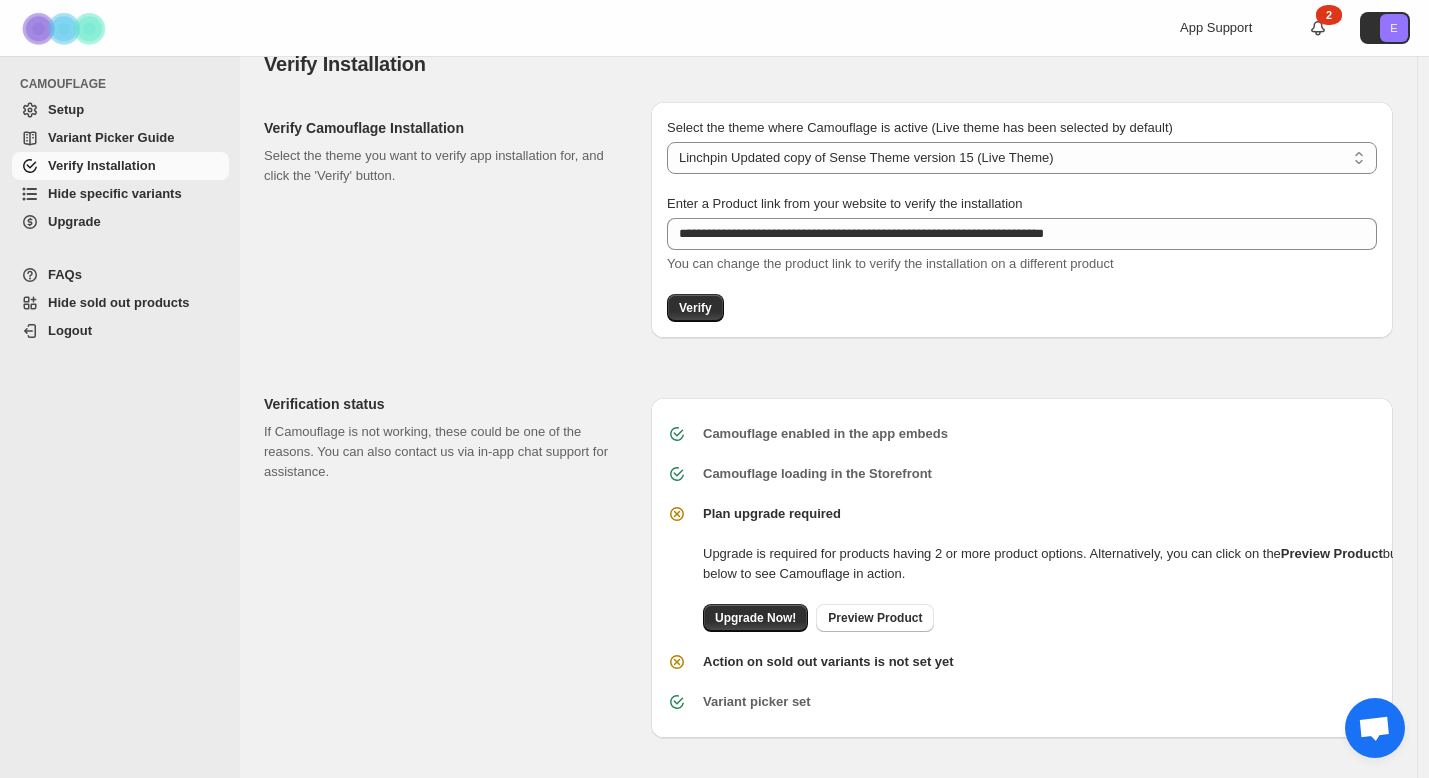 click on "Hide specific variants" at bounding box center (115, 193) 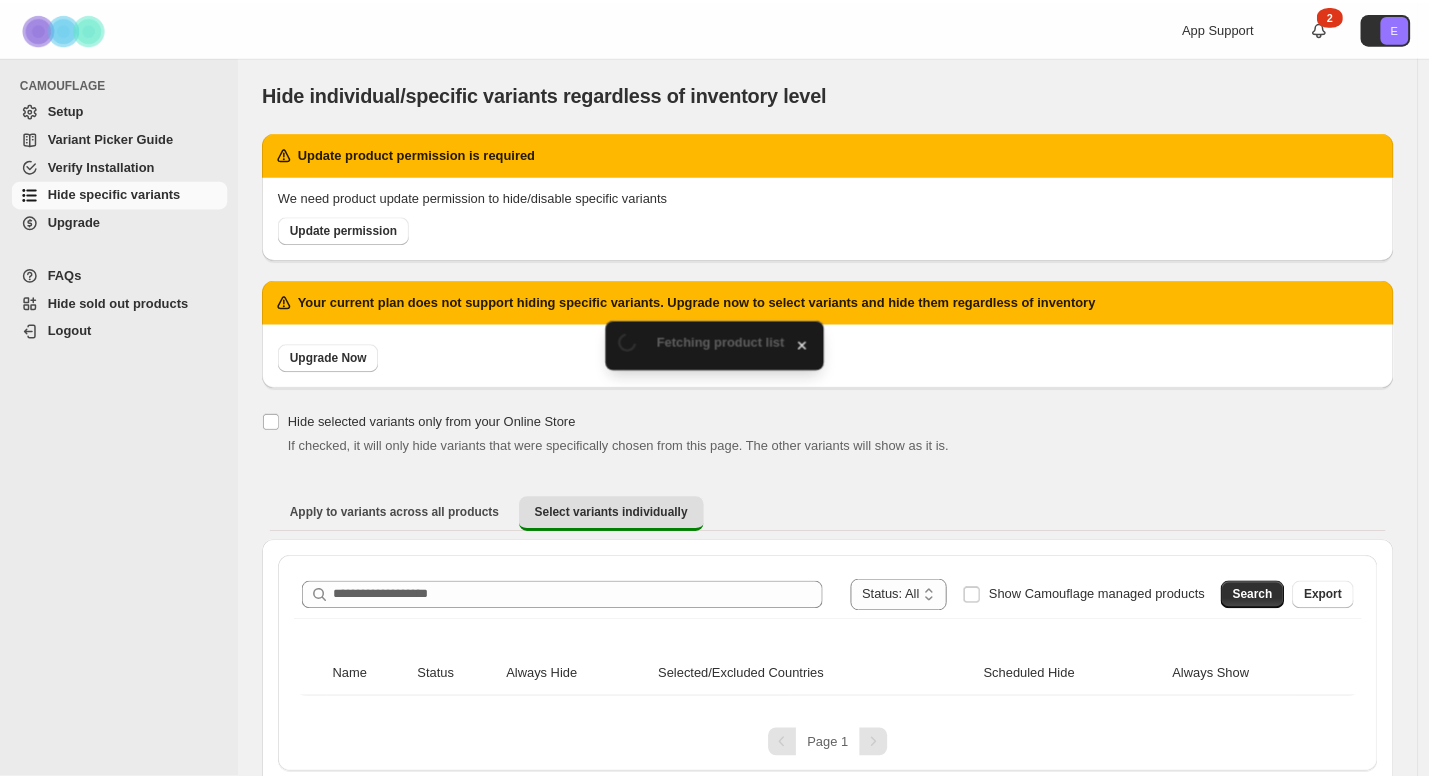 scroll, scrollTop: 0, scrollLeft: 0, axis: both 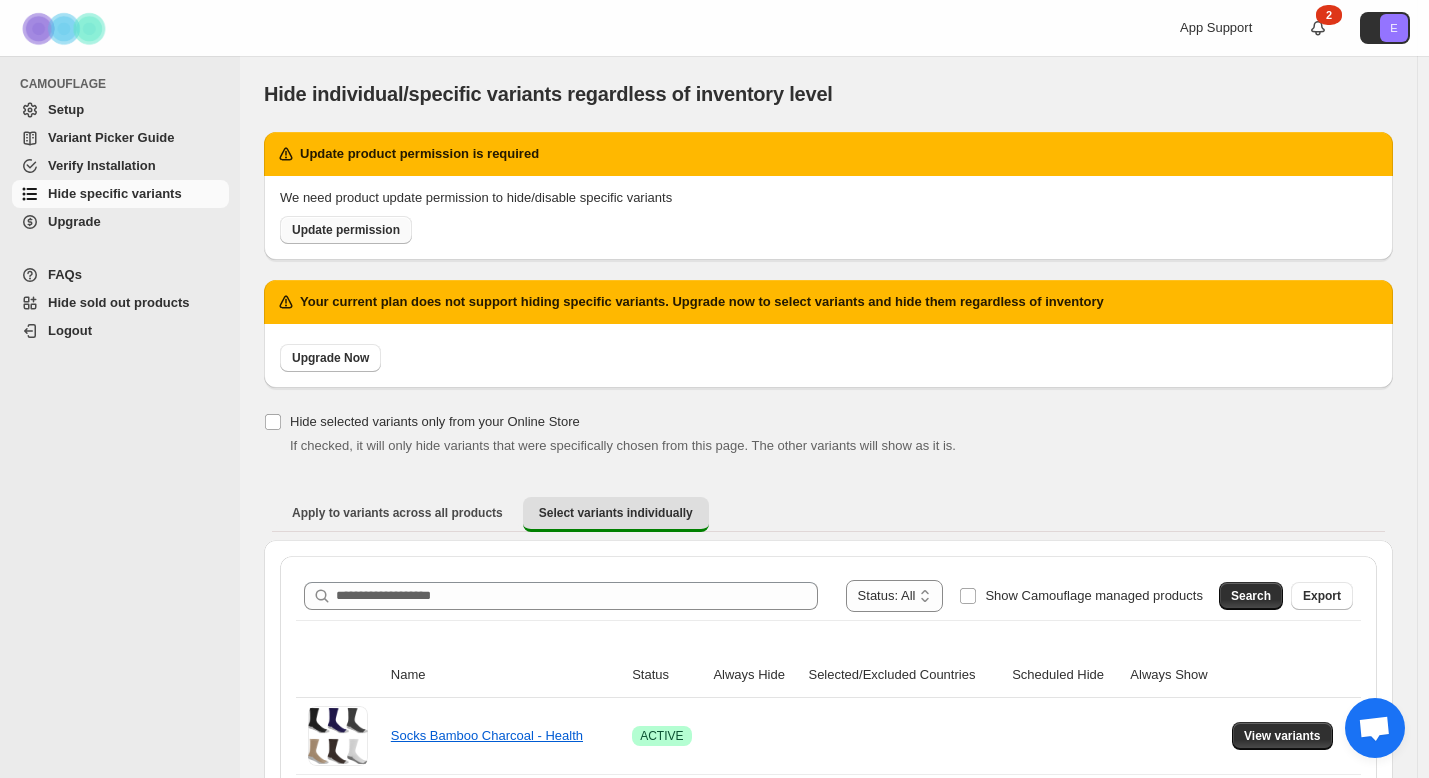 click on "Update permission" at bounding box center (346, 230) 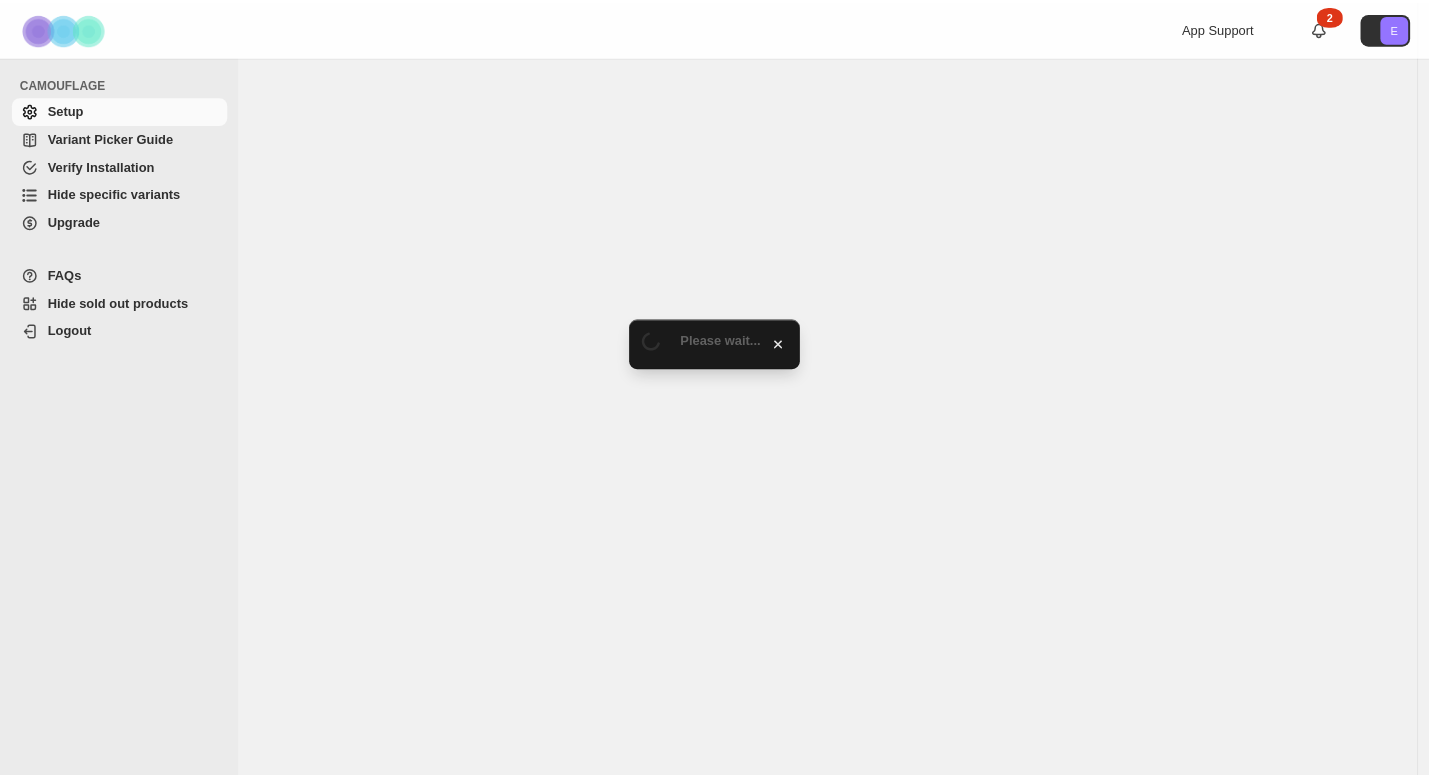 scroll, scrollTop: 0, scrollLeft: 0, axis: both 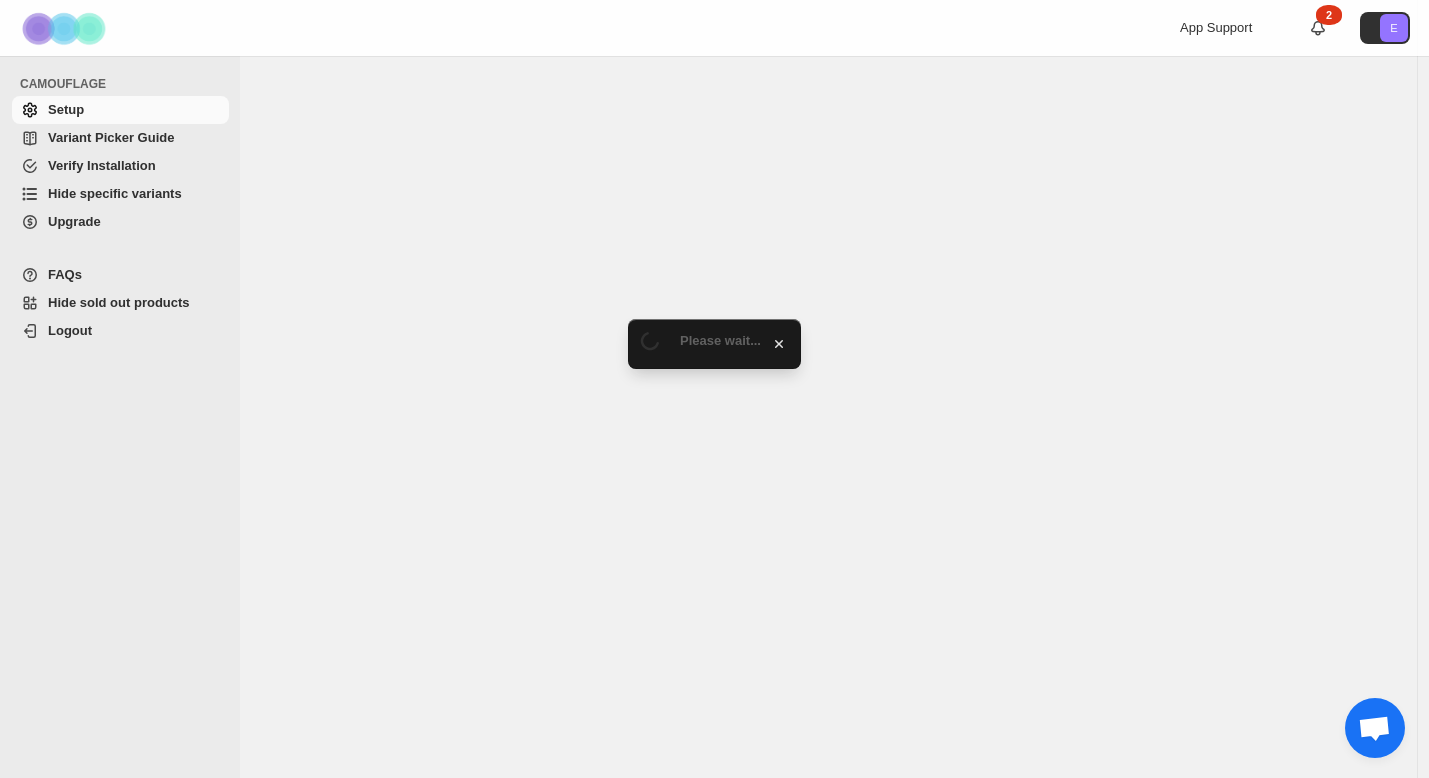 select on "******" 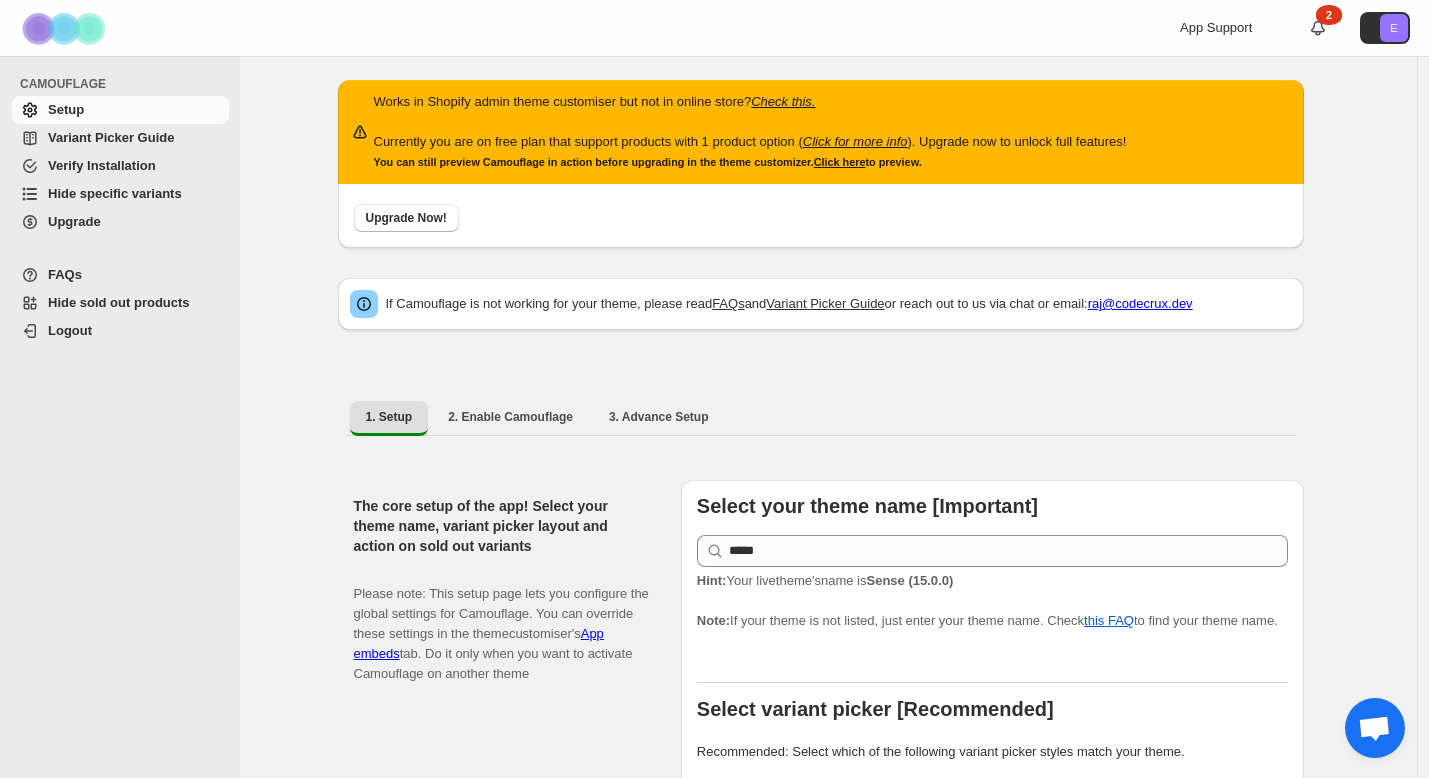 click on "Hide specific variants" at bounding box center [115, 193] 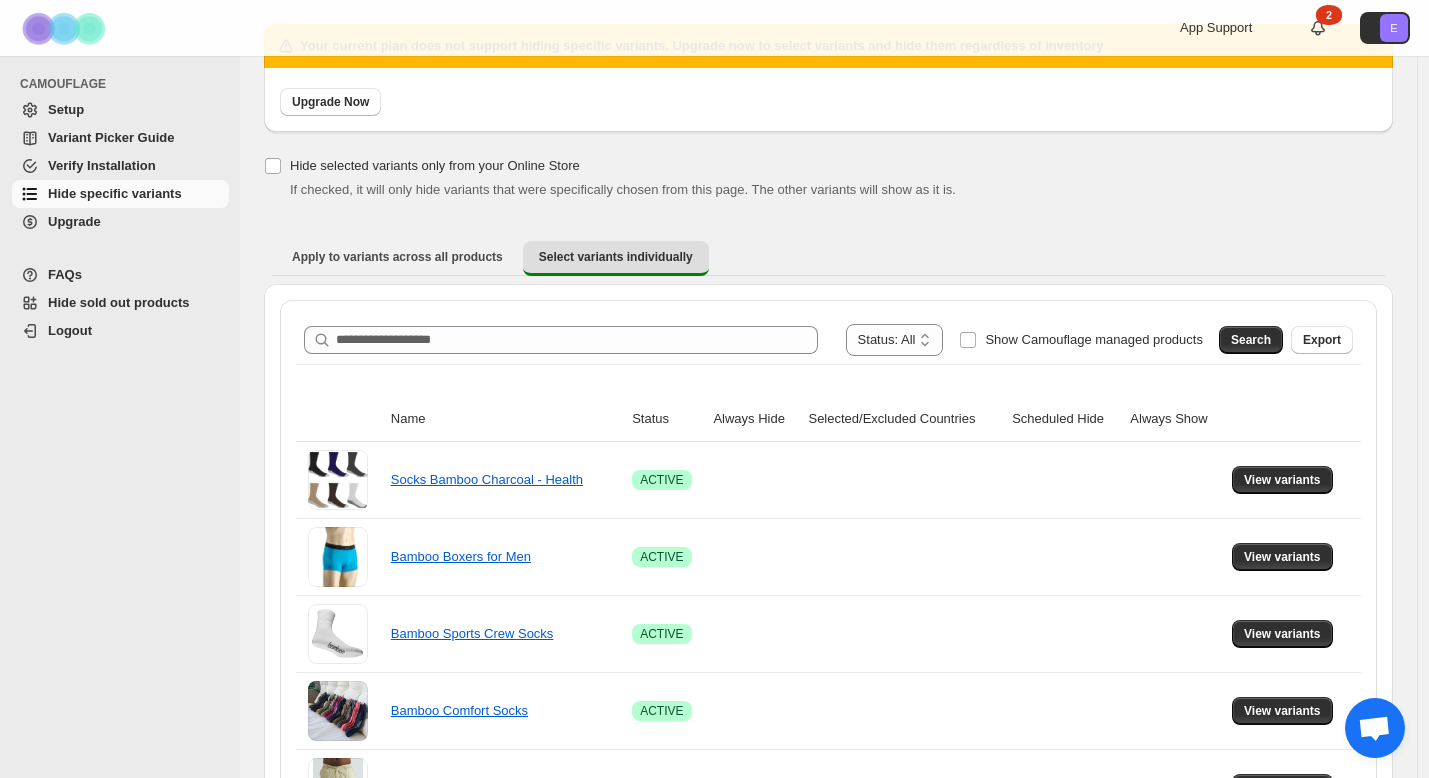 scroll, scrollTop: 163, scrollLeft: 0, axis: vertical 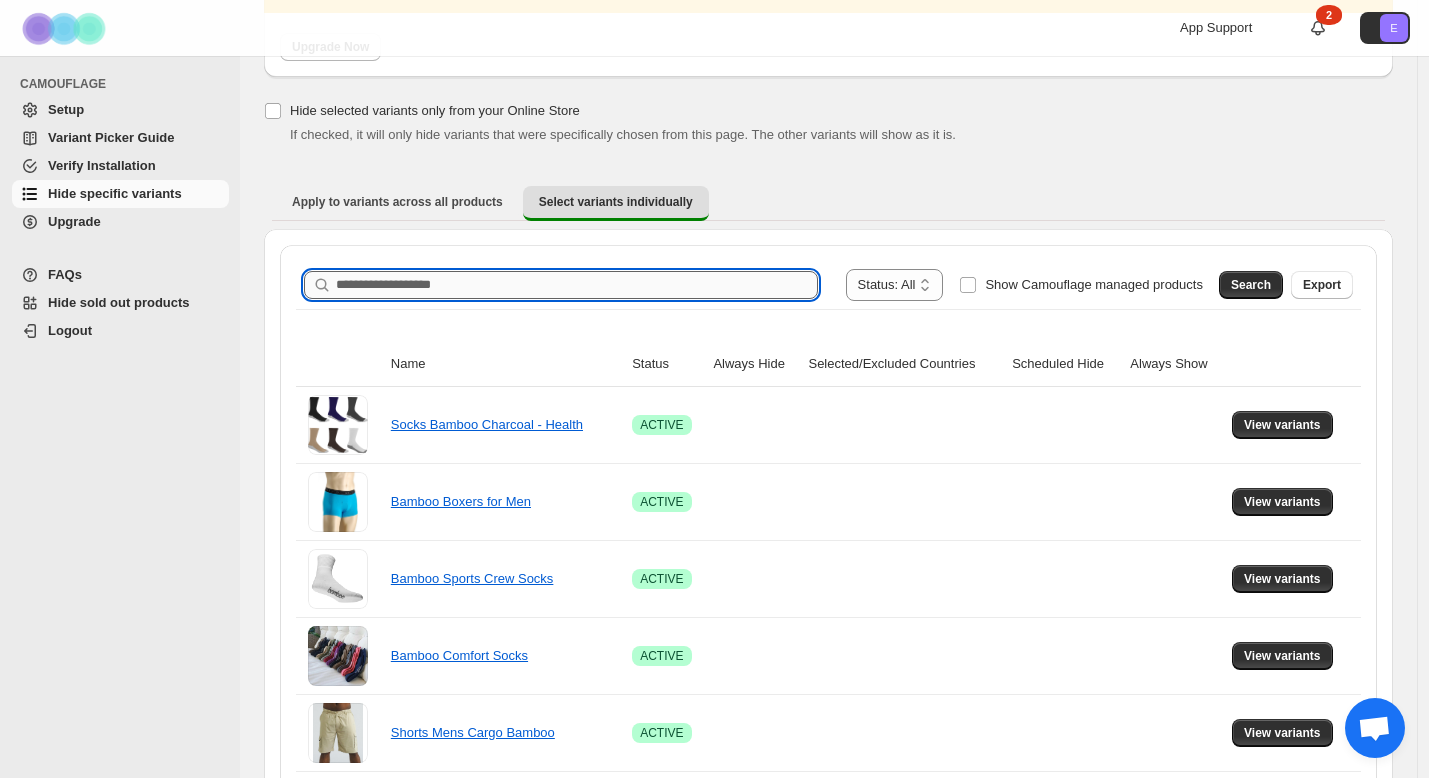 click on "Search product name" at bounding box center [577, 285] 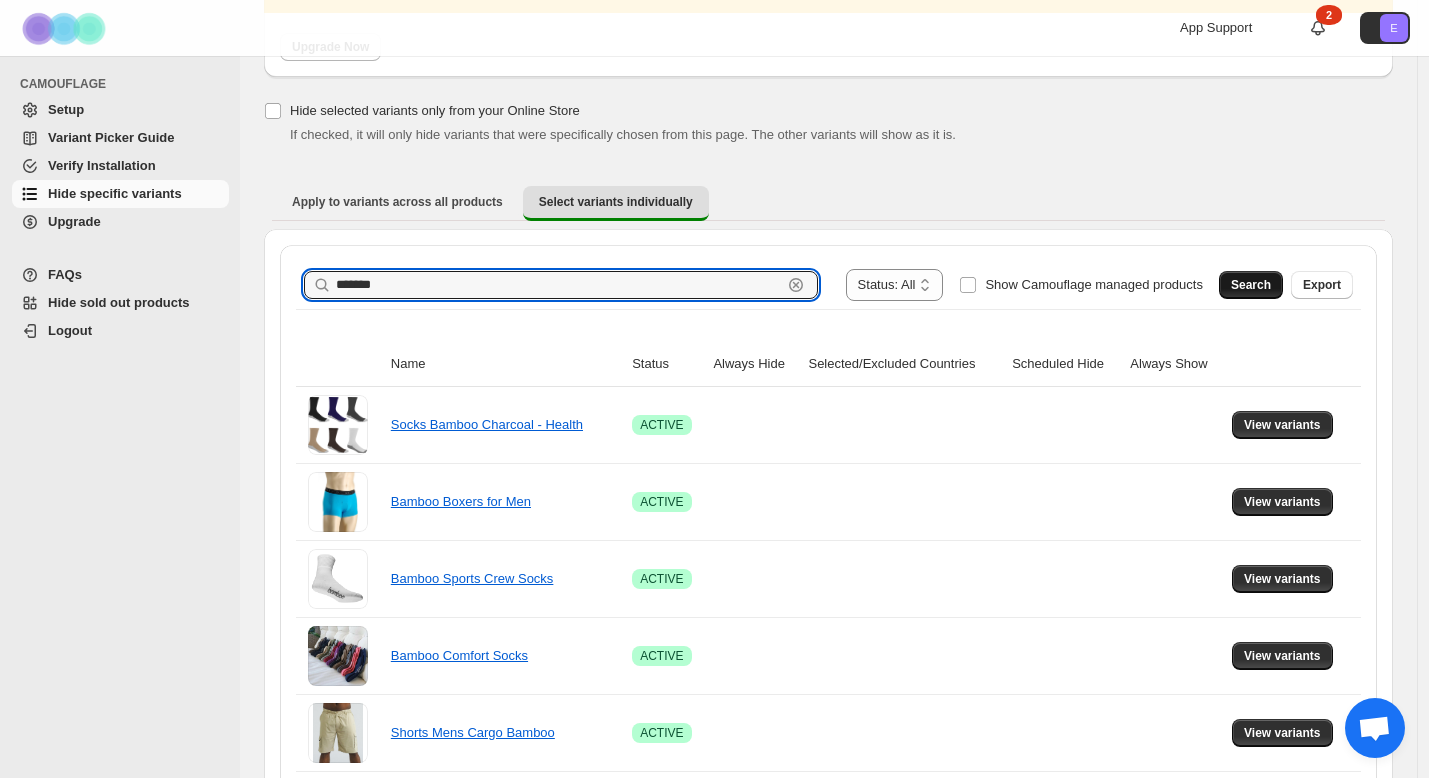 type on "*******" 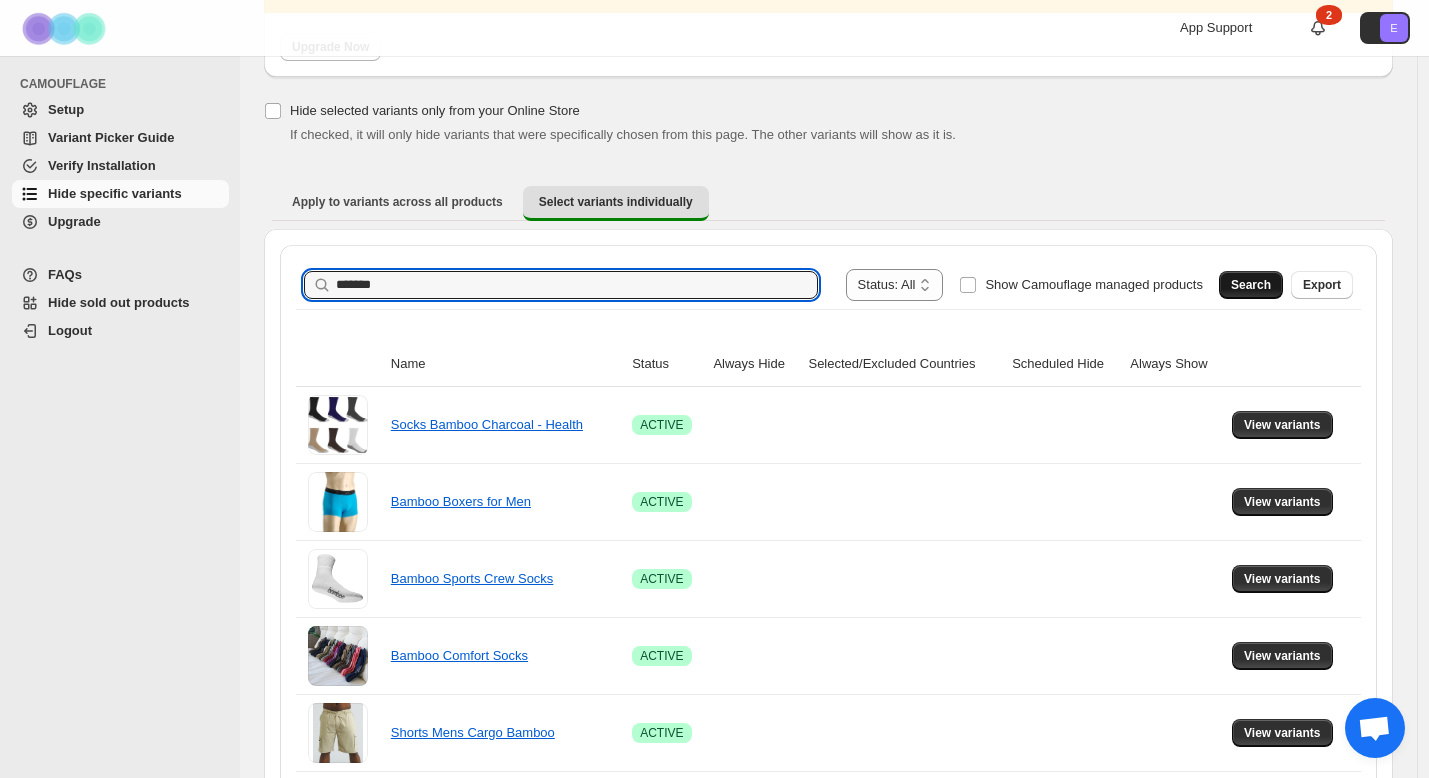 click on "Search" at bounding box center (1251, 285) 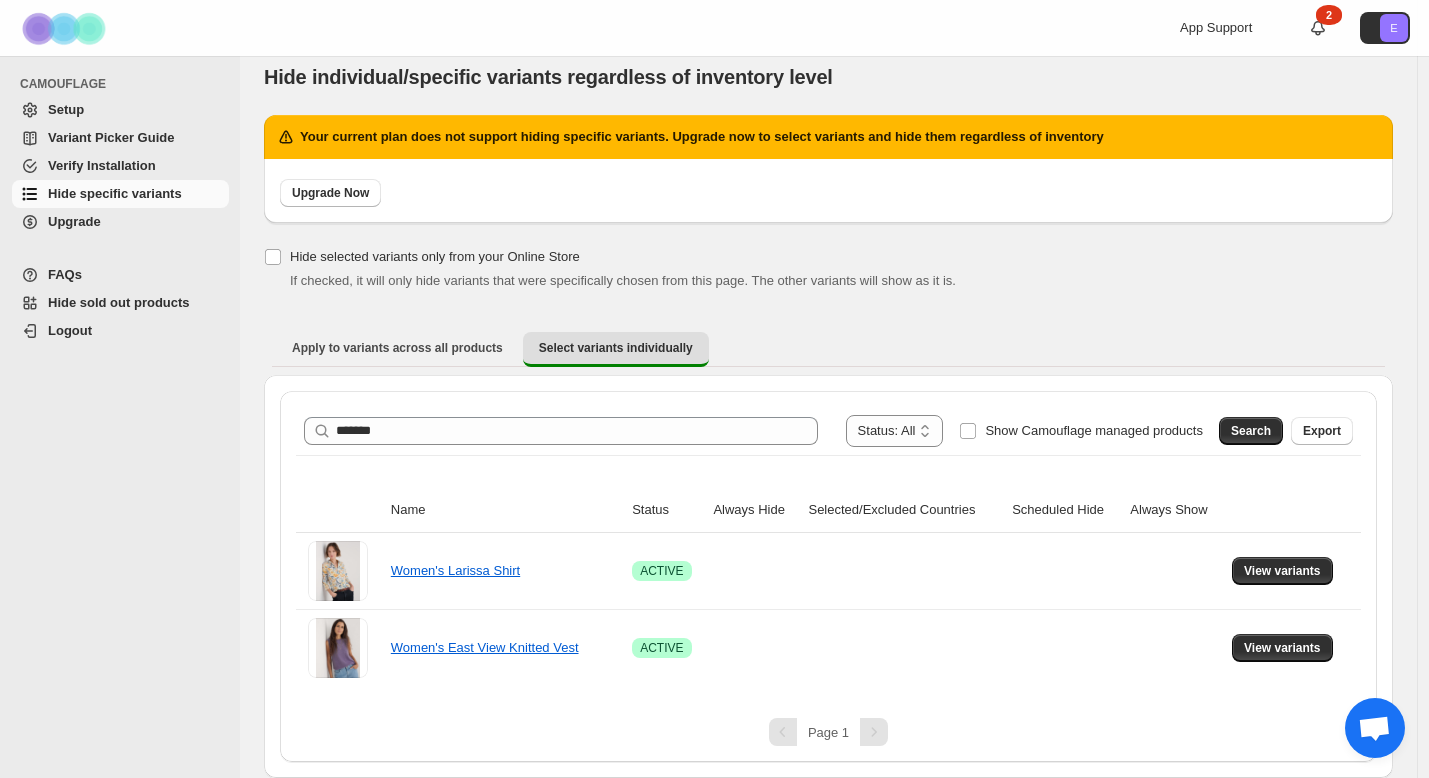 scroll, scrollTop: 17, scrollLeft: 0, axis: vertical 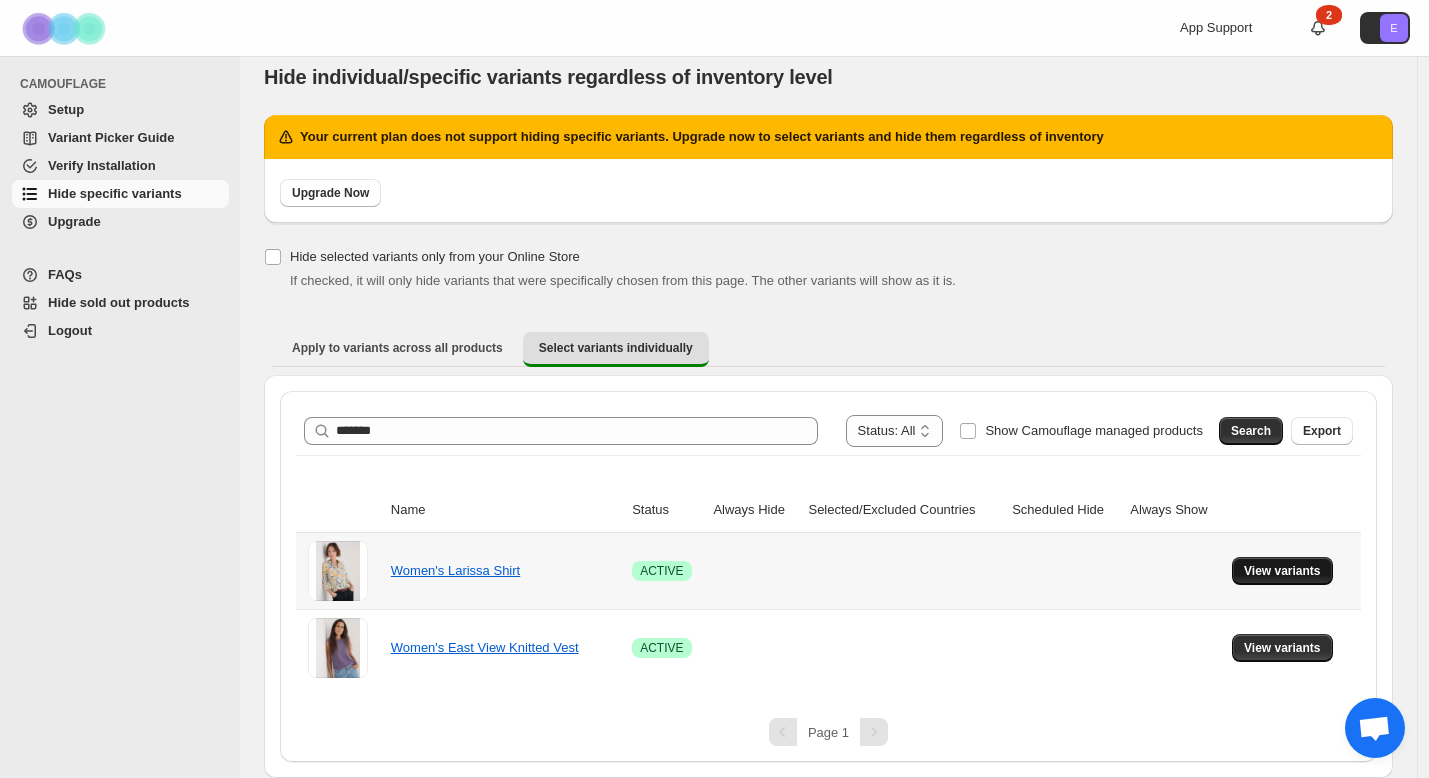 click on "View variants" at bounding box center (1282, 571) 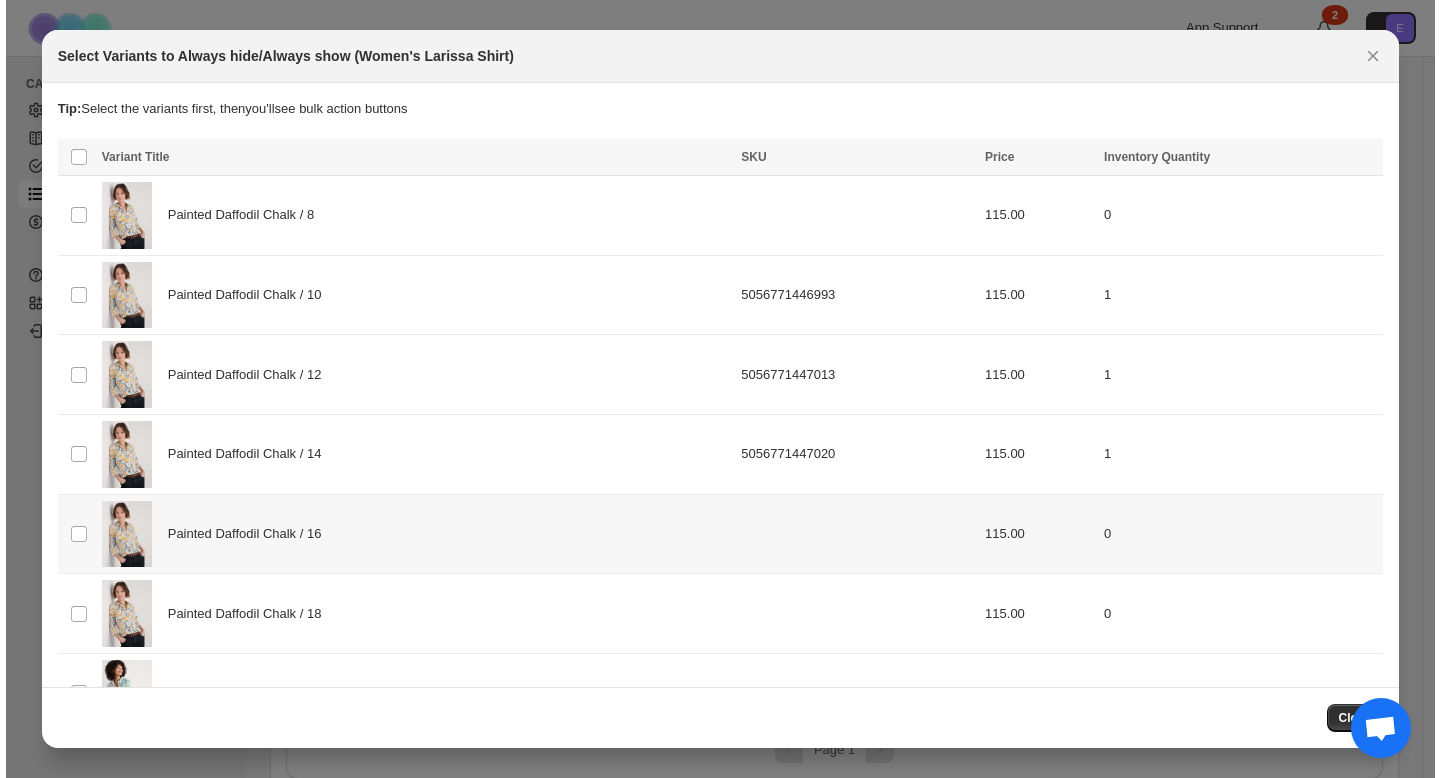 scroll, scrollTop: 0, scrollLeft: 0, axis: both 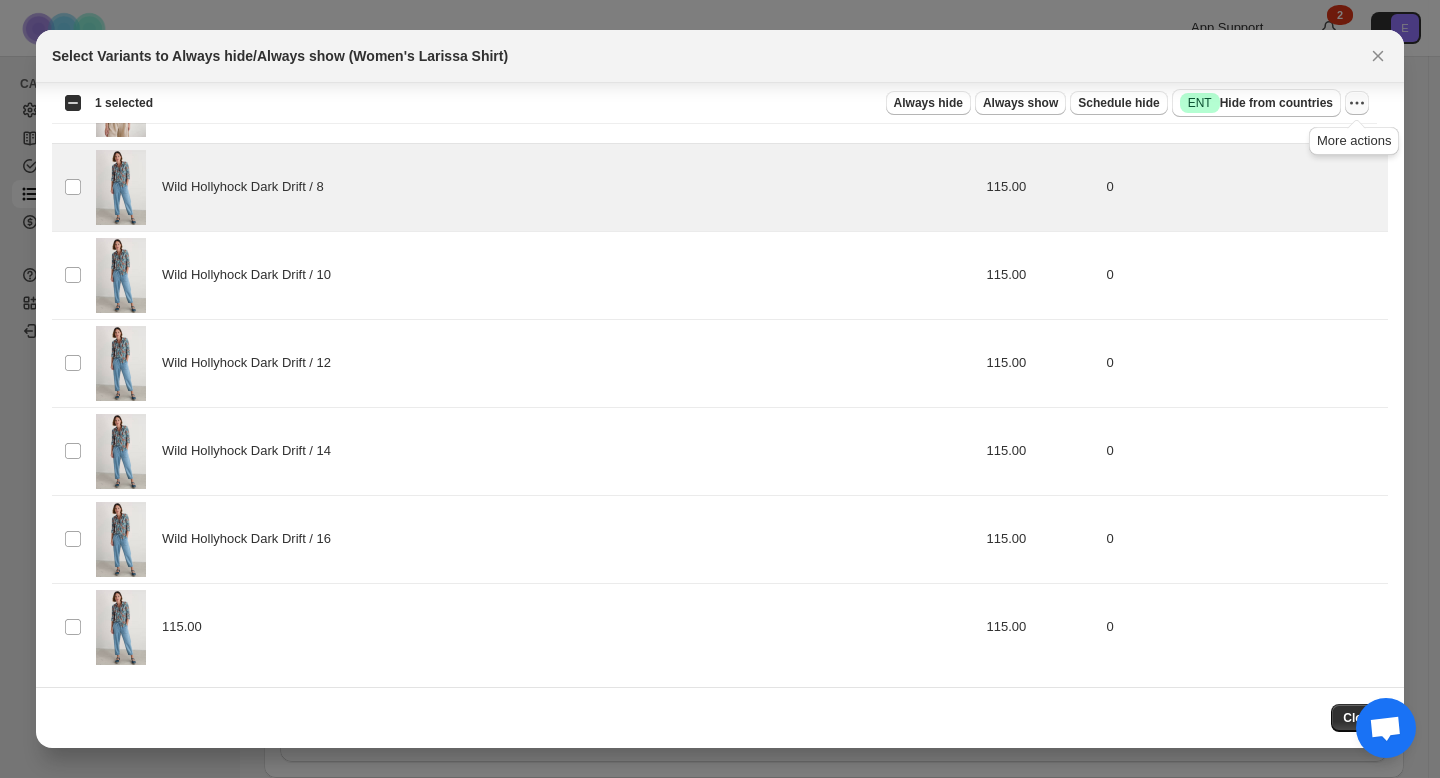 click 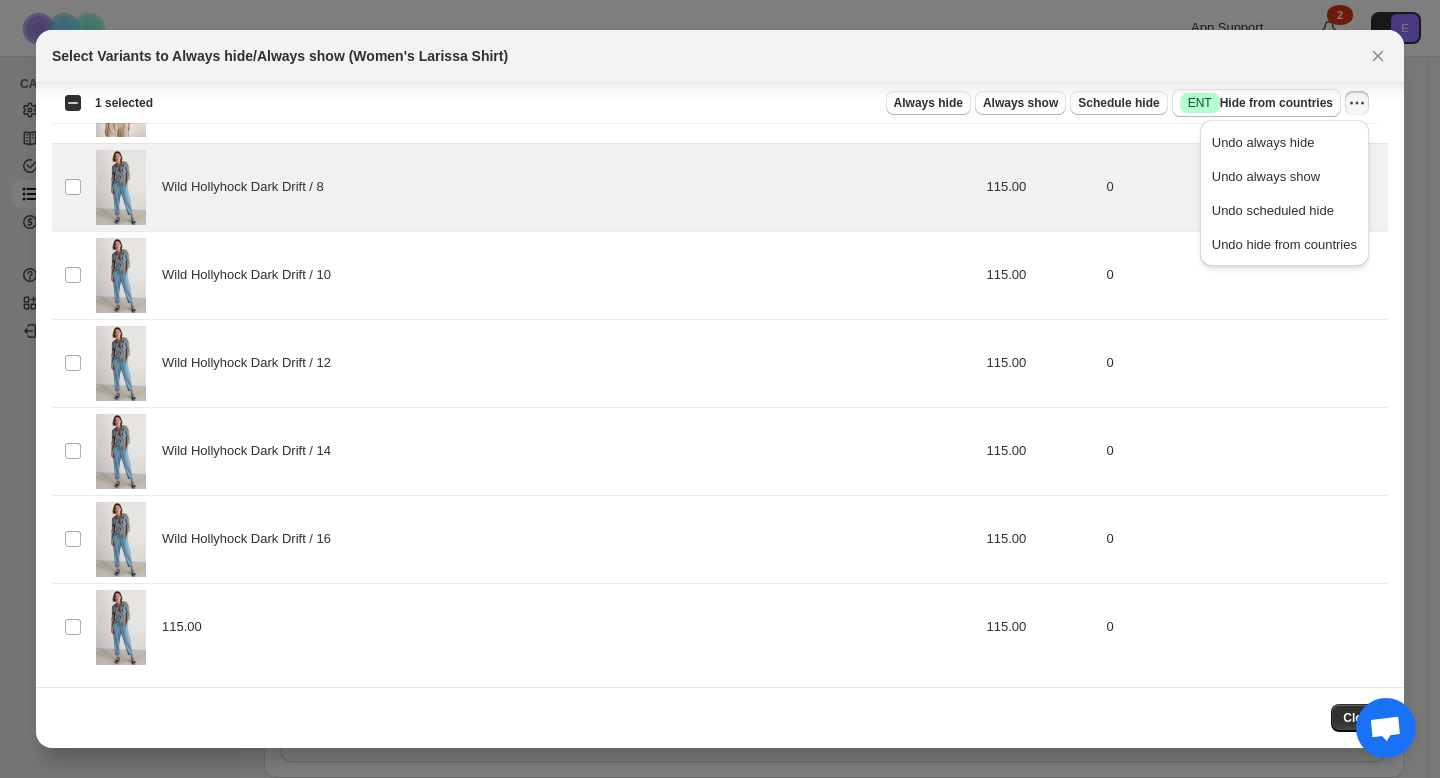 click 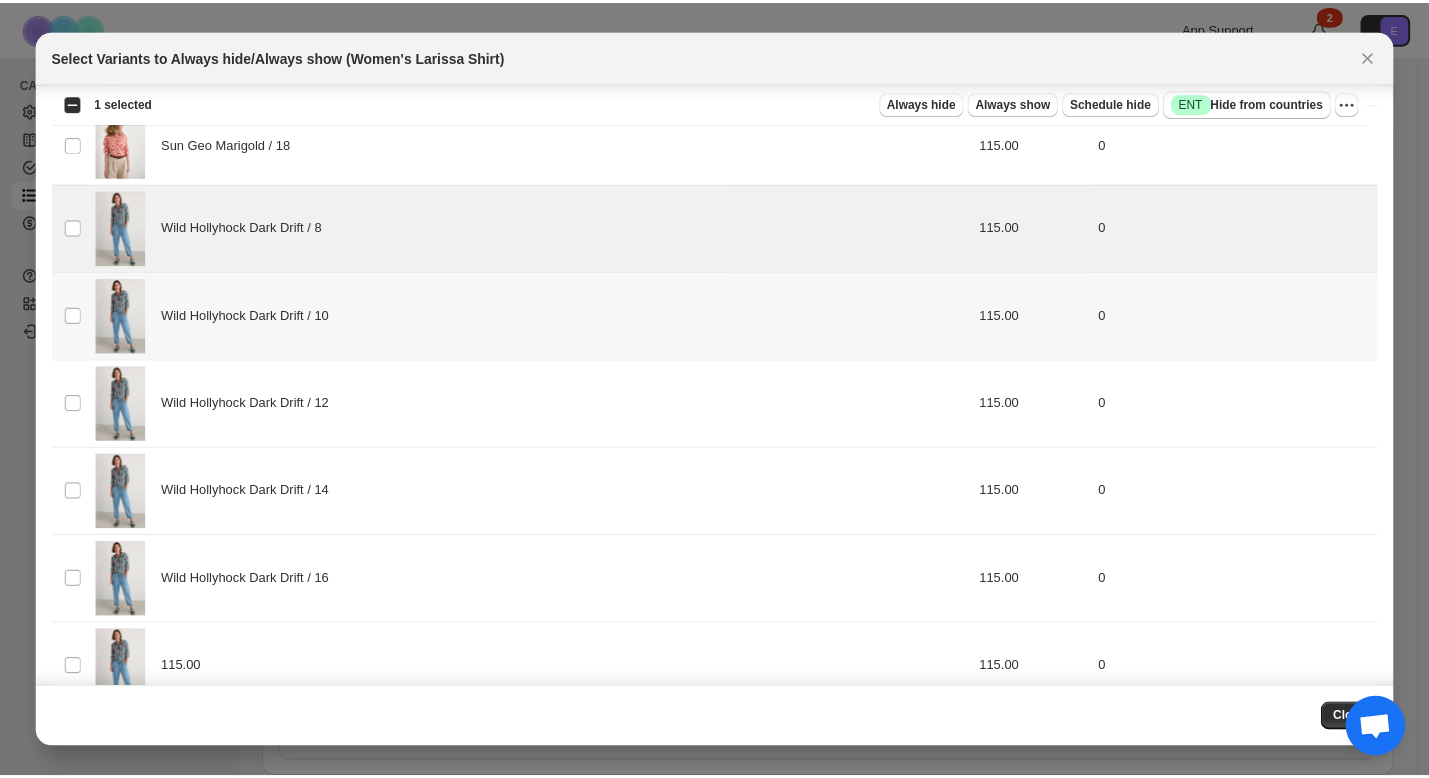 scroll, scrollTop: 3379, scrollLeft: 0, axis: vertical 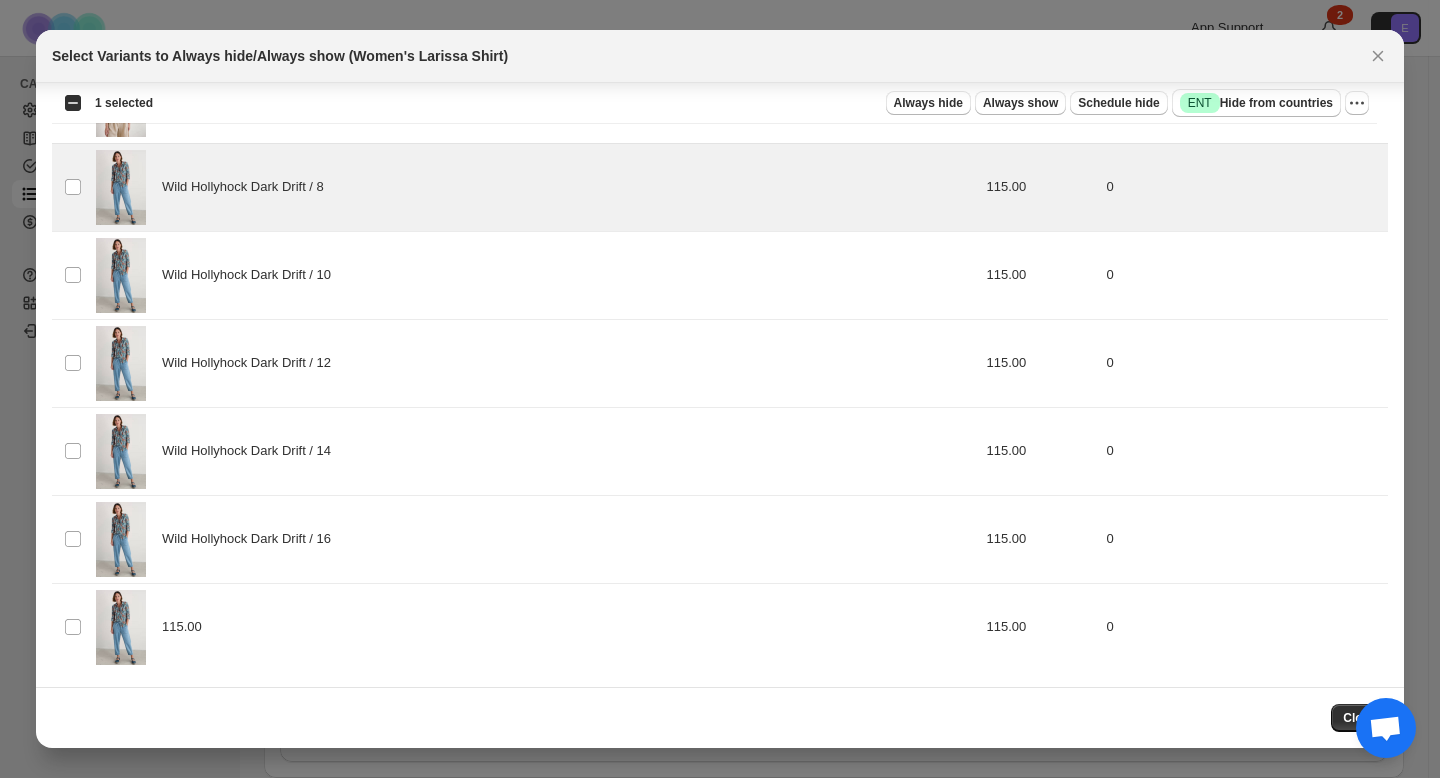 drag, startPoint x: 1385, startPoint y: 739, endPoint x: 1372, endPoint y: 534, distance: 205.41179 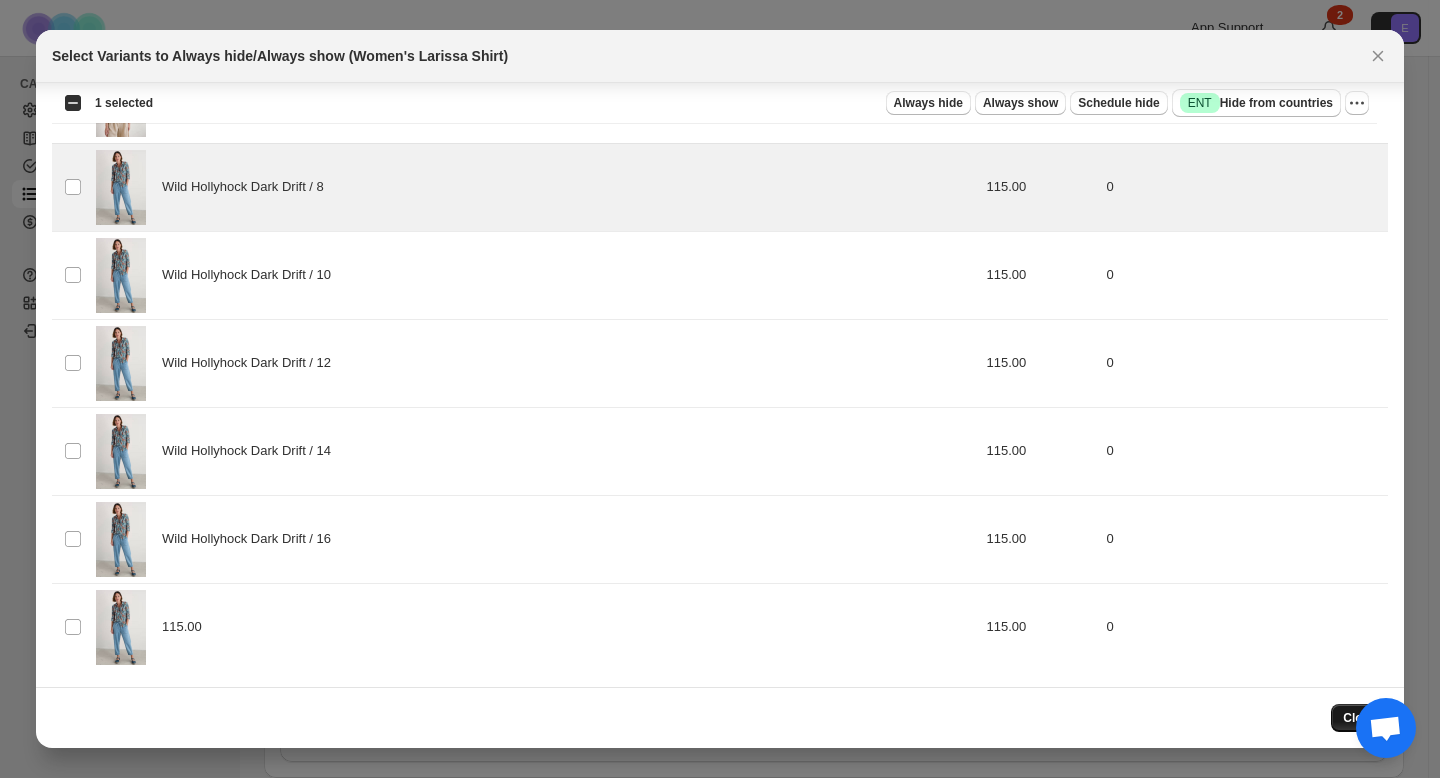 click on "Close" at bounding box center (1359, 718) 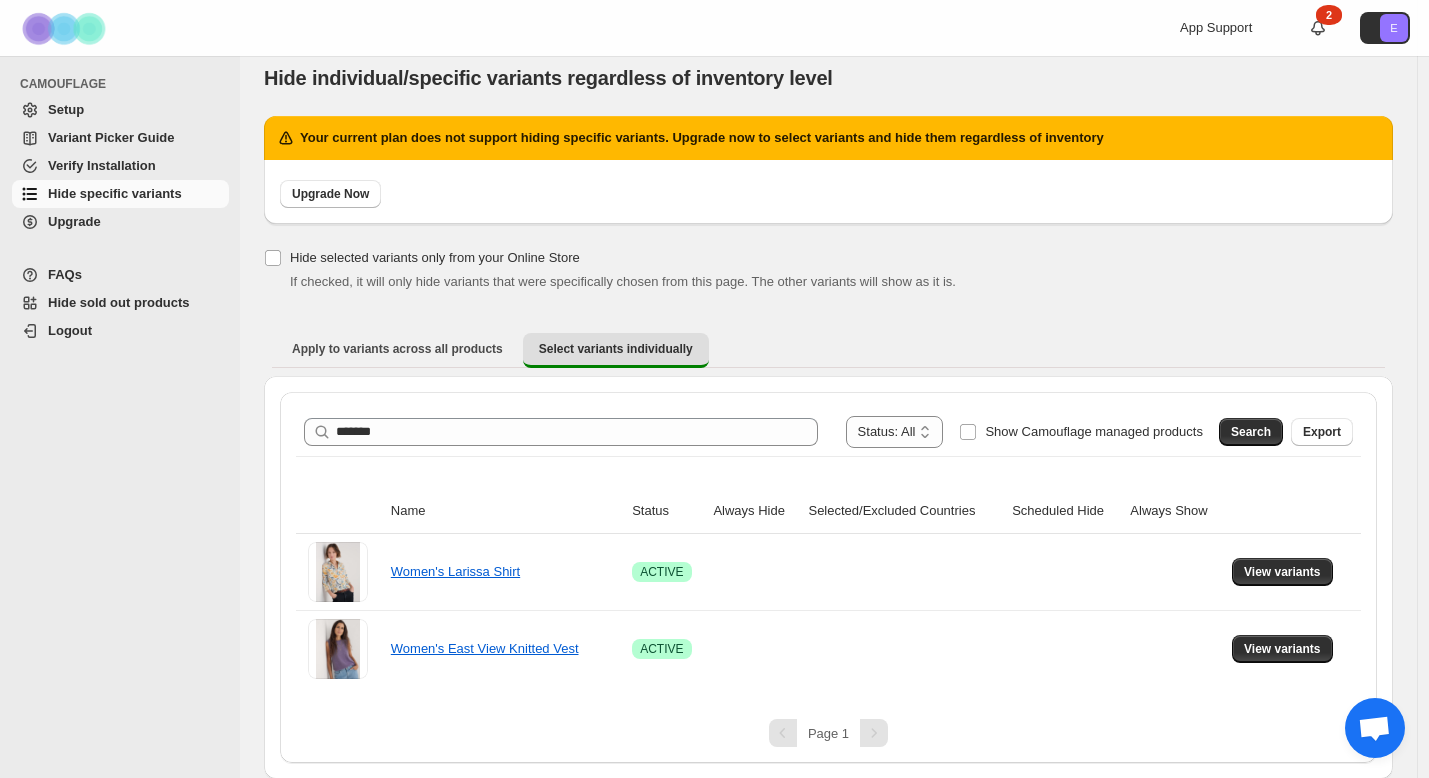 scroll, scrollTop: 17, scrollLeft: 0, axis: vertical 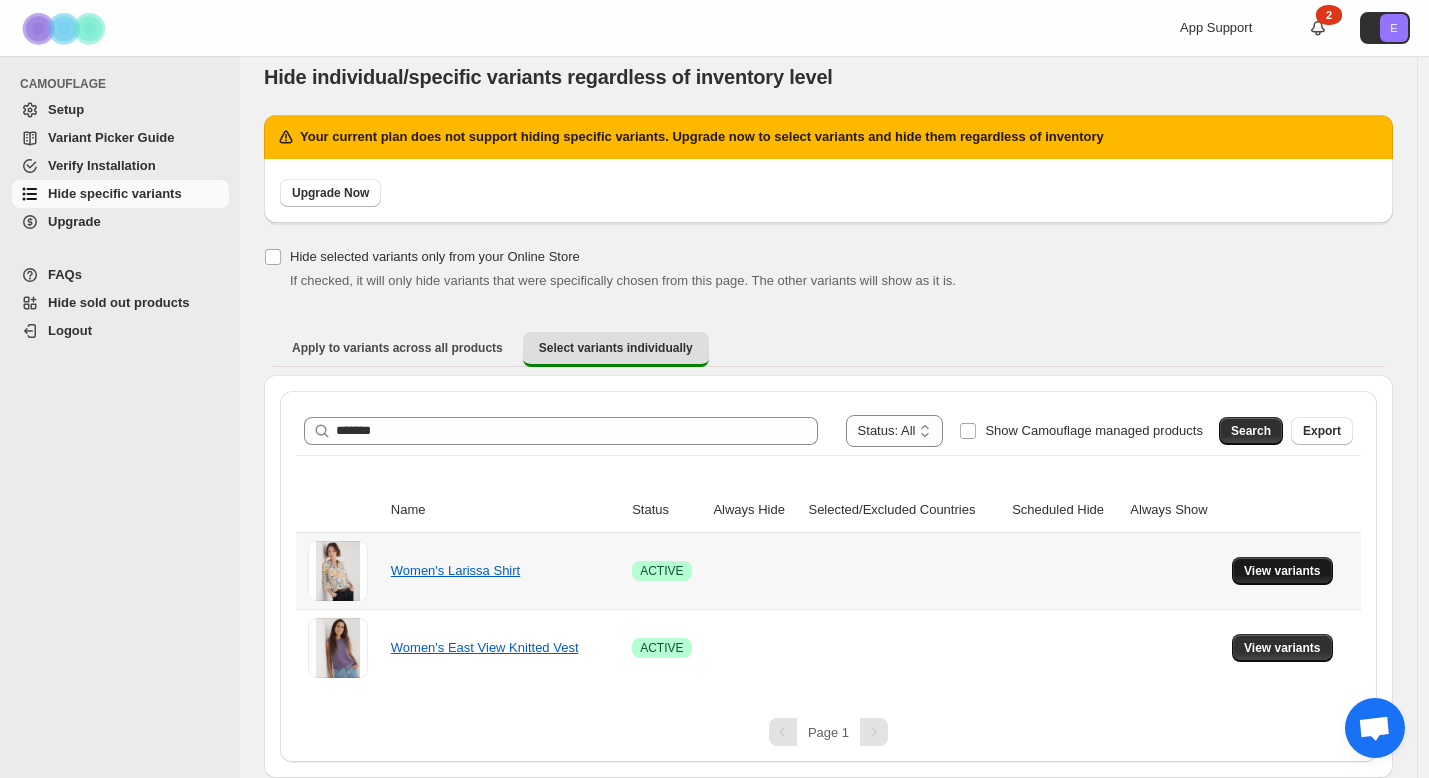 click on "View variants" at bounding box center [1282, 571] 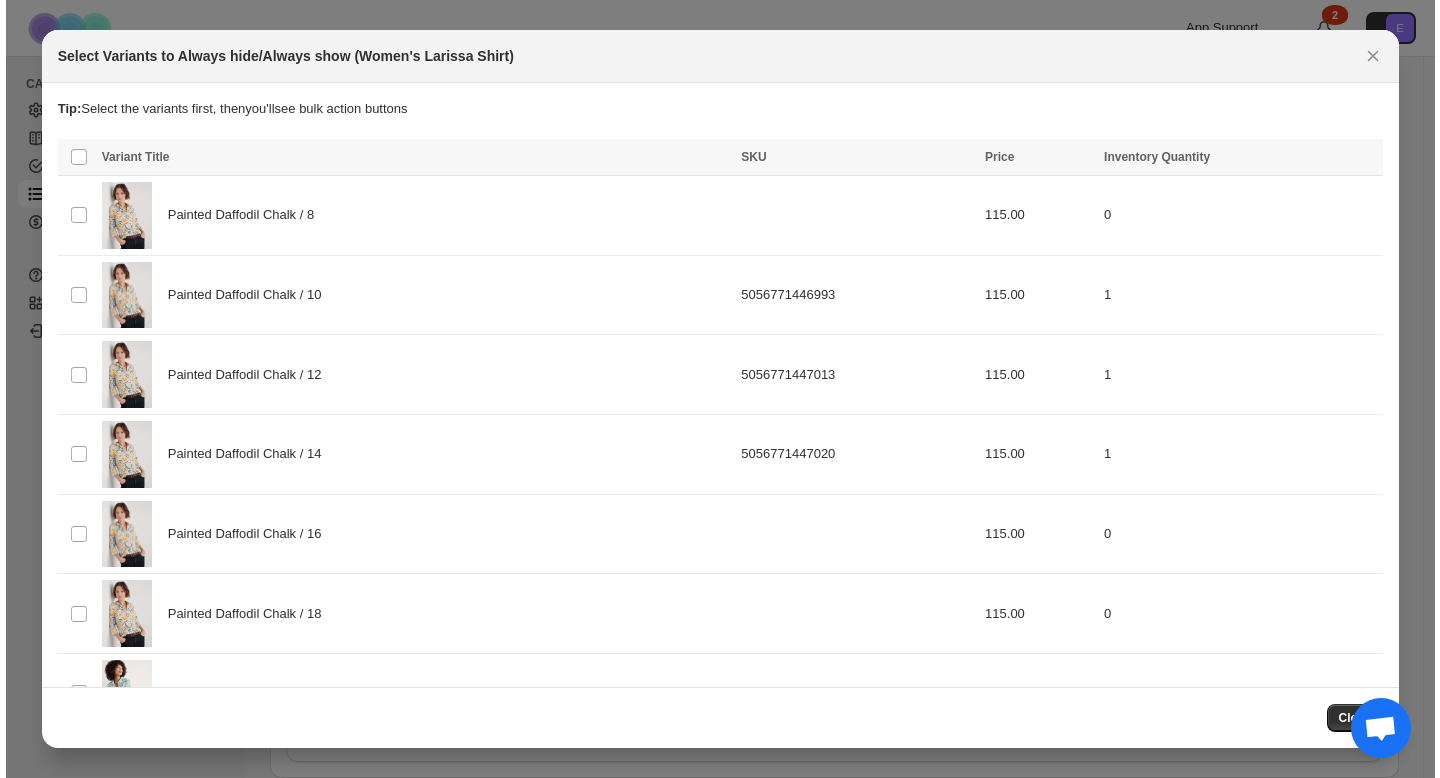 scroll, scrollTop: 0, scrollLeft: 0, axis: both 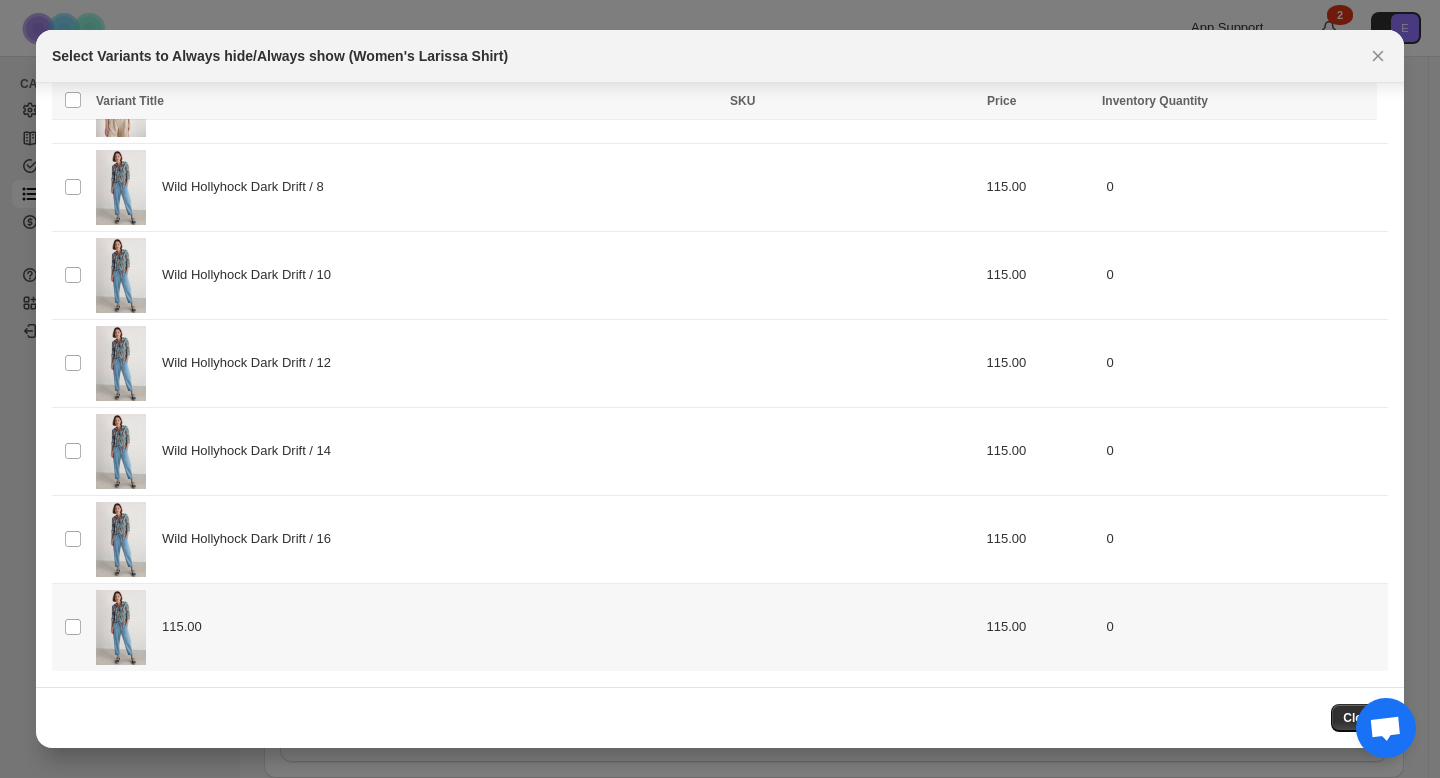 click on "Select product variant" at bounding box center (71, 627) 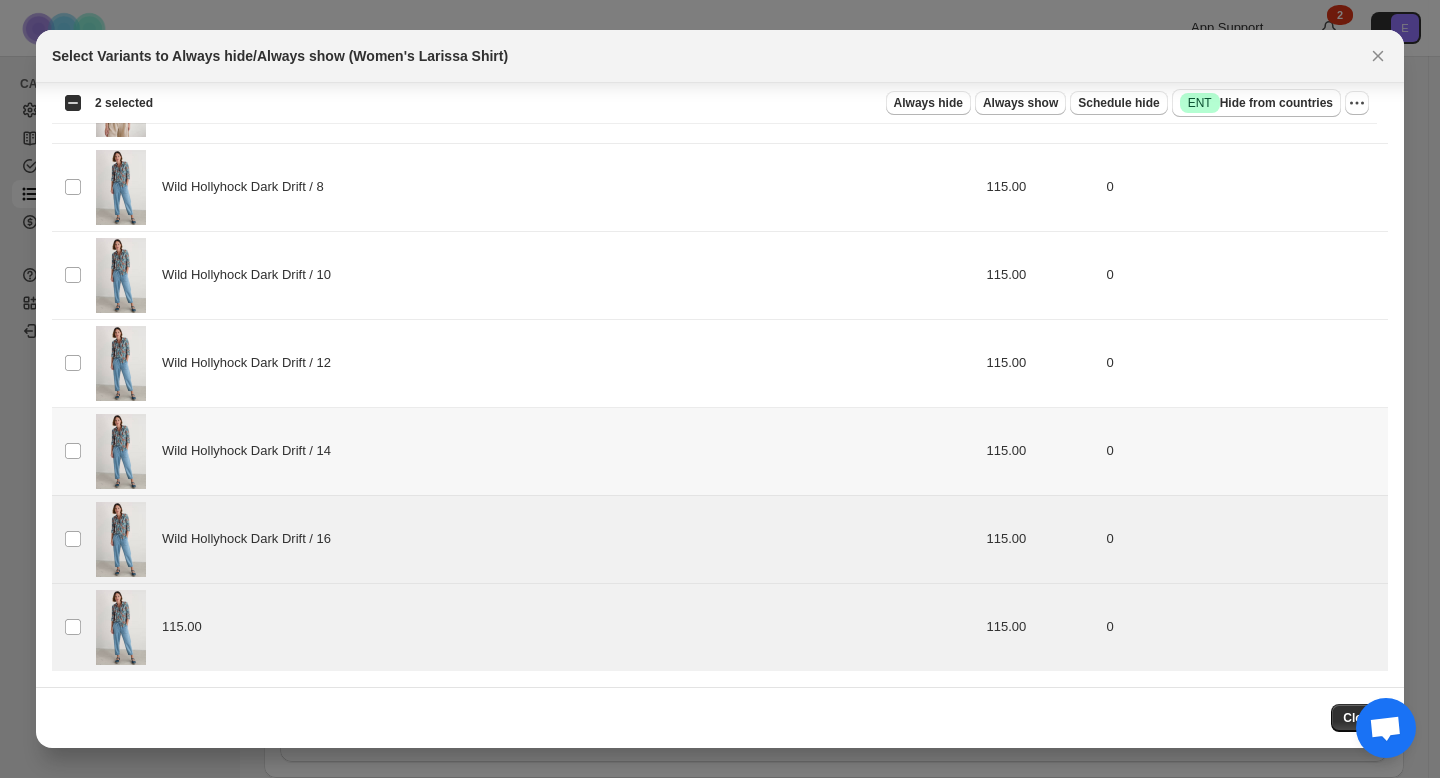 click at bounding box center (121, 451) 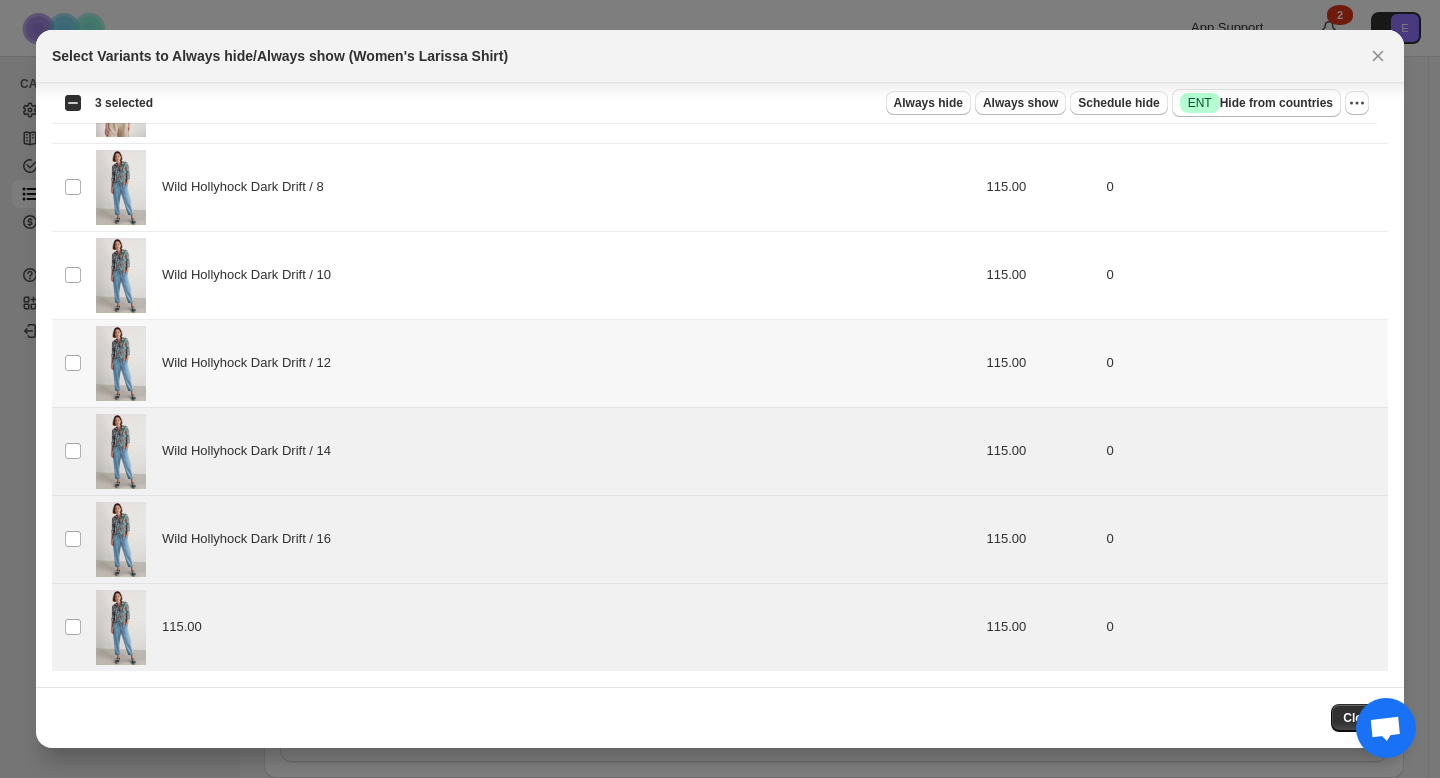 click on "Select product variant" at bounding box center (71, 363) 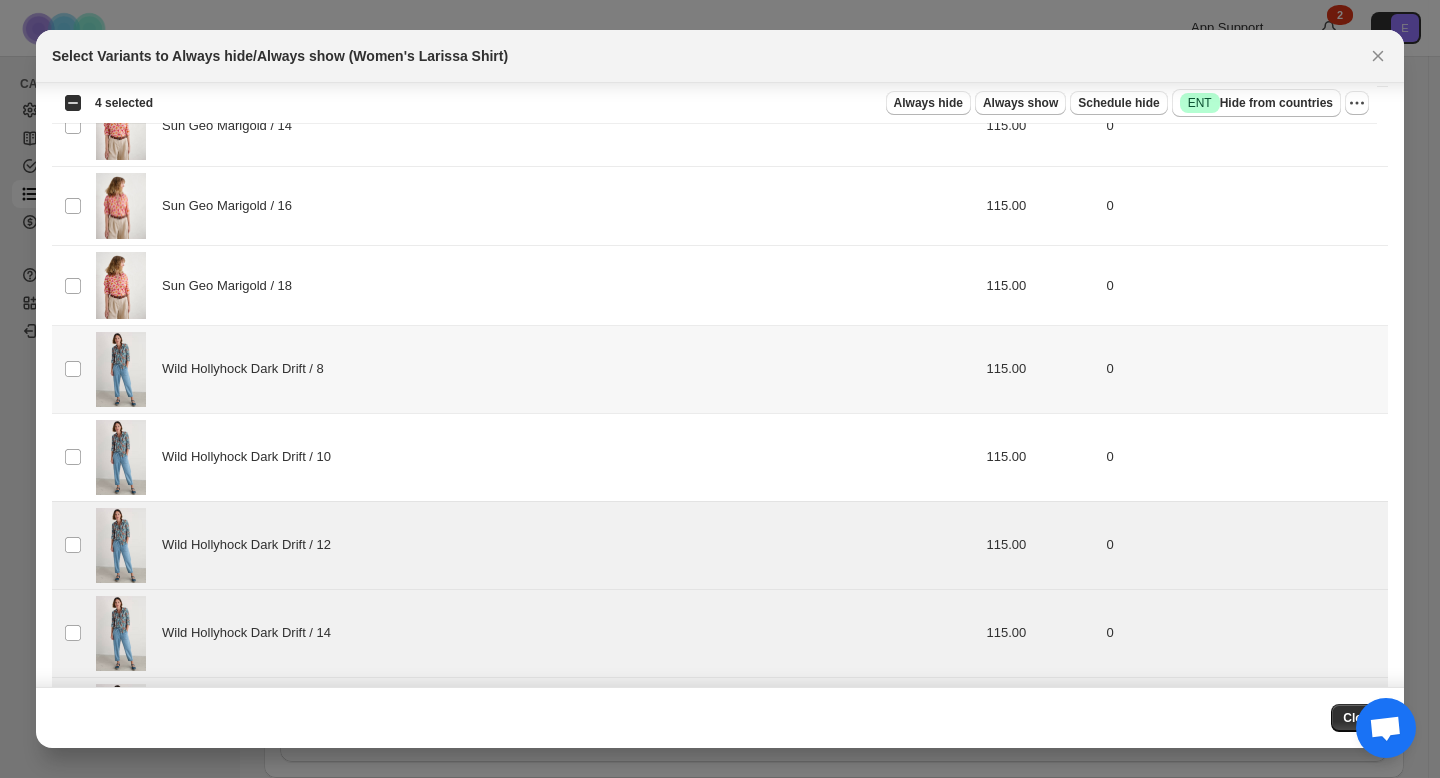 scroll, scrollTop: 3175, scrollLeft: 0, axis: vertical 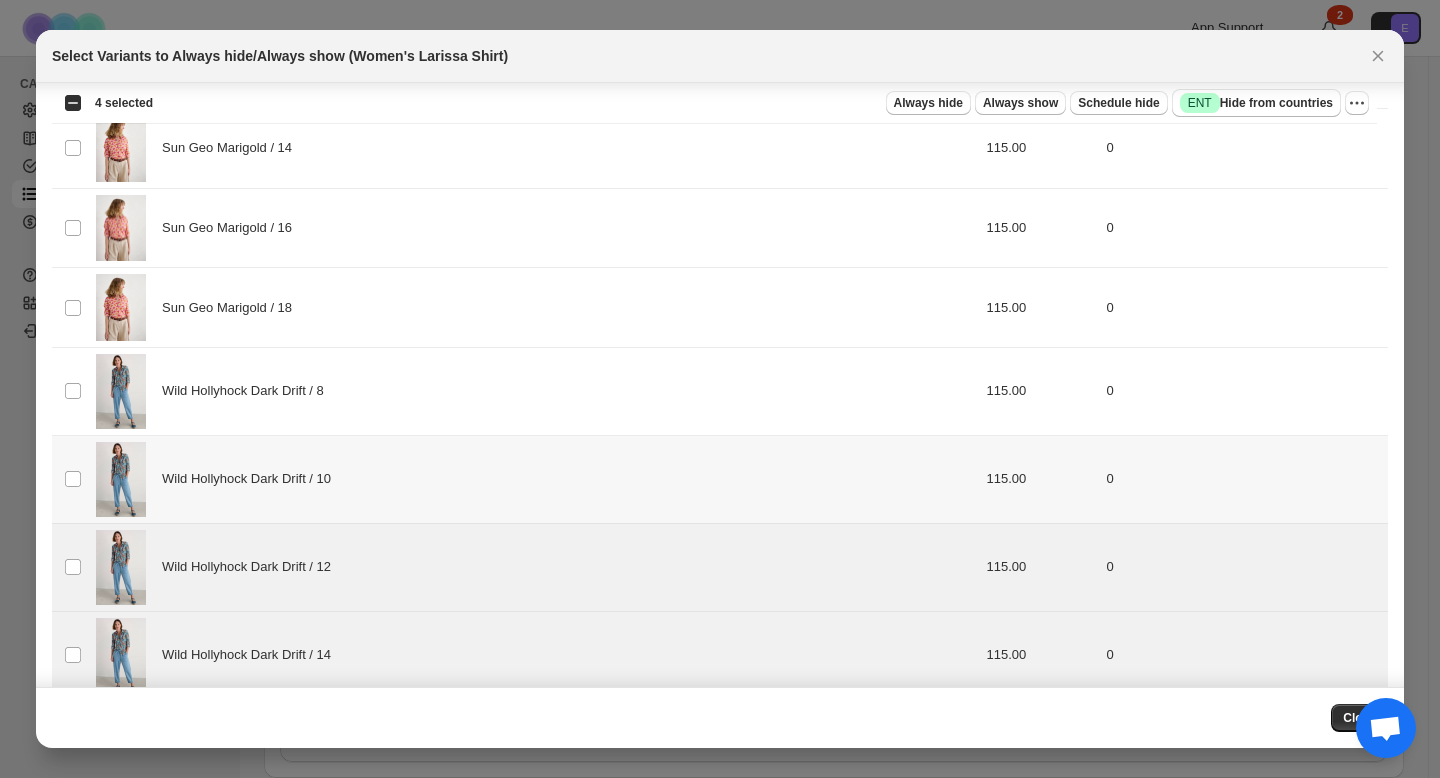 click on "Select product variant" at bounding box center (71, 479) 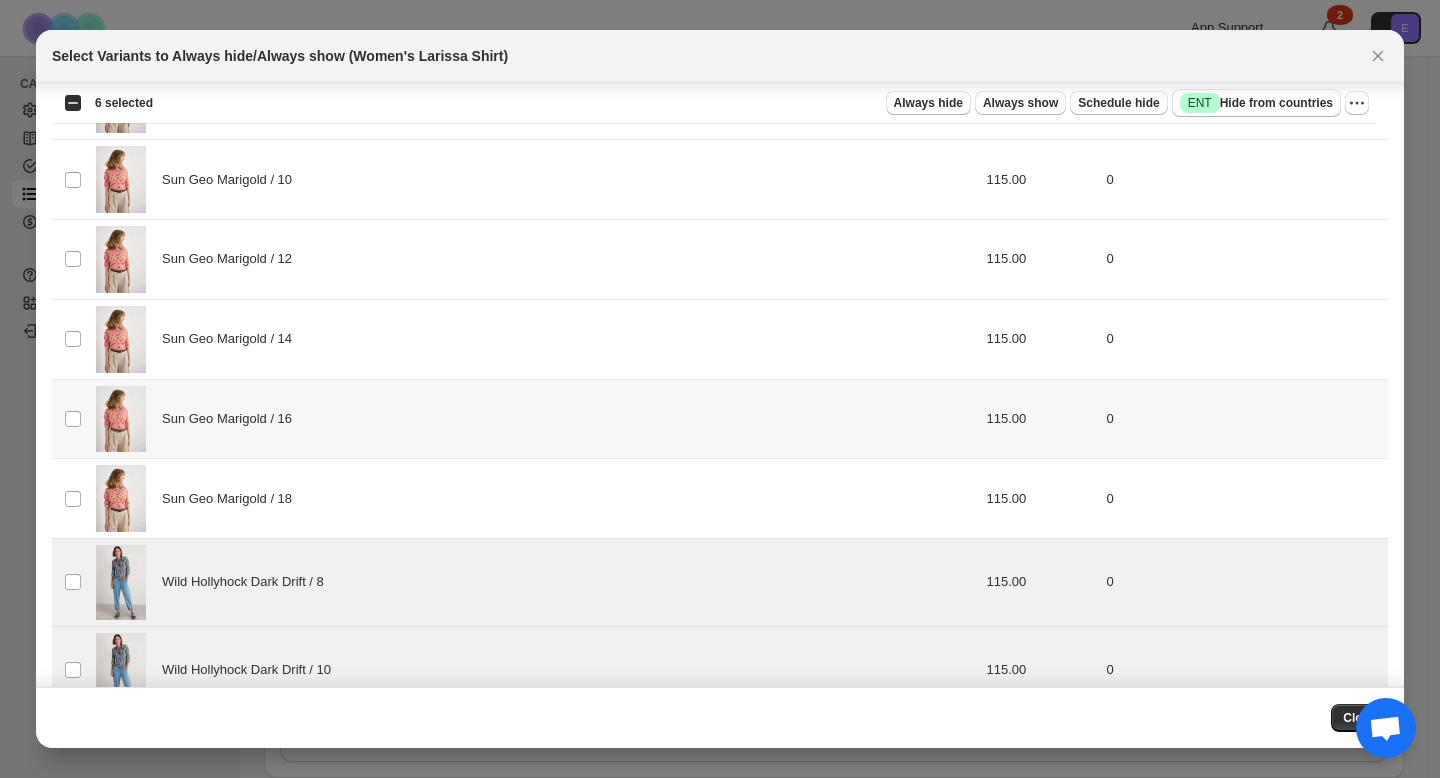 scroll, scrollTop: 2984, scrollLeft: 0, axis: vertical 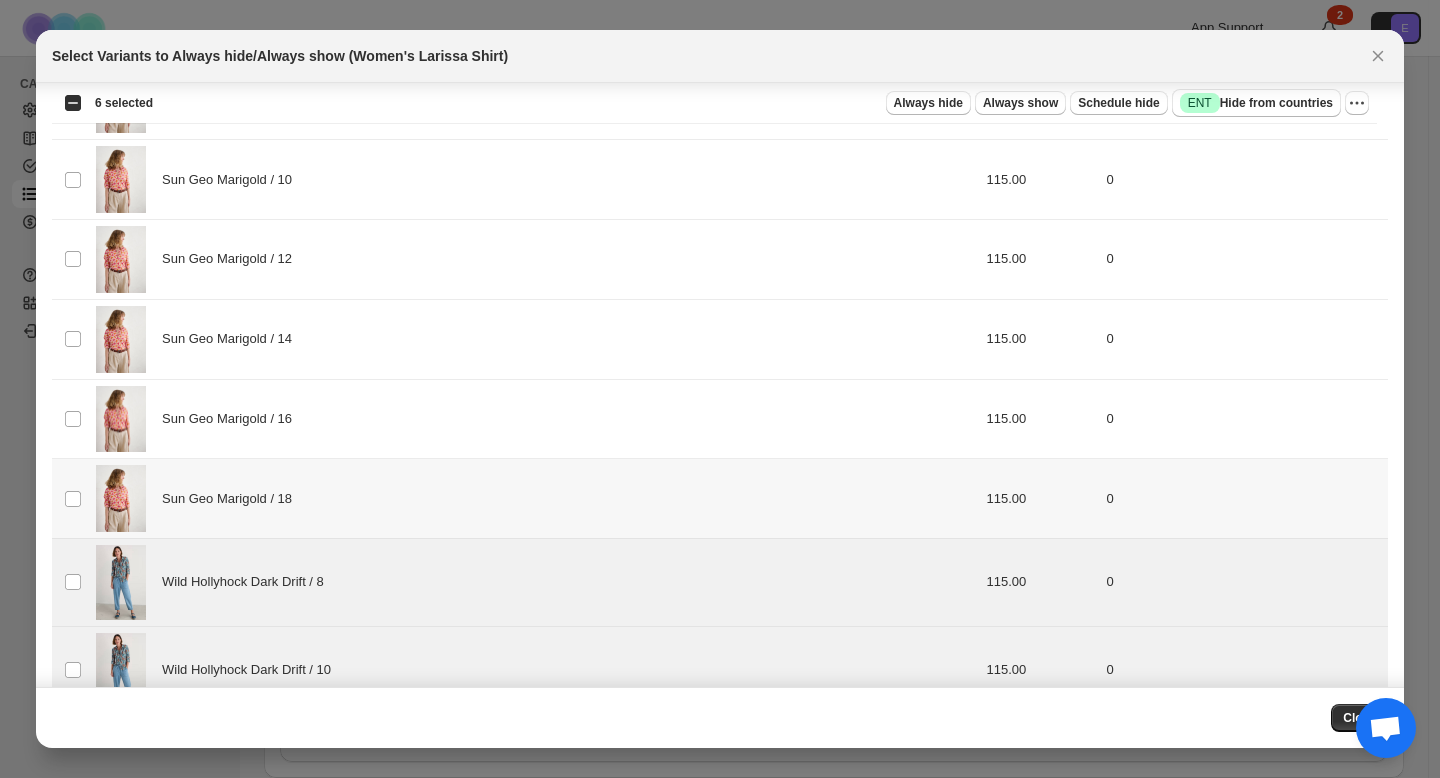 click on "Select product variant" at bounding box center (71, 499) 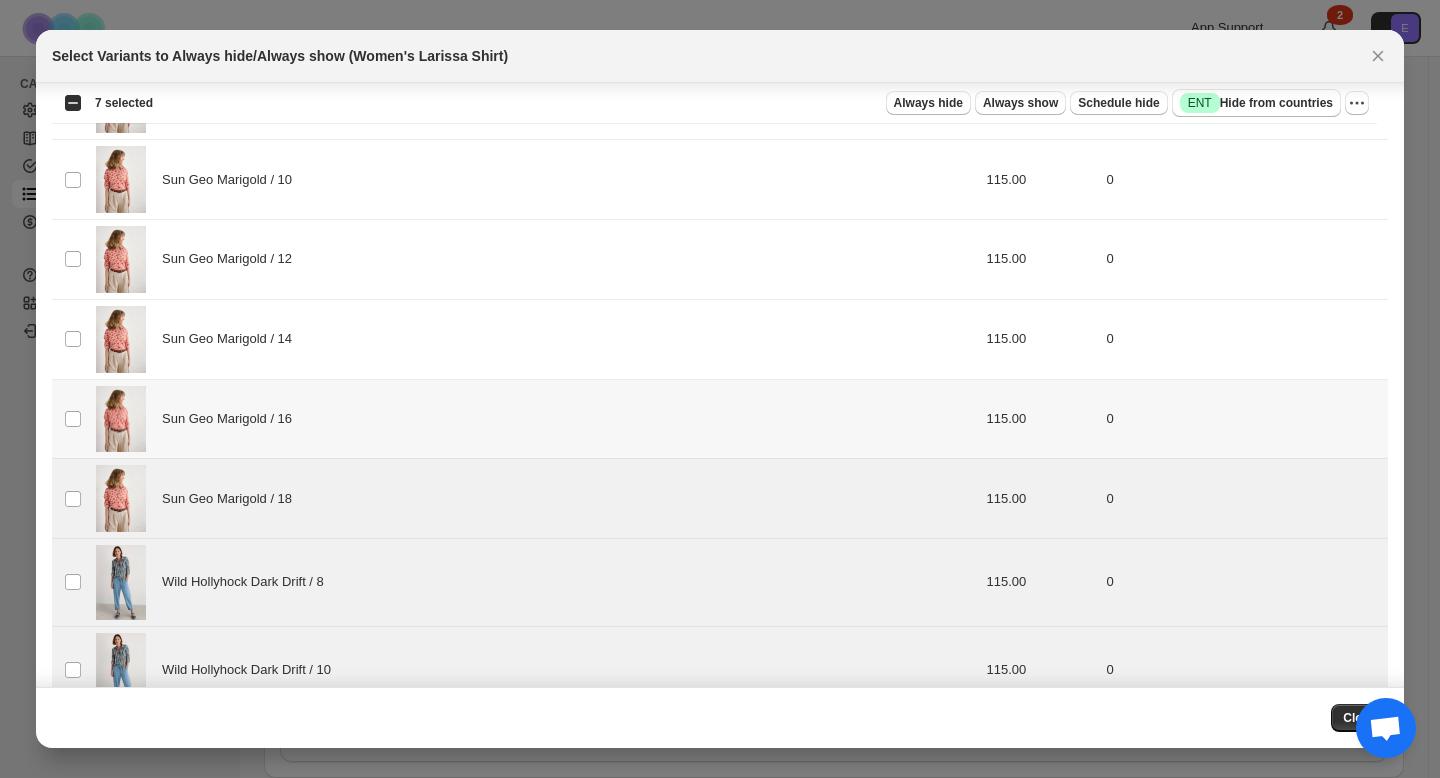 drag, startPoint x: 85, startPoint y: 430, endPoint x: 85, endPoint y: 395, distance: 35 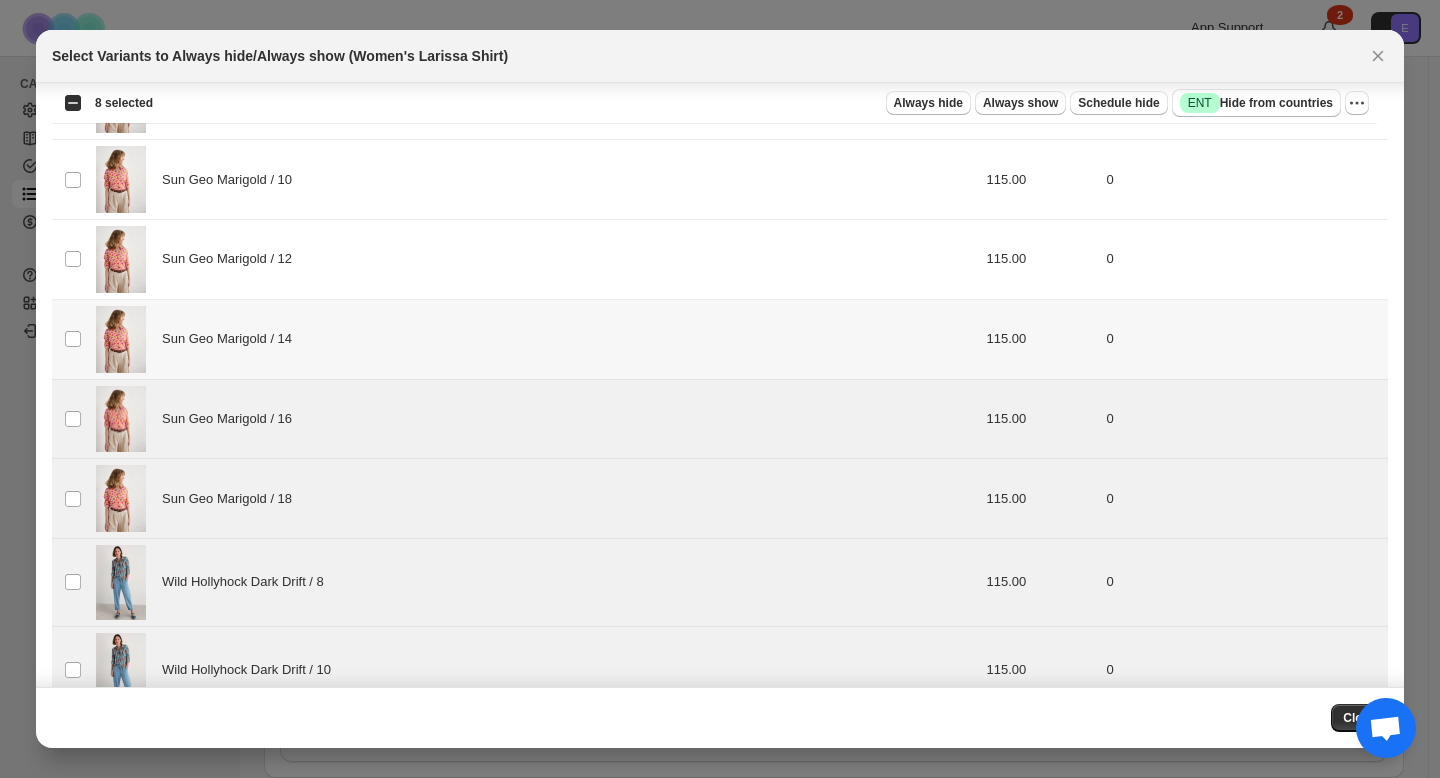 click on "Select product variant" at bounding box center (71, 339) 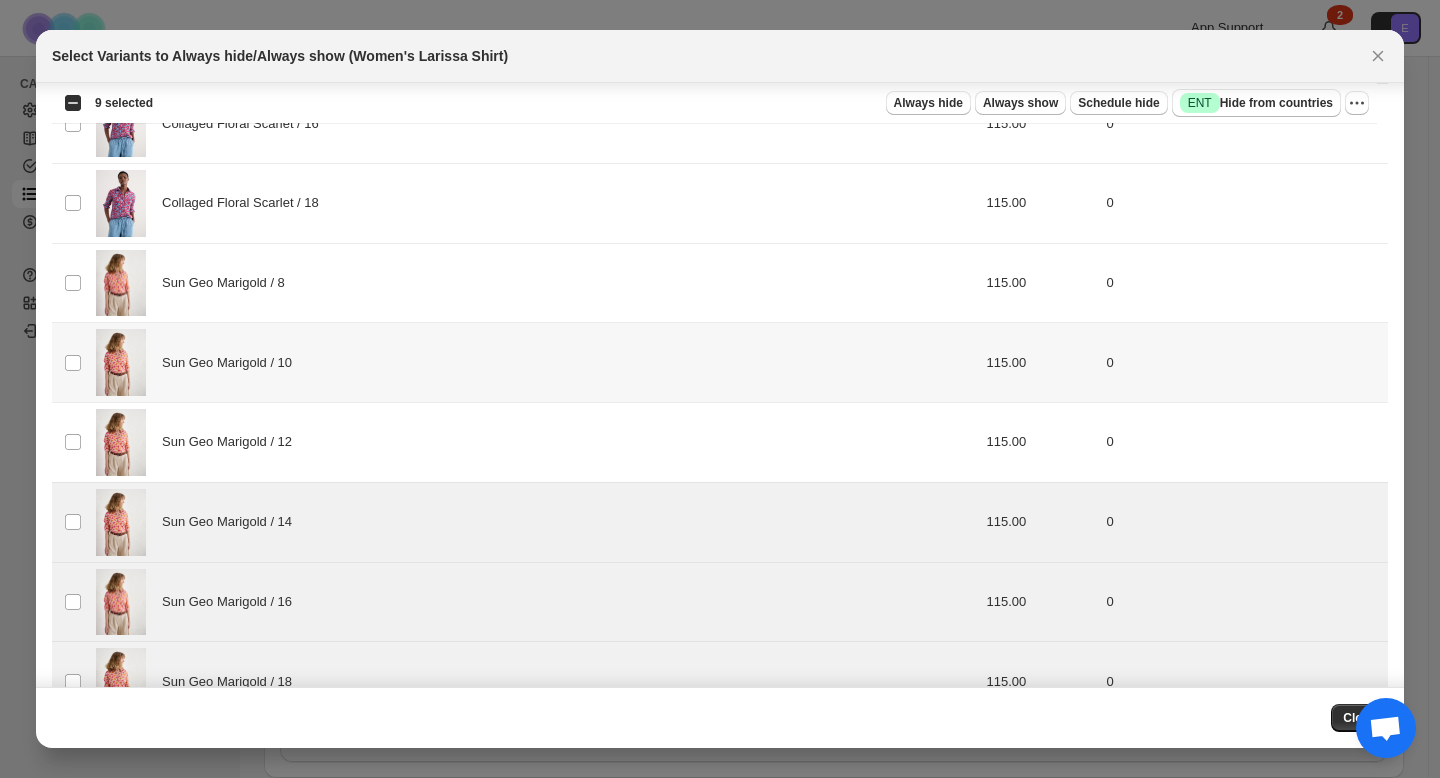 scroll, scrollTop: 2788, scrollLeft: 0, axis: vertical 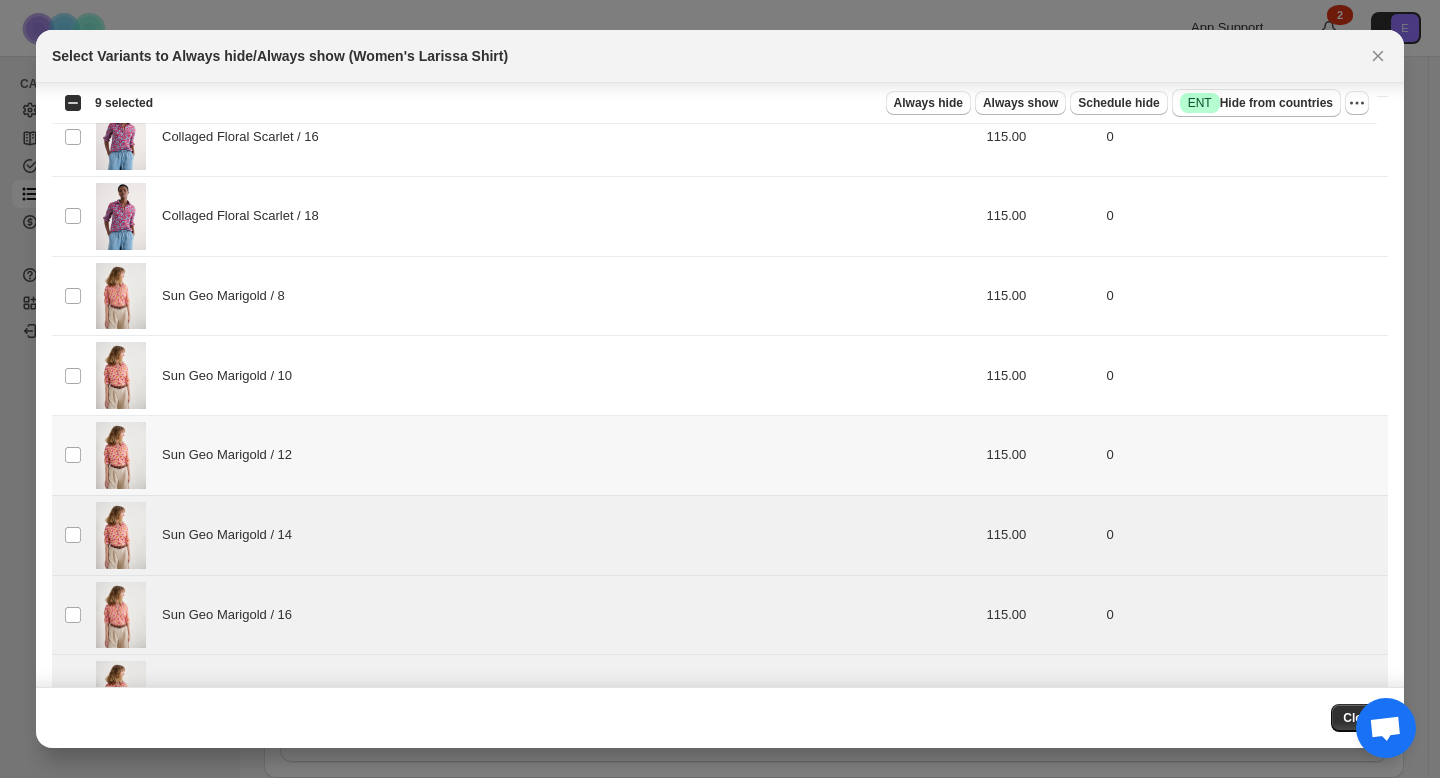 click on "Select product variant" at bounding box center (71, 456) 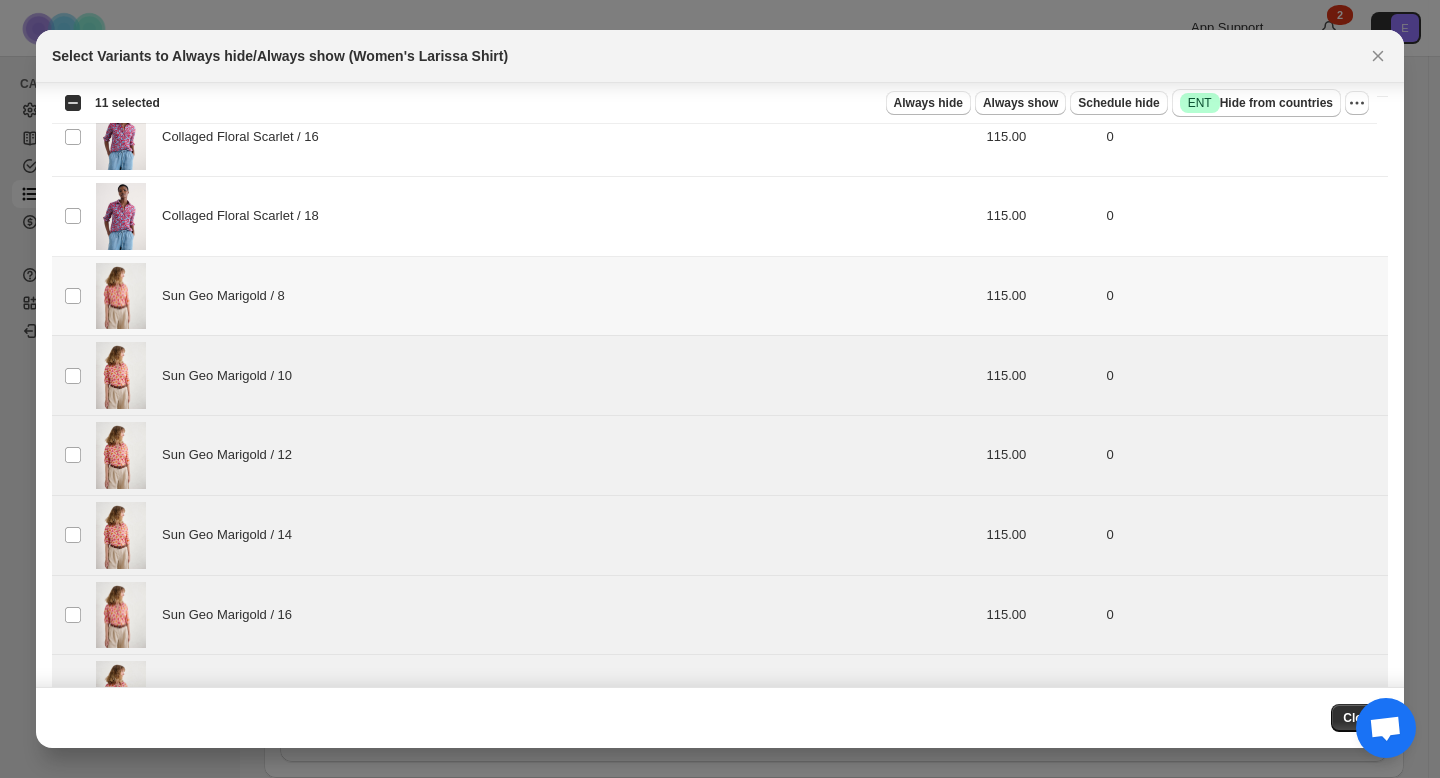 click on "Select product variant" at bounding box center (71, 296) 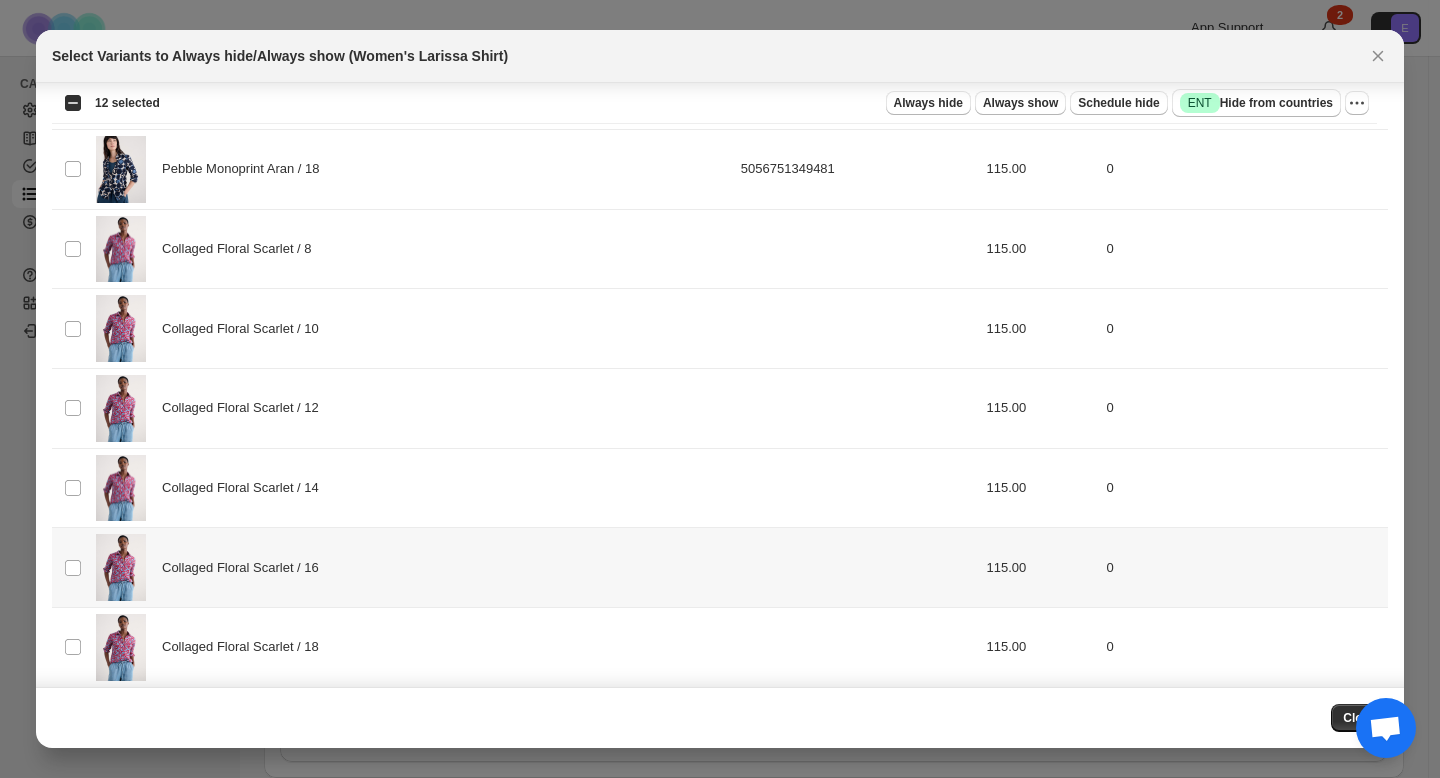 scroll, scrollTop: 2397, scrollLeft: 0, axis: vertical 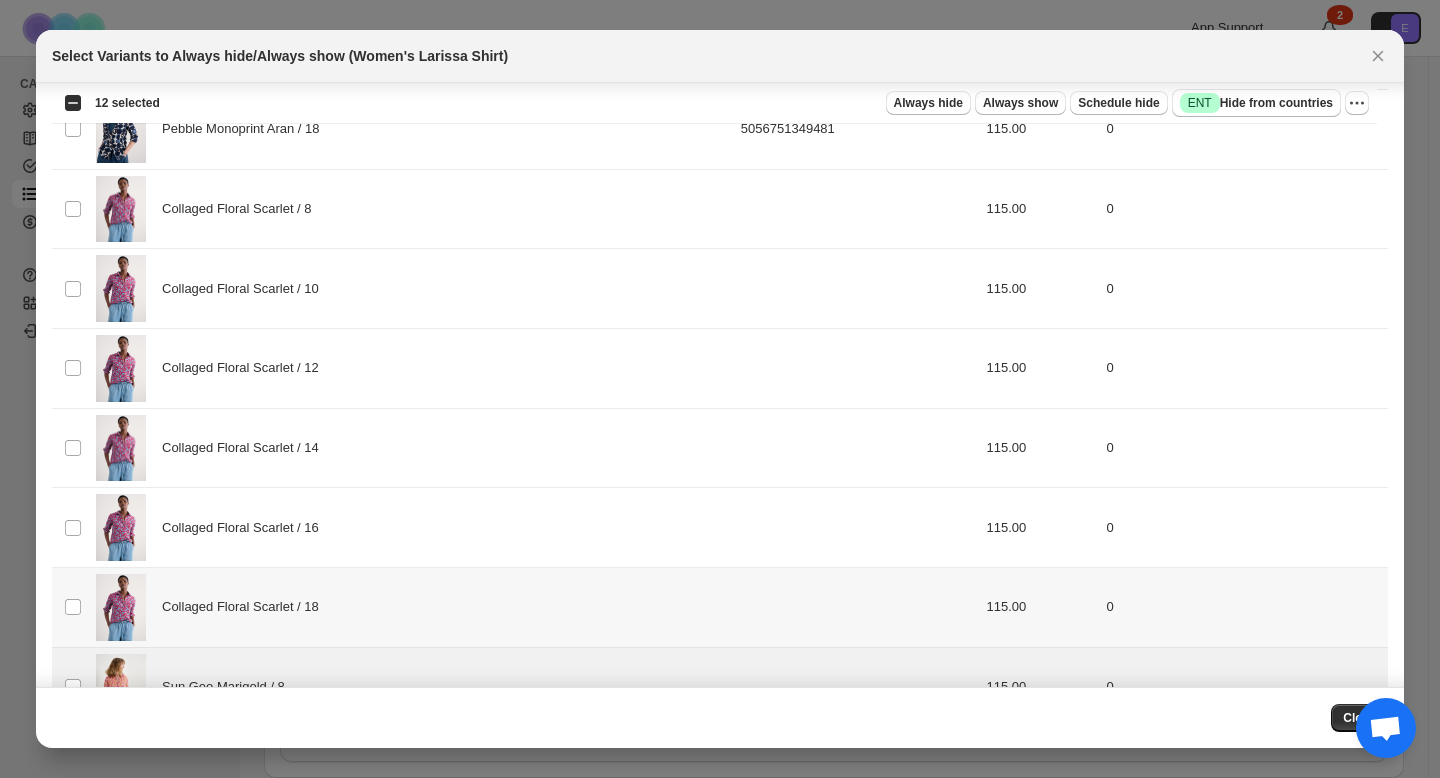 click on "Select product variant" at bounding box center [71, 608] 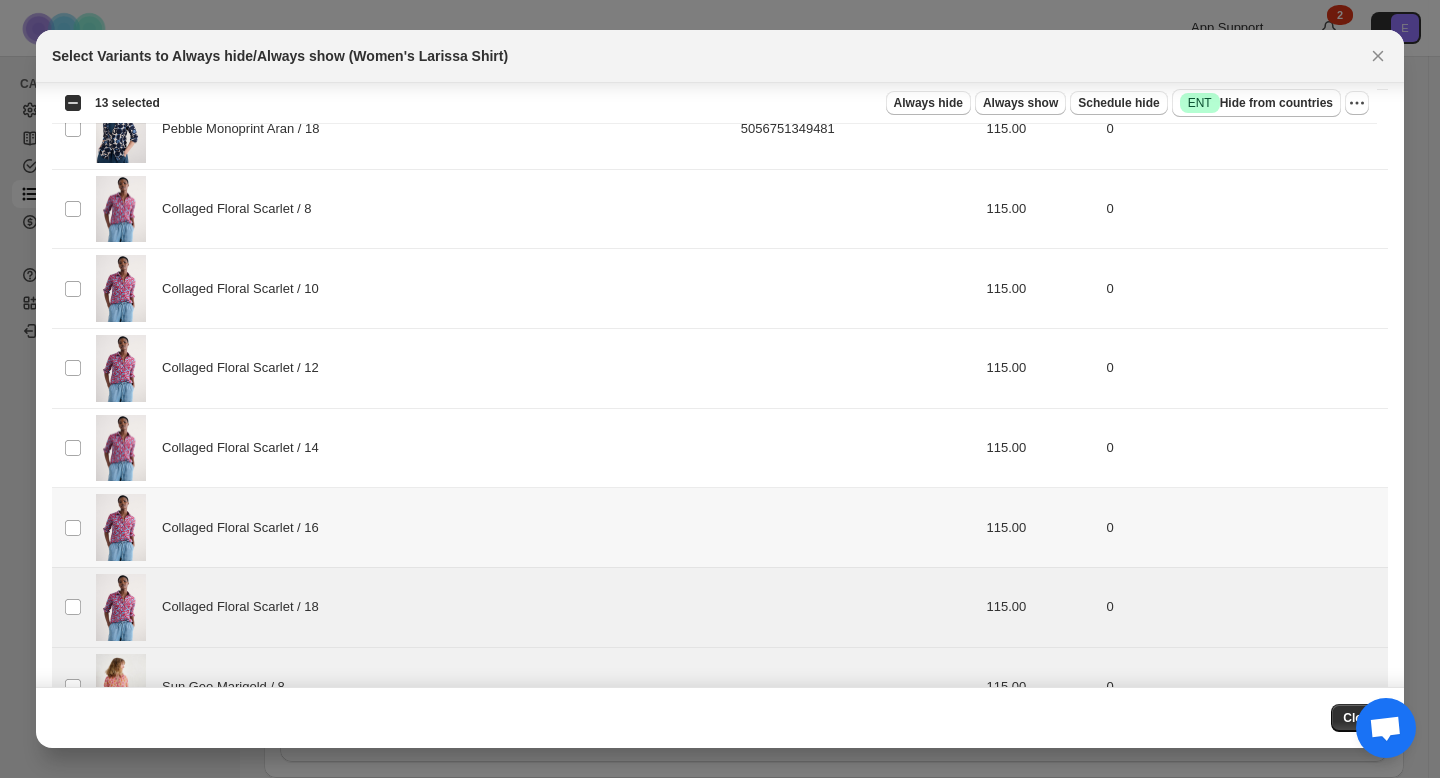 click on "Select product variant" at bounding box center (71, 528) 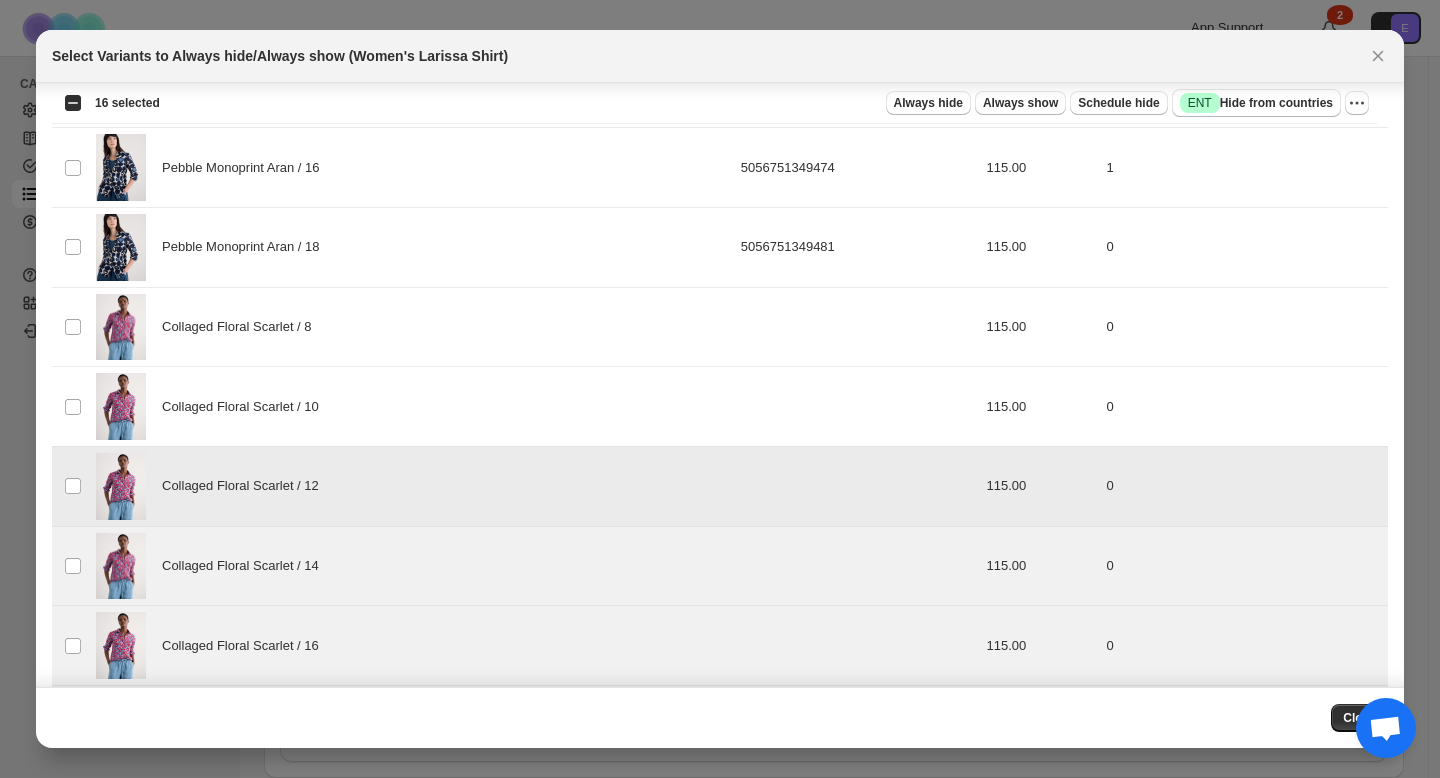 scroll, scrollTop: 2209, scrollLeft: 0, axis: vertical 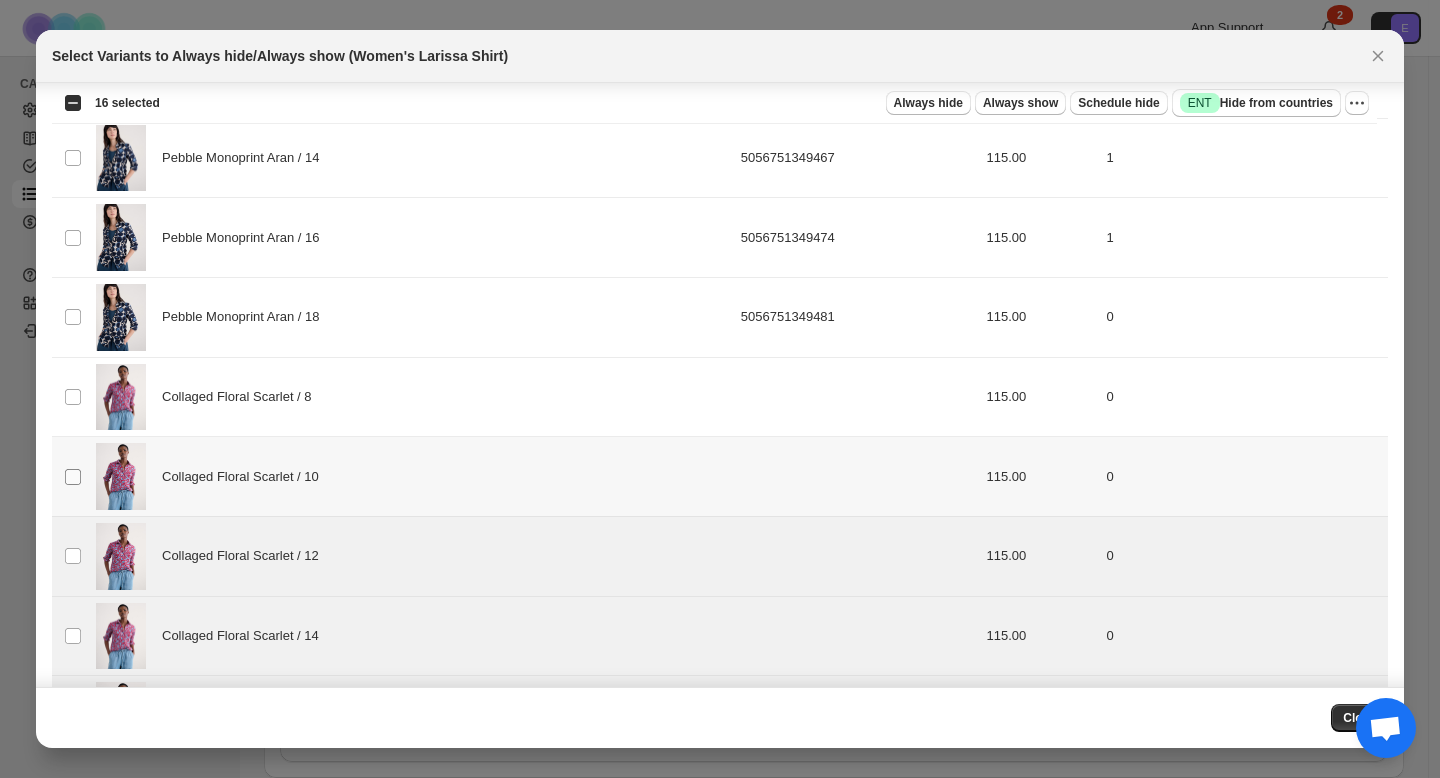 click on "Select product variant" at bounding box center [71, 477] 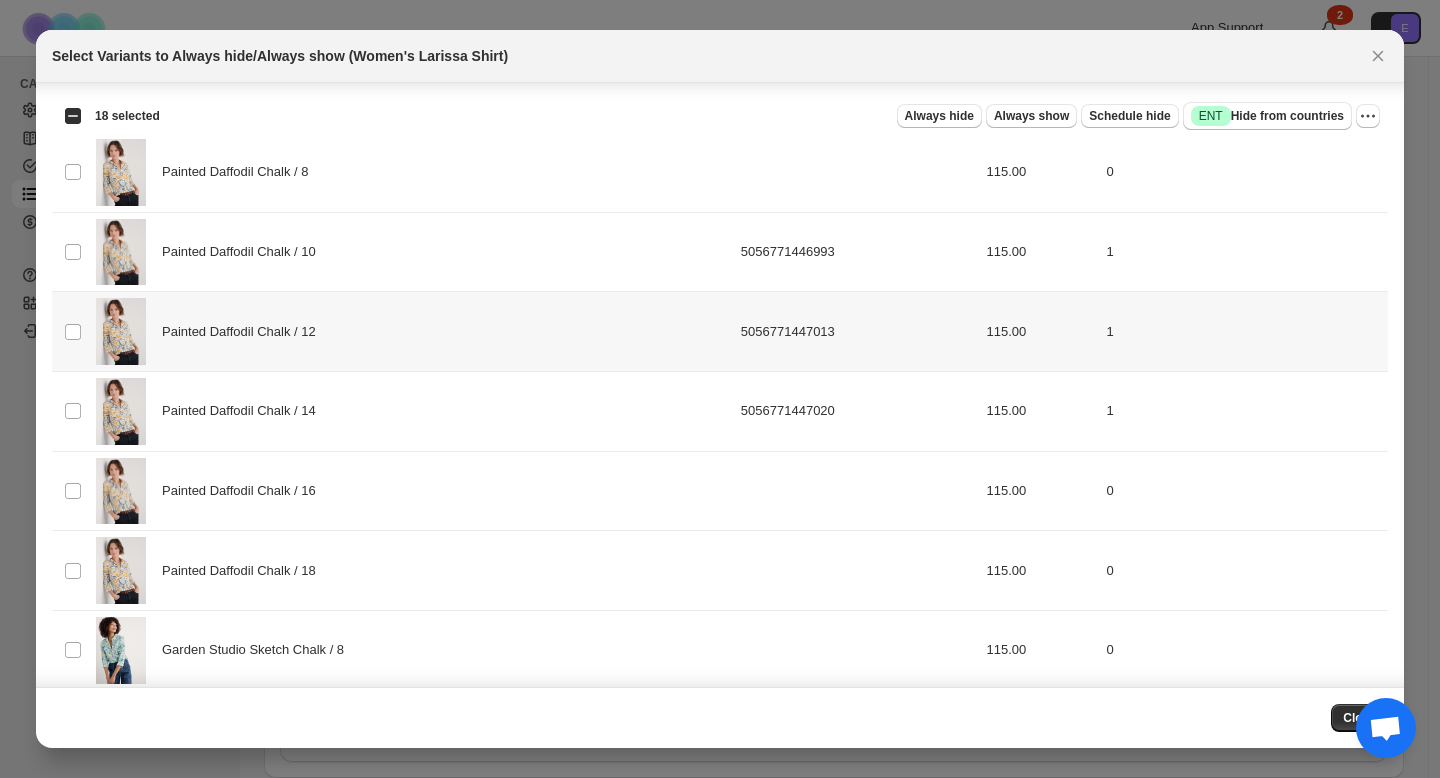 scroll, scrollTop: 485, scrollLeft: 0, axis: vertical 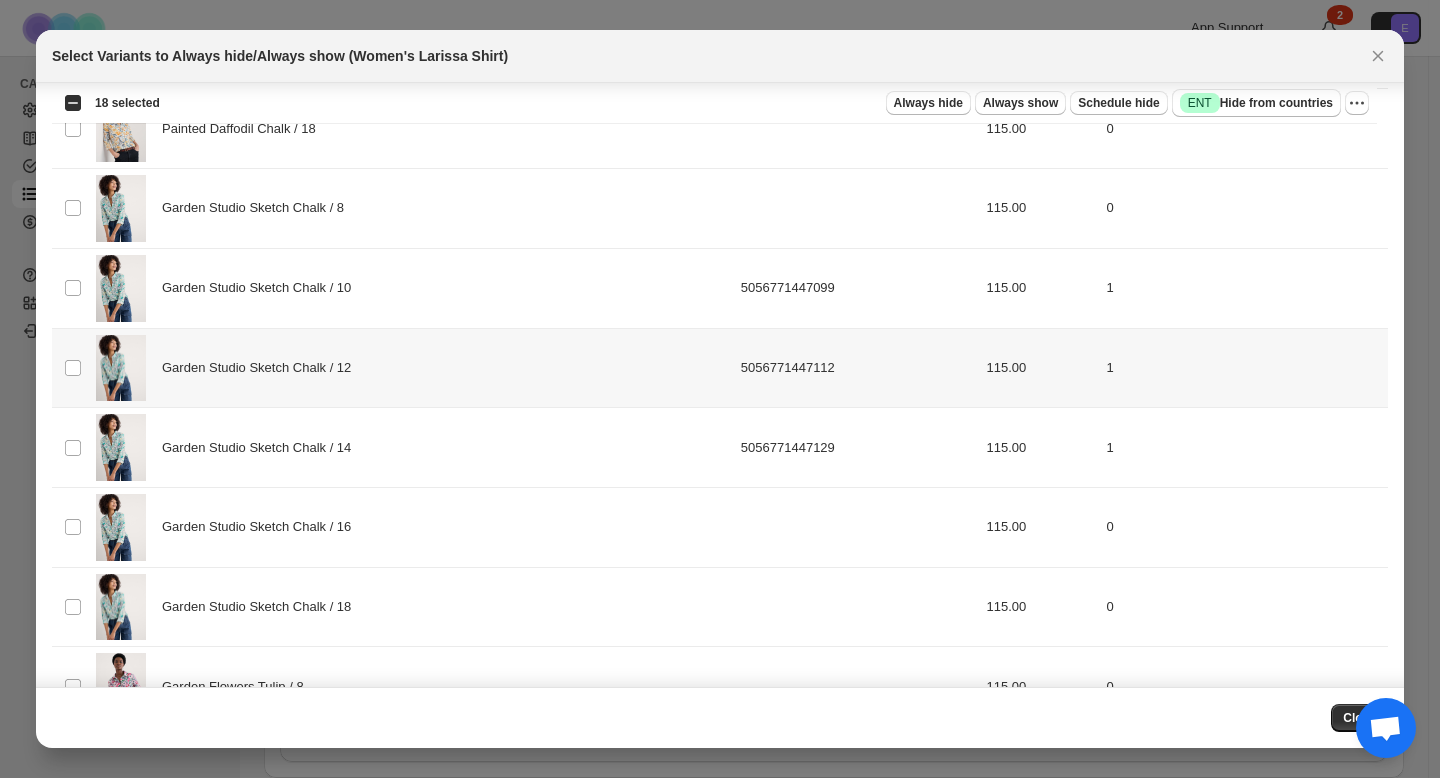 click on "Select product variant" at bounding box center [71, 368] 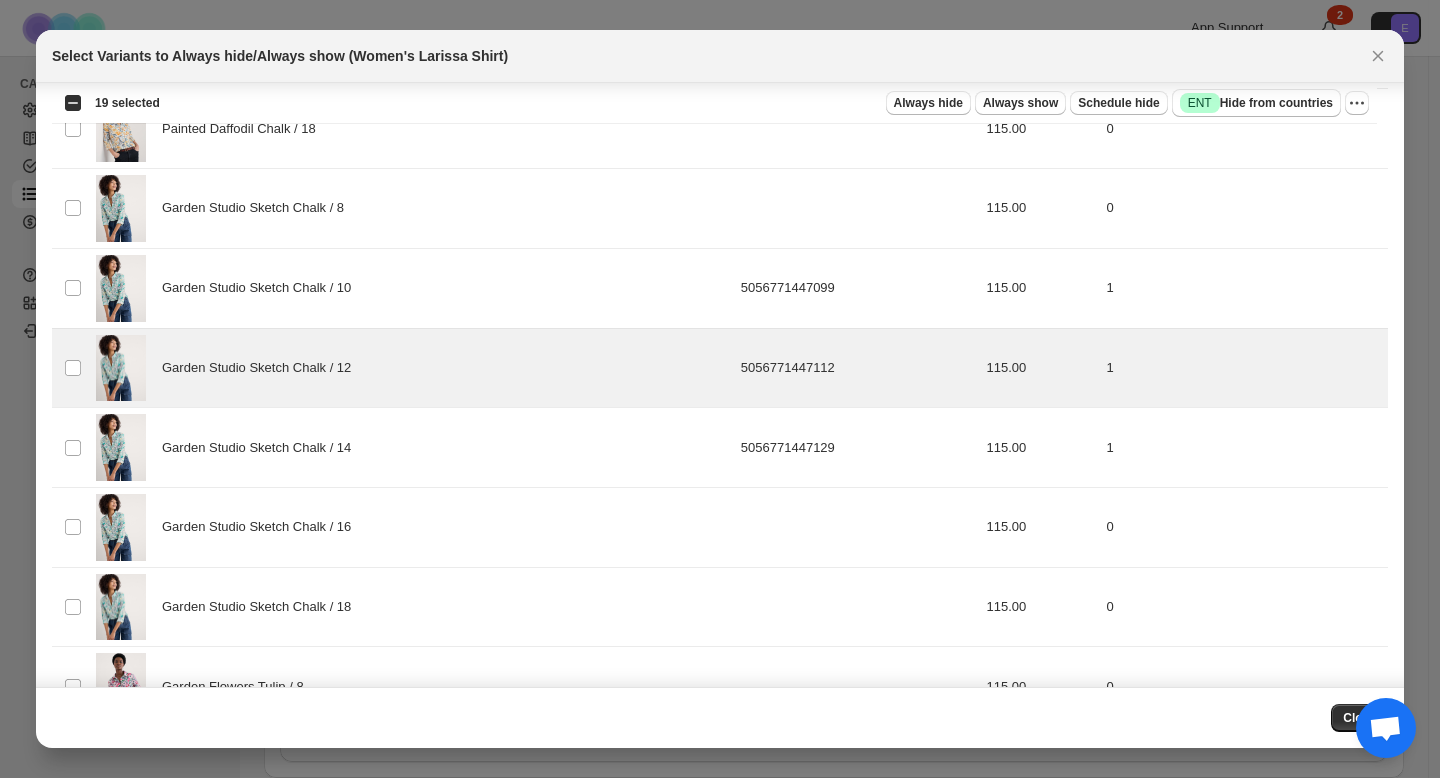 click on "Tip: Select the variants first, then you'll see bulk action buttons Loading product variants… Loading product variants… Select all product variants Variant Title SKU Price Inventory Quantity Select all 48 product variants 19 selected Always hide Always show Schedule hide Success ENT Hide from countries Always hide Always show Schedule hide Success ENT Hide from countries Select all product variants Variant Title SKU Price Inventory Quantity Select product variant Painted Daffodil Chalk / 8 115.00 0 Select product variant Painted Daffodil Chalk / 10 5056771446993 115.00 1 Select product variant Painted Daffodil Chalk / 12 5056771447013 115.00 1 Select product variant Painted Daffodil Chalk / 14 5056771447020 115.00 1 Select product variant Painted Daffodil Chalk / 16 115.00 0 Select product variant Painted Daffodil Chalk / 18 115.00 0 Select product variant Garden Studio Sketch Chalk / 8 115.00 0 Select product variant Garden Studio Sketch Chalk / 10 1 1" at bounding box center [720, 1589] 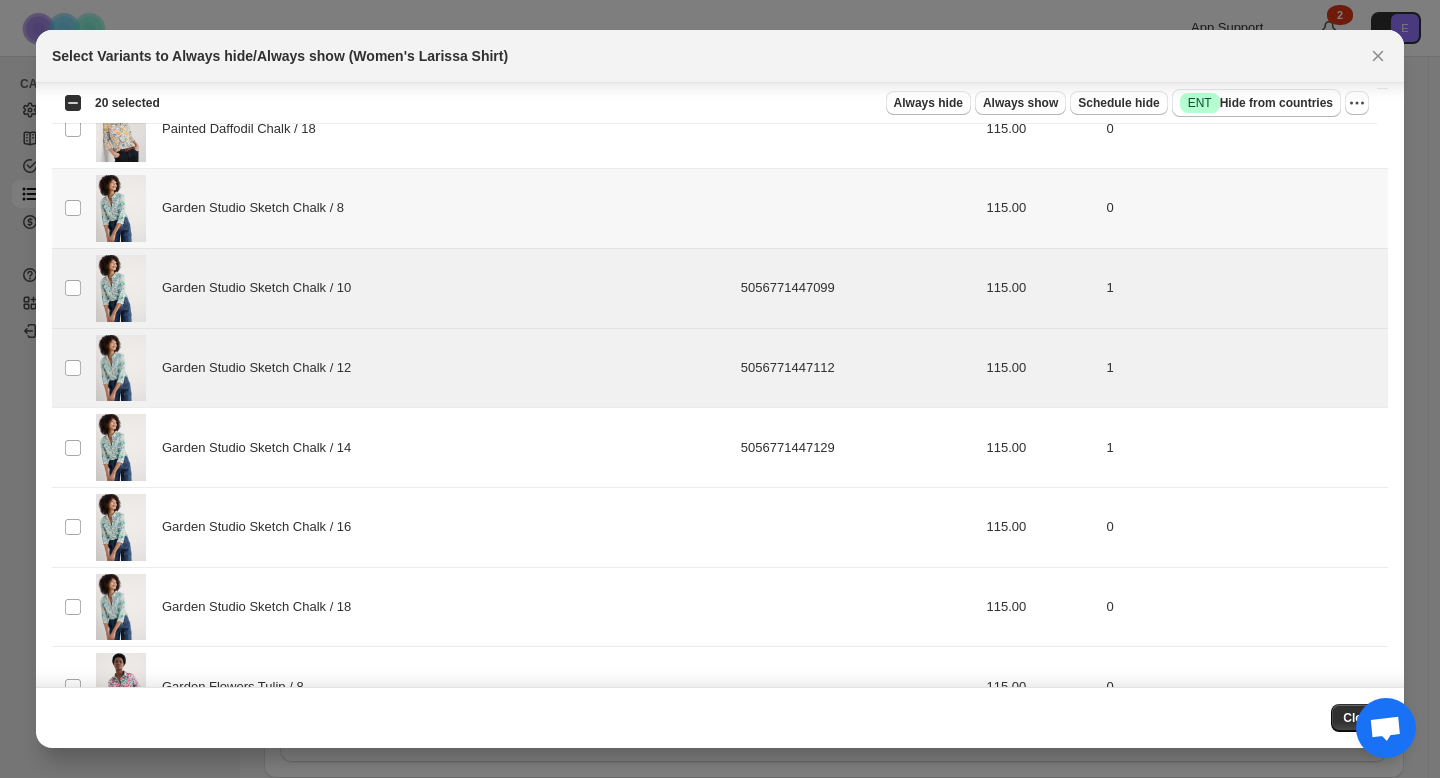 click on "Select product variant" at bounding box center [71, 209] 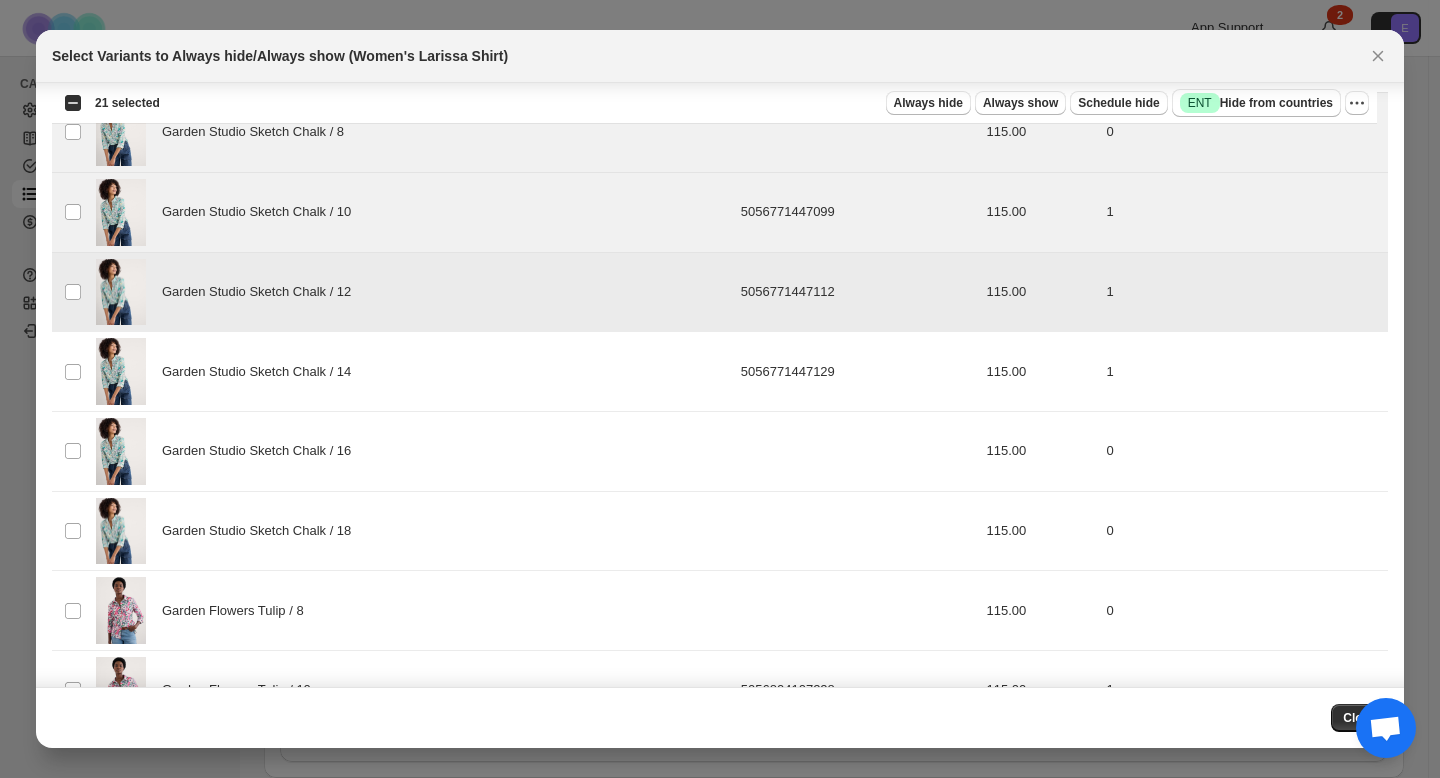 scroll, scrollTop: 613, scrollLeft: 0, axis: vertical 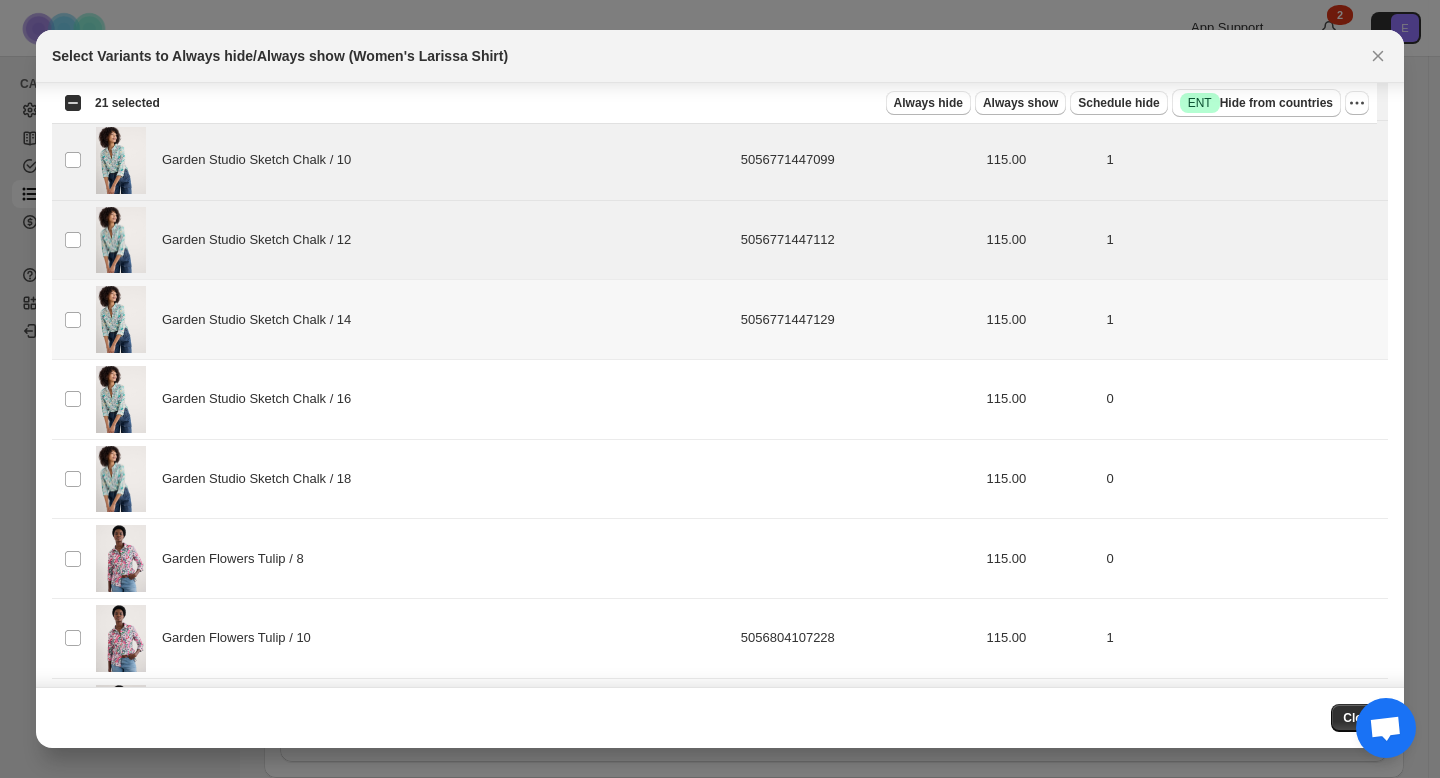 click on "Select product variant" at bounding box center (71, 320) 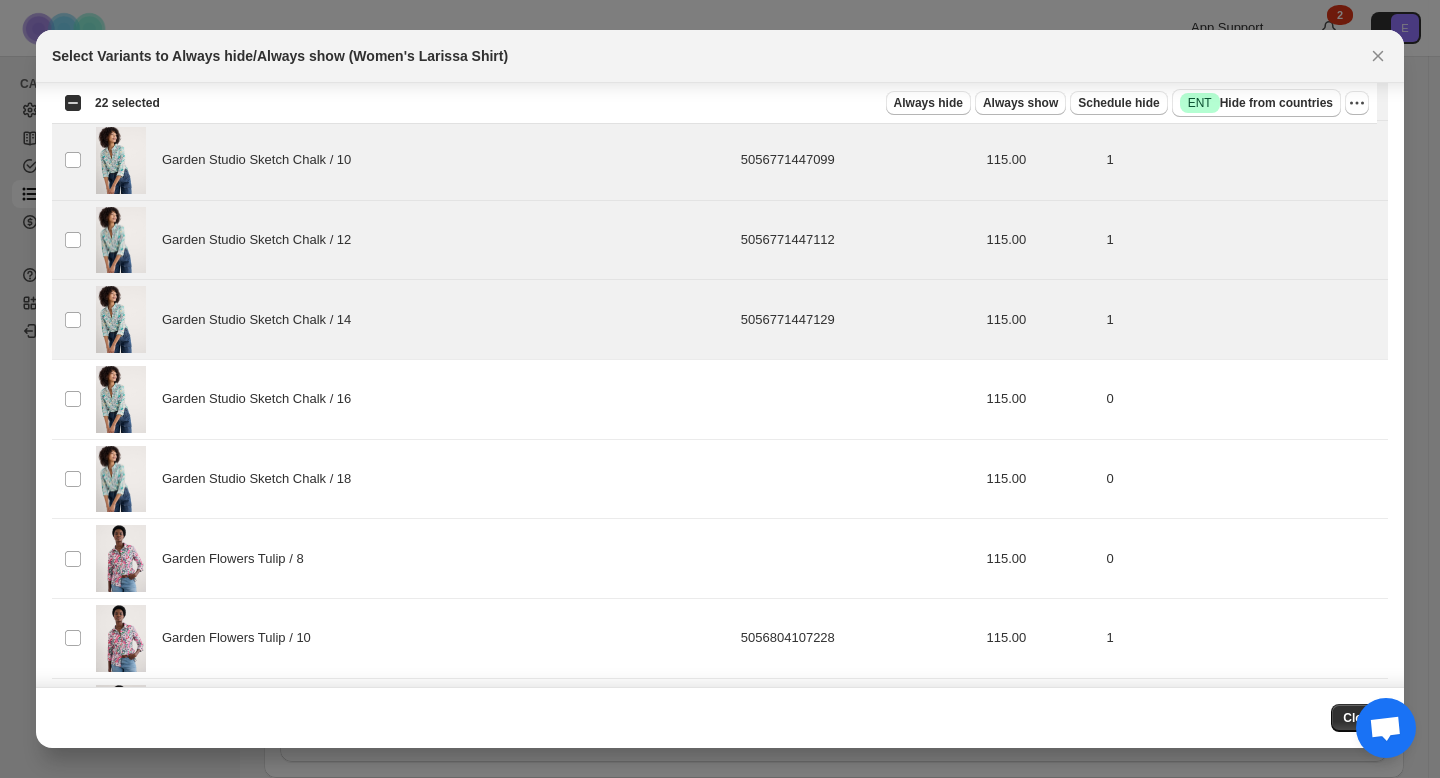 click on "Tip:  Select the variants first, then  you'll  see bulk action buttons Loading product variants… Loading product variants… Select all product variants Variant Title SKU Price Inventory Quantity Select all 48 product variants 22 selected Always hide Always show Schedule hide Success ENT  Hide from countries Always hide Always show Schedule hide Success ENT  Hide from countries Select all product variants Variant Title SKU Price Inventory Quantity Select product variant Painted Daffodil Chalk / 8     115.00 0 Select product variant Painted Daffodil Chalk / 10     5056771446993 115.00 1 Select product variant Painted Daffodil Chalk / 12     5056771447013 115.00 1 Select product variant Painted Daffodil Chalk / 14     5056771447020 115.00 1 Select product variant Painted Daffodil Chalk / 16     115.00 0 Select product variant Painted Daffodil Chalk / 18     115.00 0 Select product variant Garden Studio Sketch Chalk / 8     115.00 0 Select product variant Garden Studio Sketch Chalk / 10     1 1" at bounding box center [720, 1461] 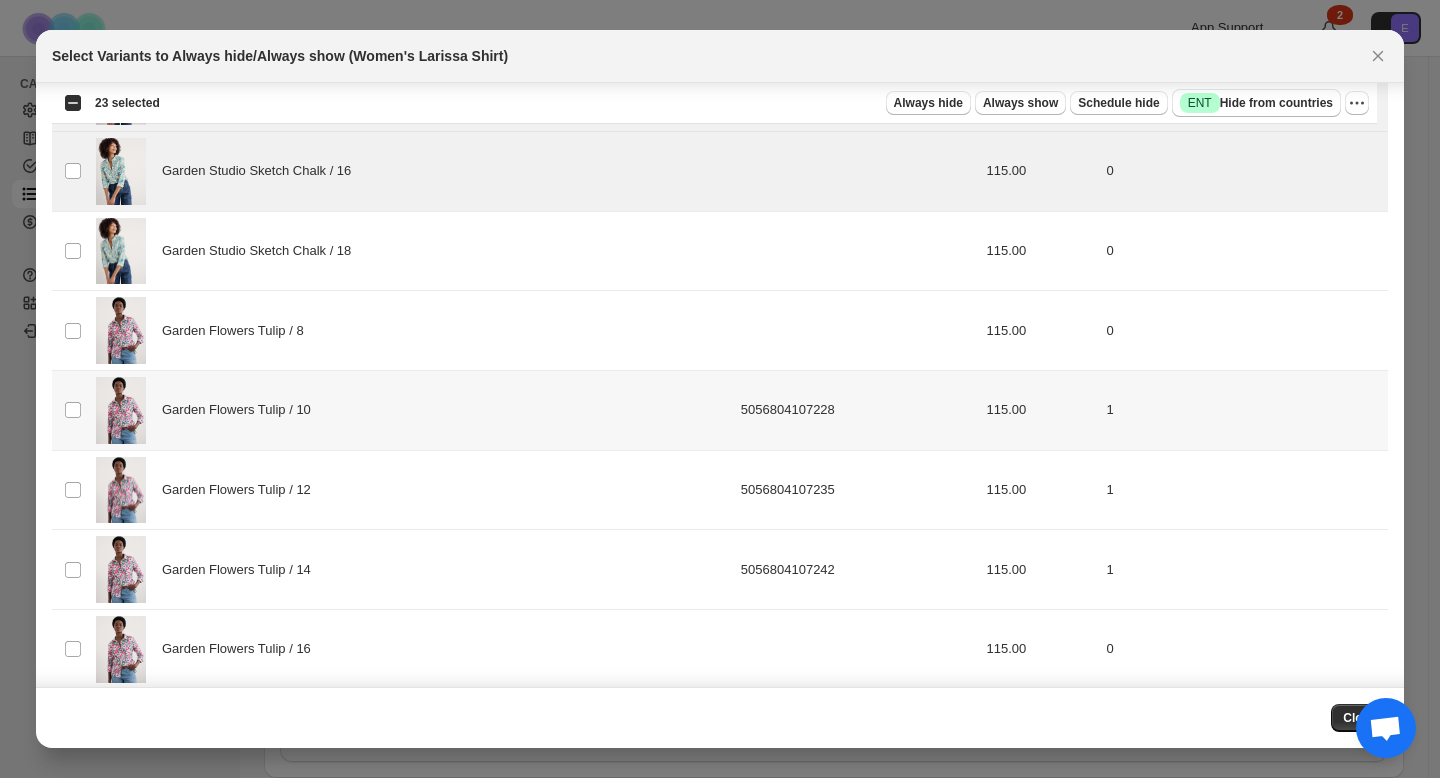 scroll, scrollTop: 822, scrollLeft: 0, axis: vertical 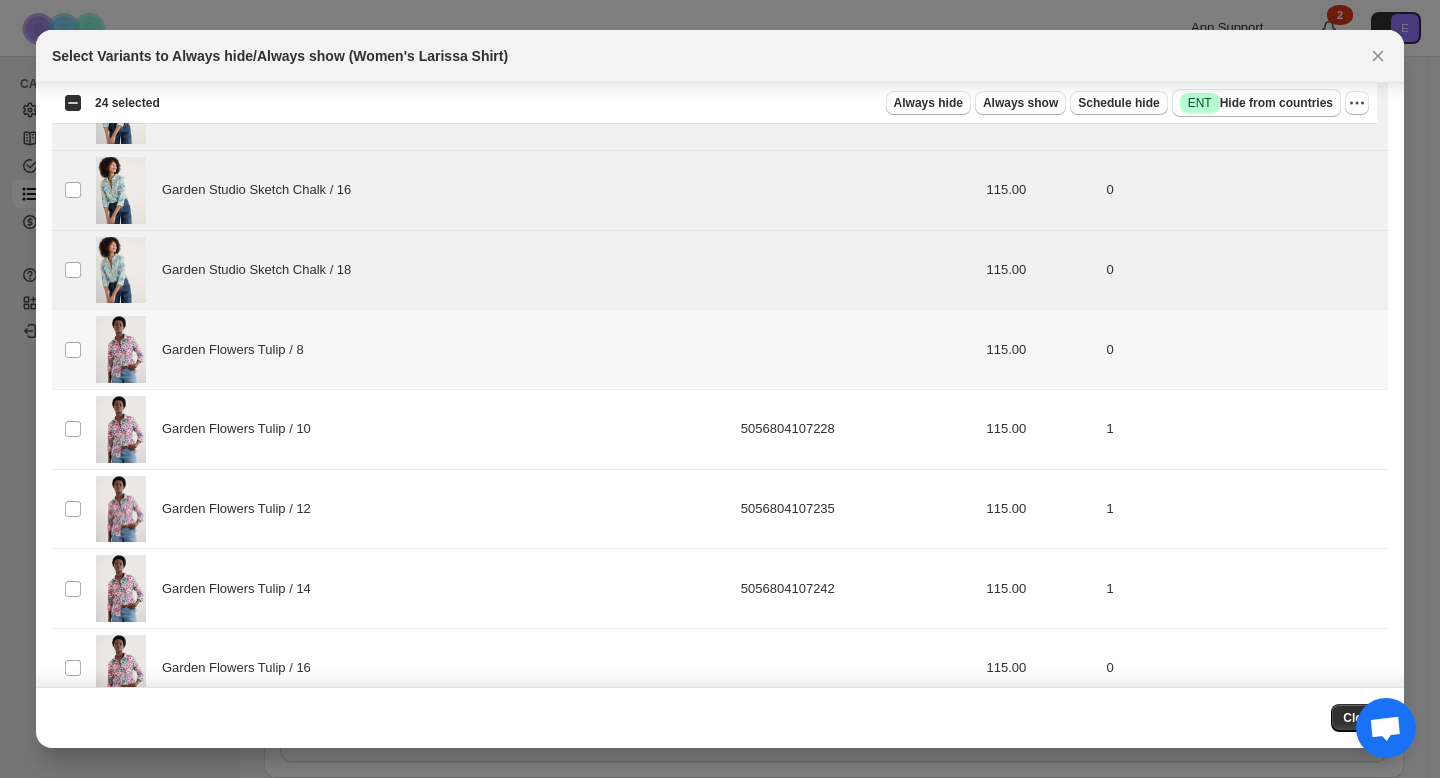 click on "Select product variant" at bounding box center (71, 350) 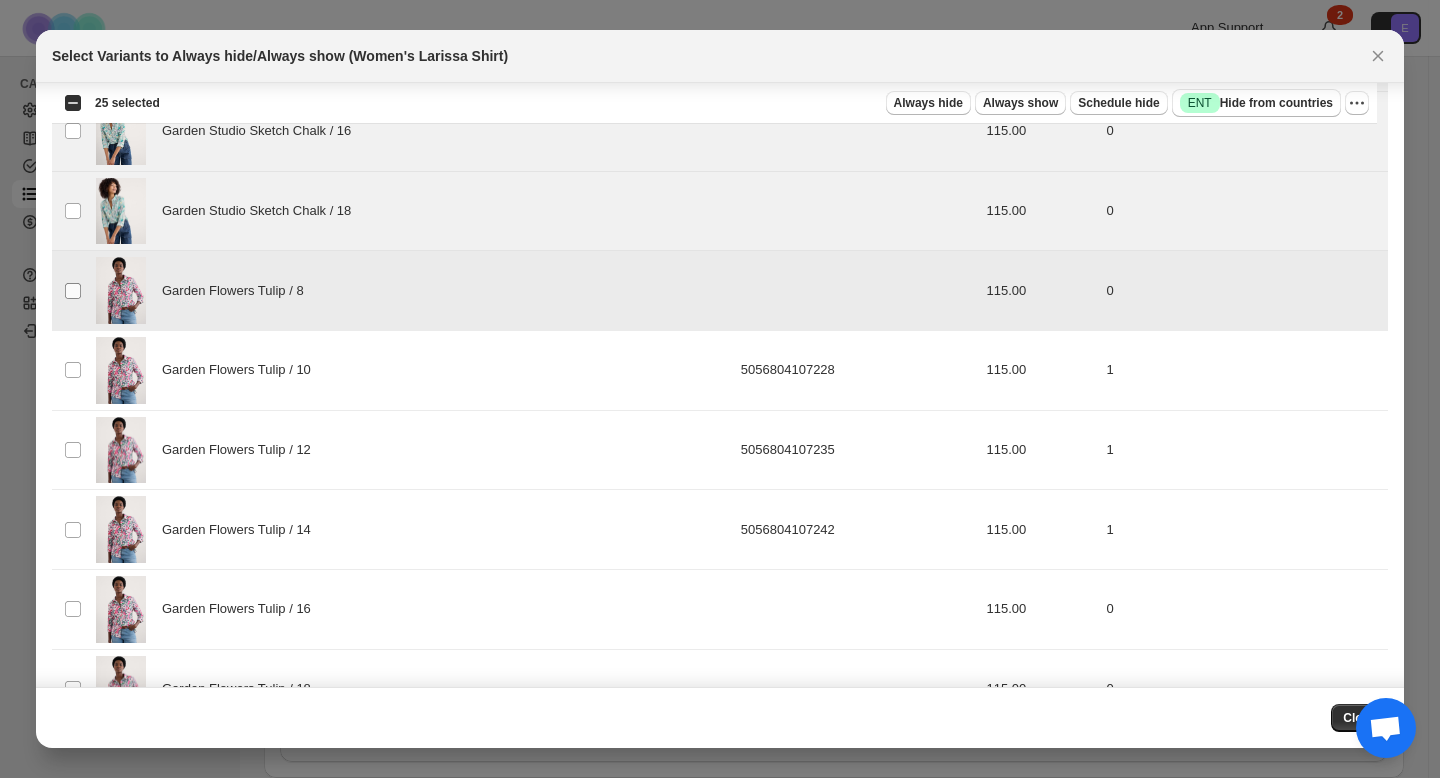 scroll, scrollTop: 982, scrollLeft: 0, axis: vertical 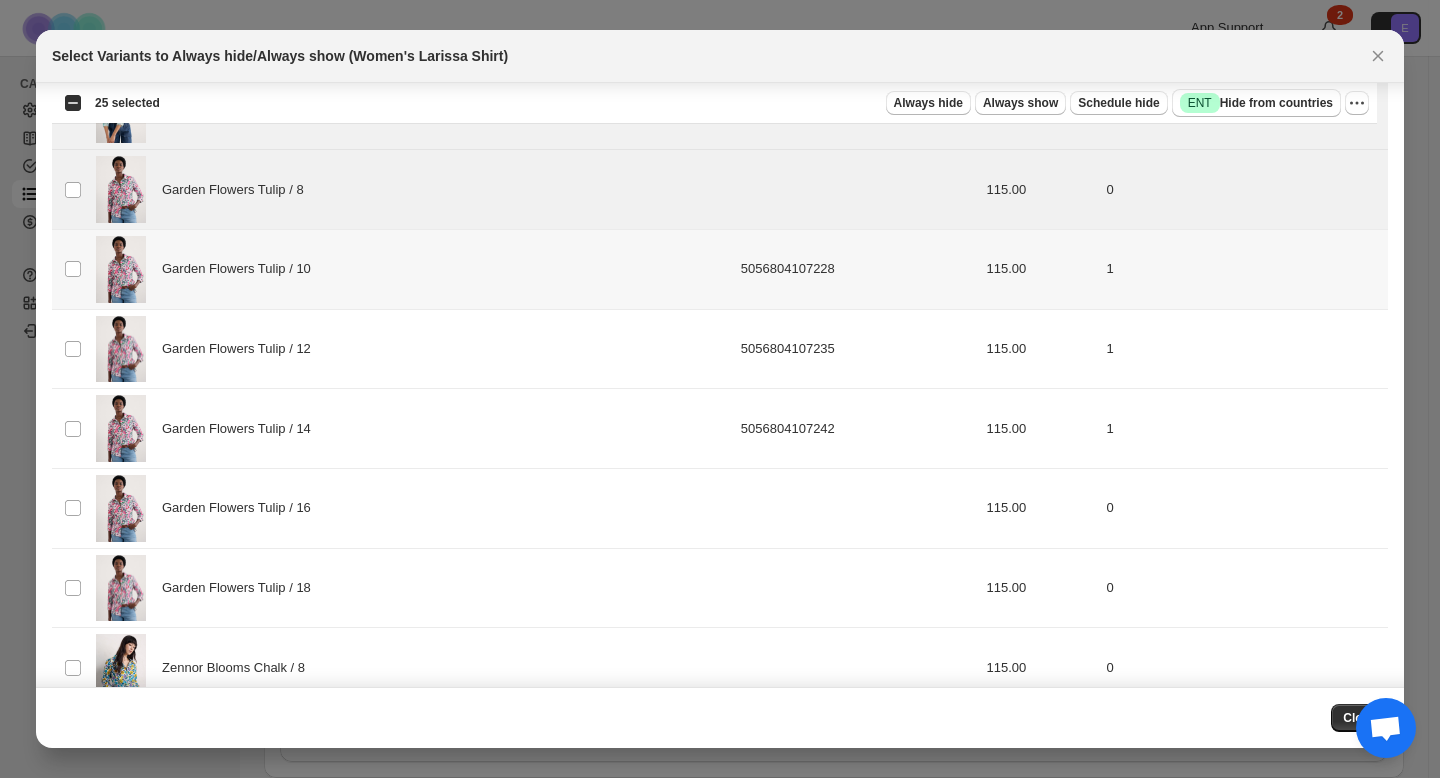 click on "Select product variant" at bounding box center (71, 269) 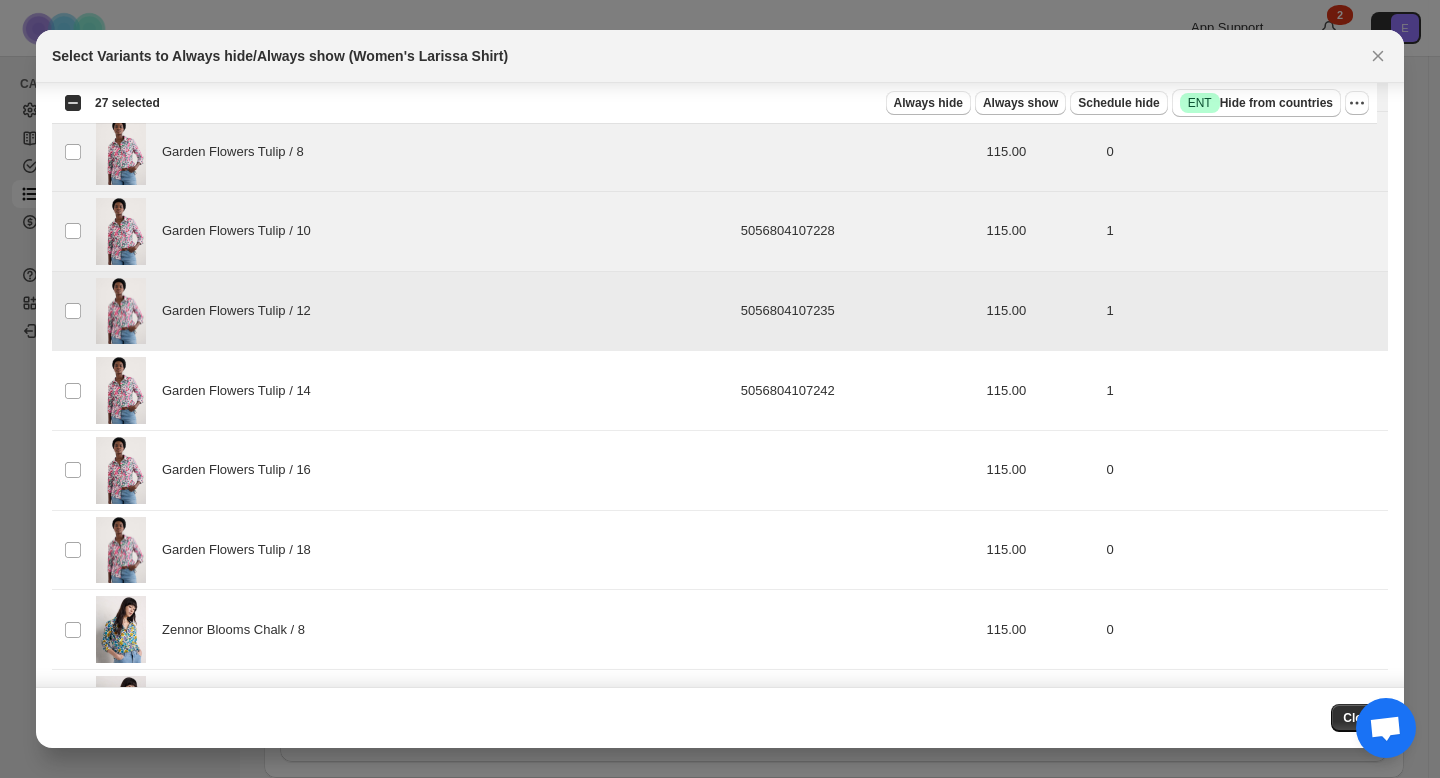 scroll, scrollTop: 1030, scrollLeft: 0, axis: vertical 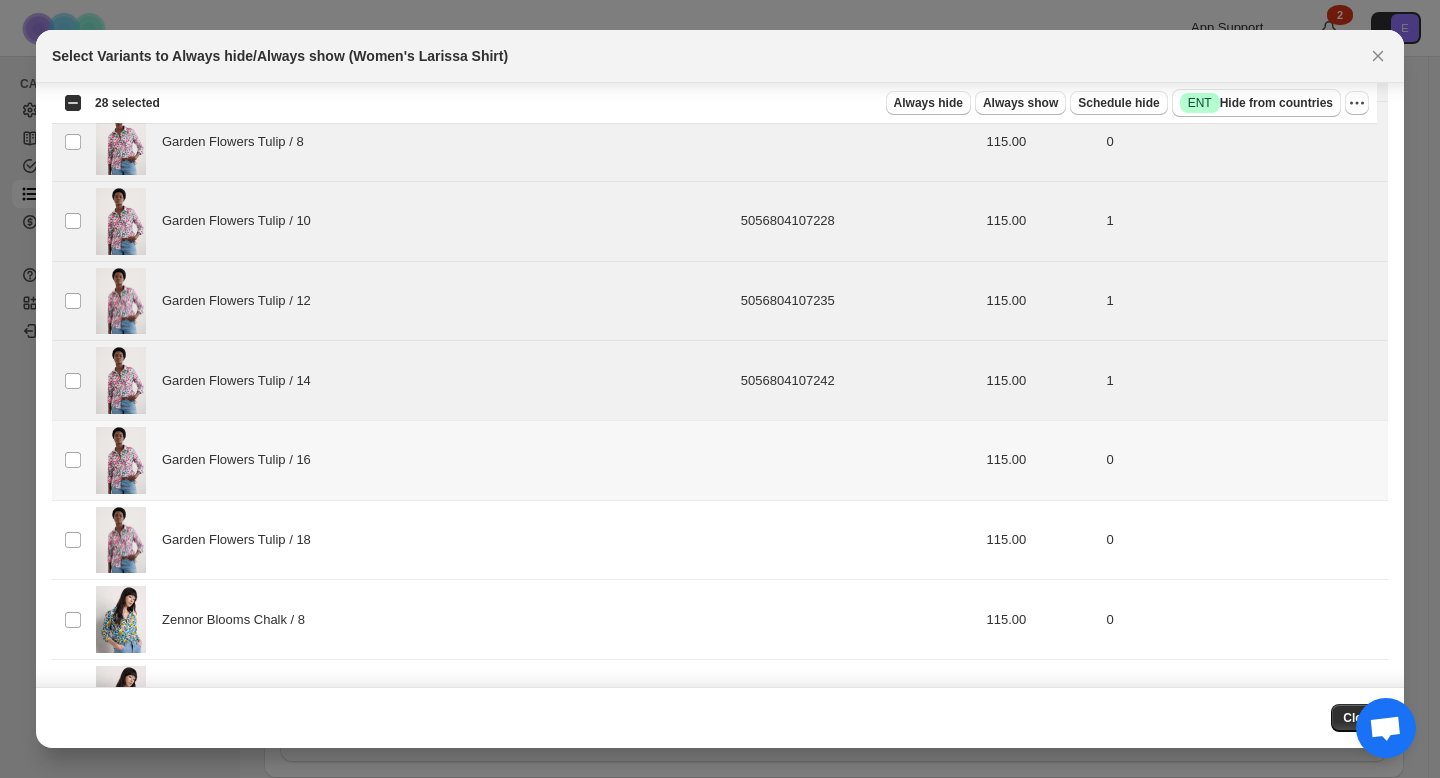 click on "Select product variant" at bounding box center (71, 461) 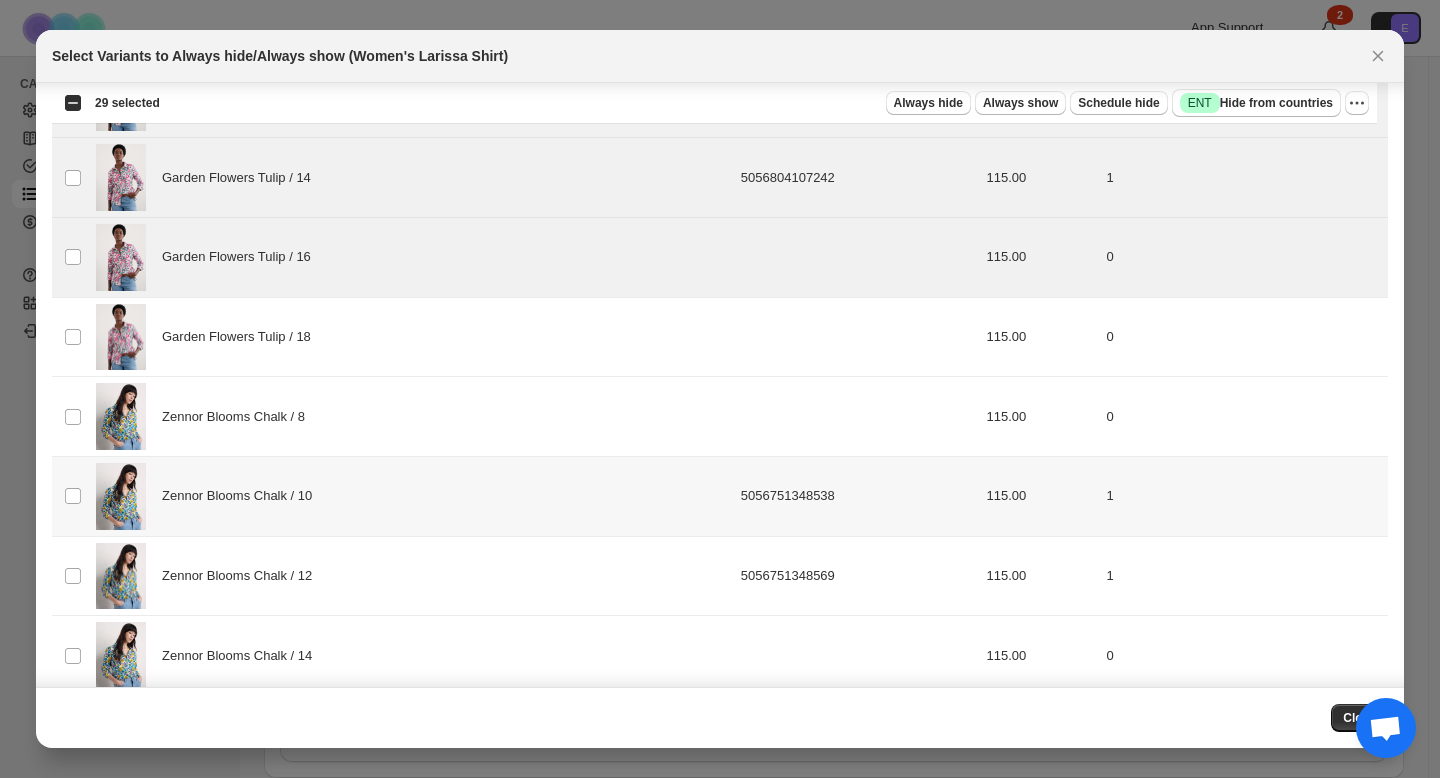 scroll, scrollTop: 1191, scrollLeft: 0, axis: vertical 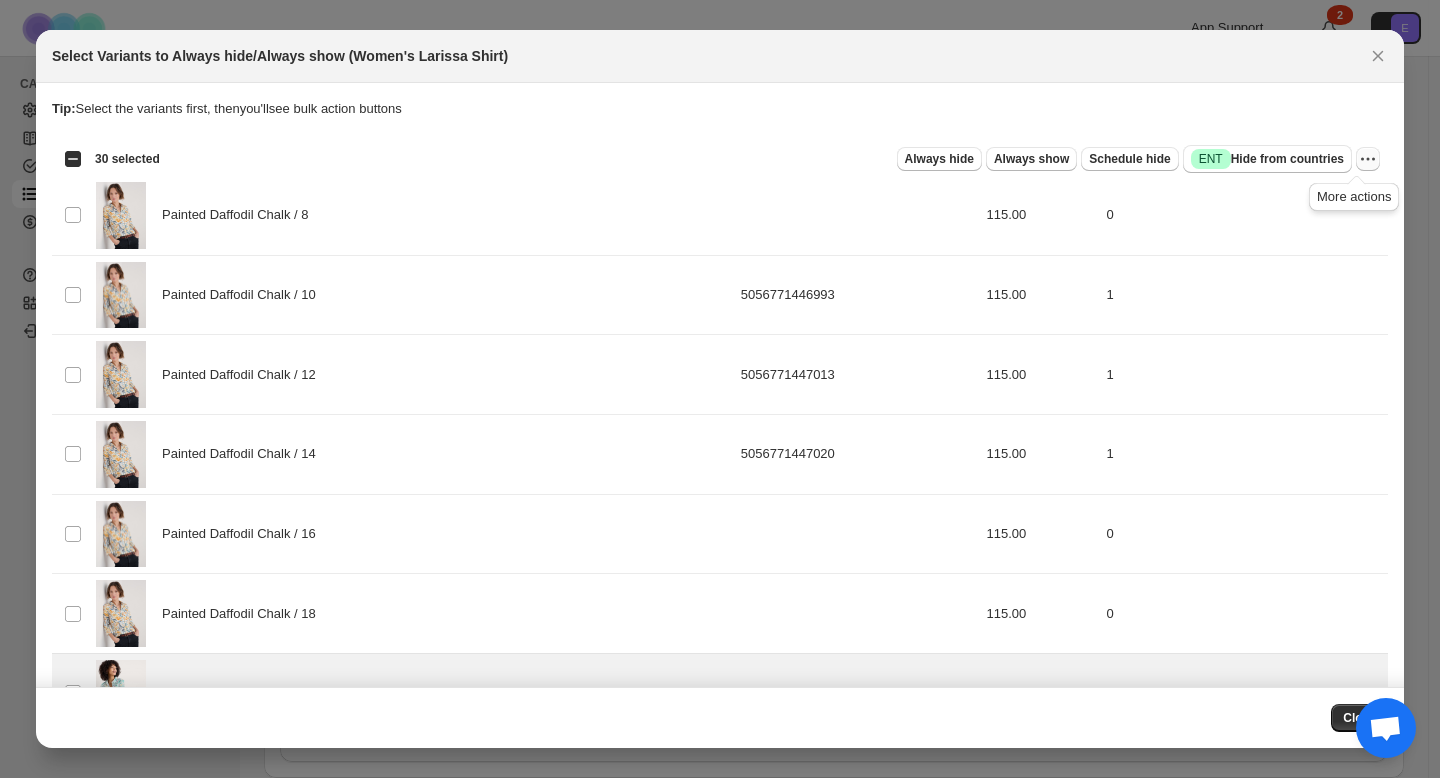click 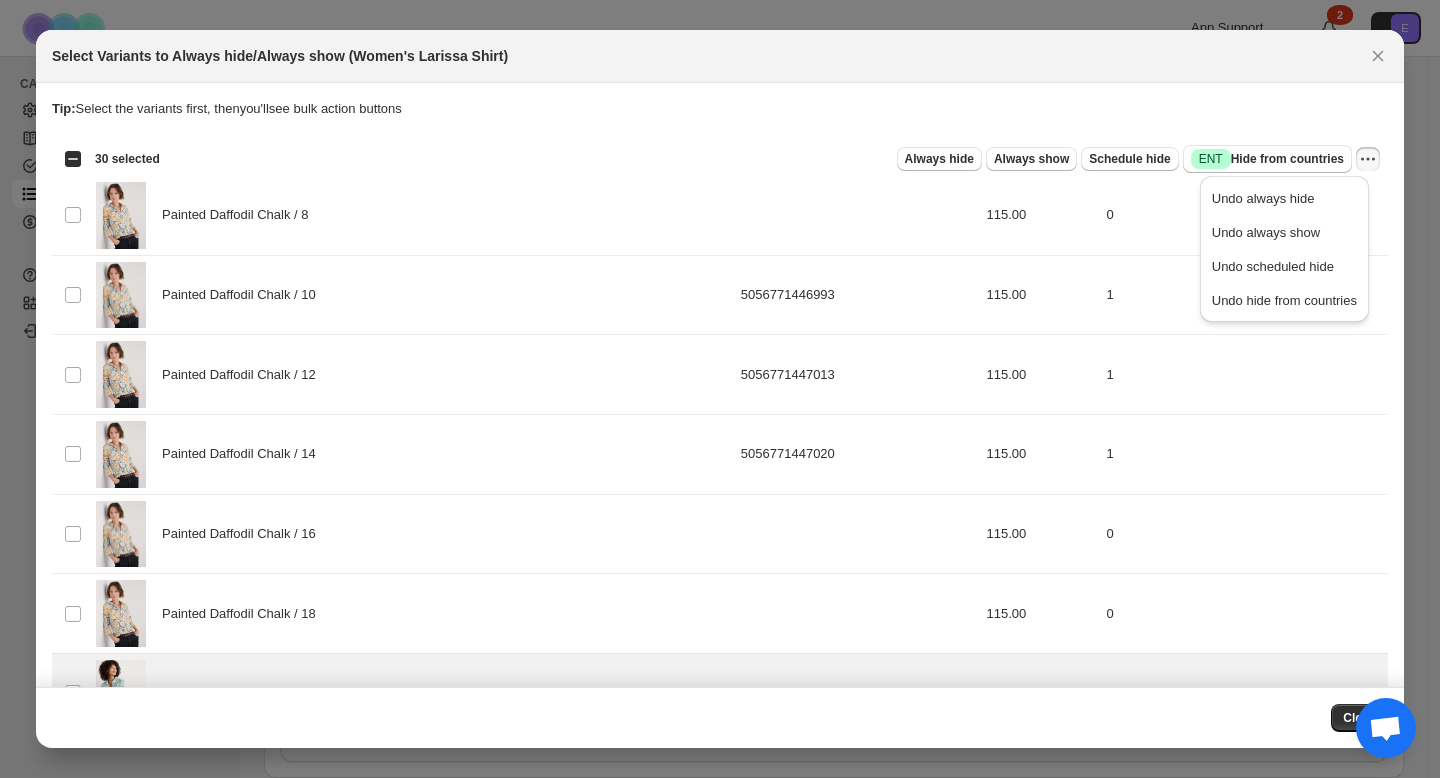 click 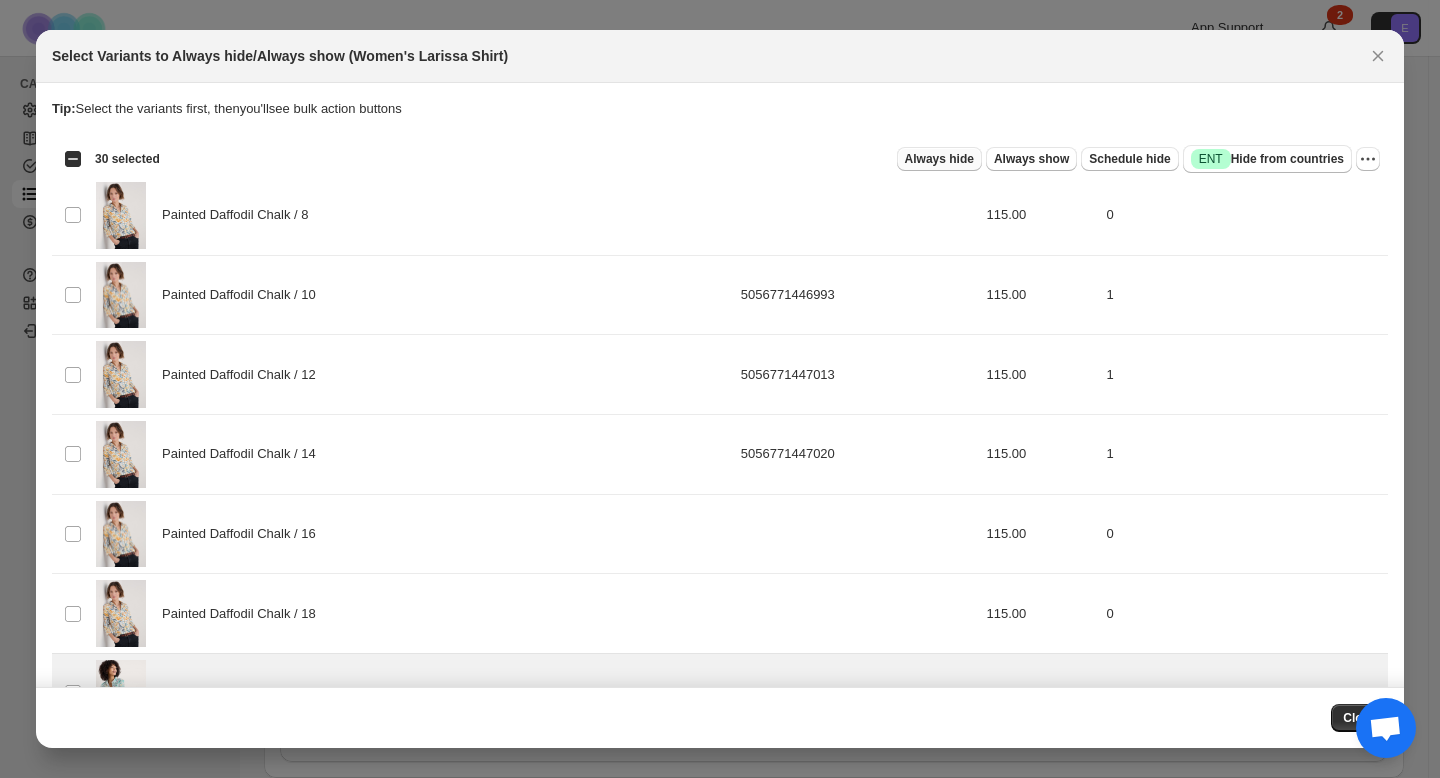 click on "Always hide" at bounding box center (939, 159) 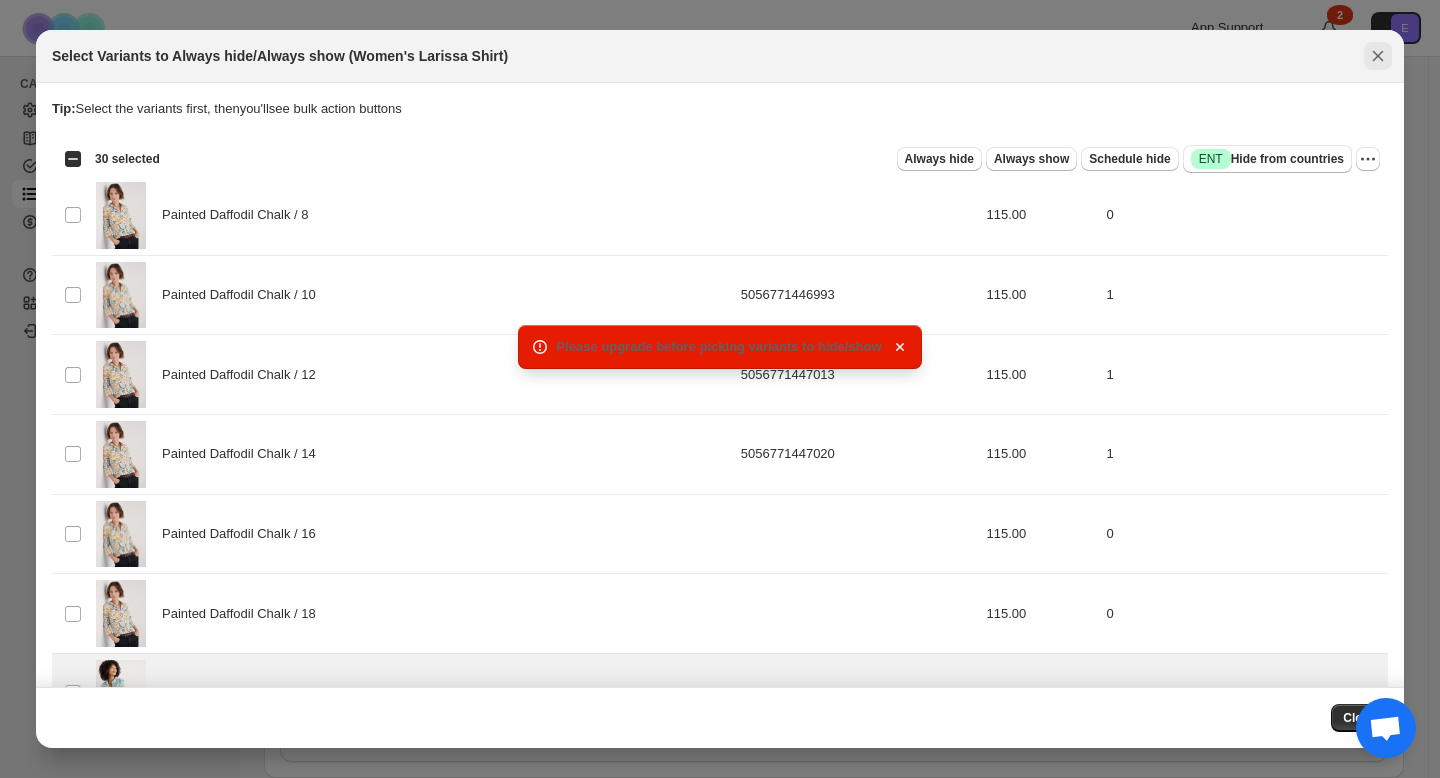 click 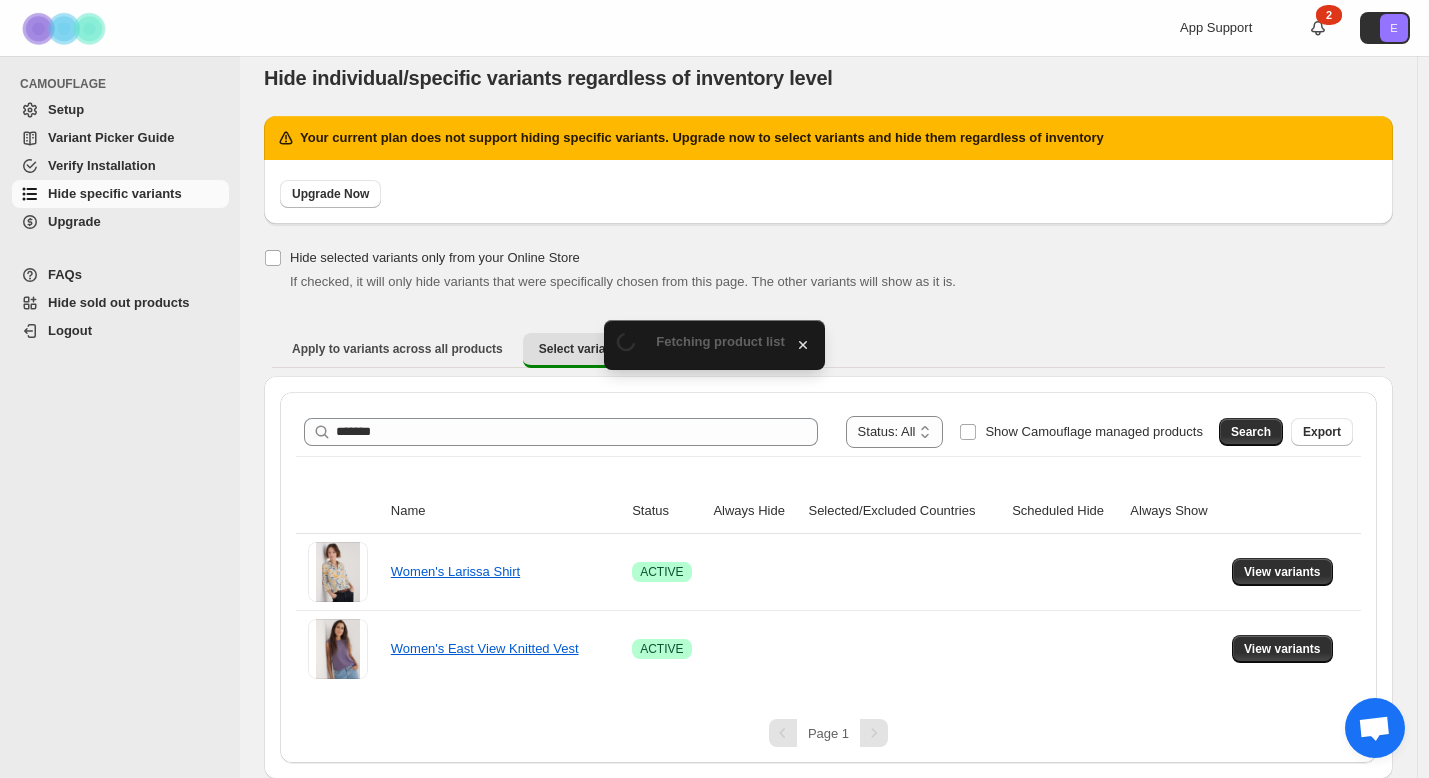 scroll, scrollTop: 17, scrollLeft: 0, axis: vertical 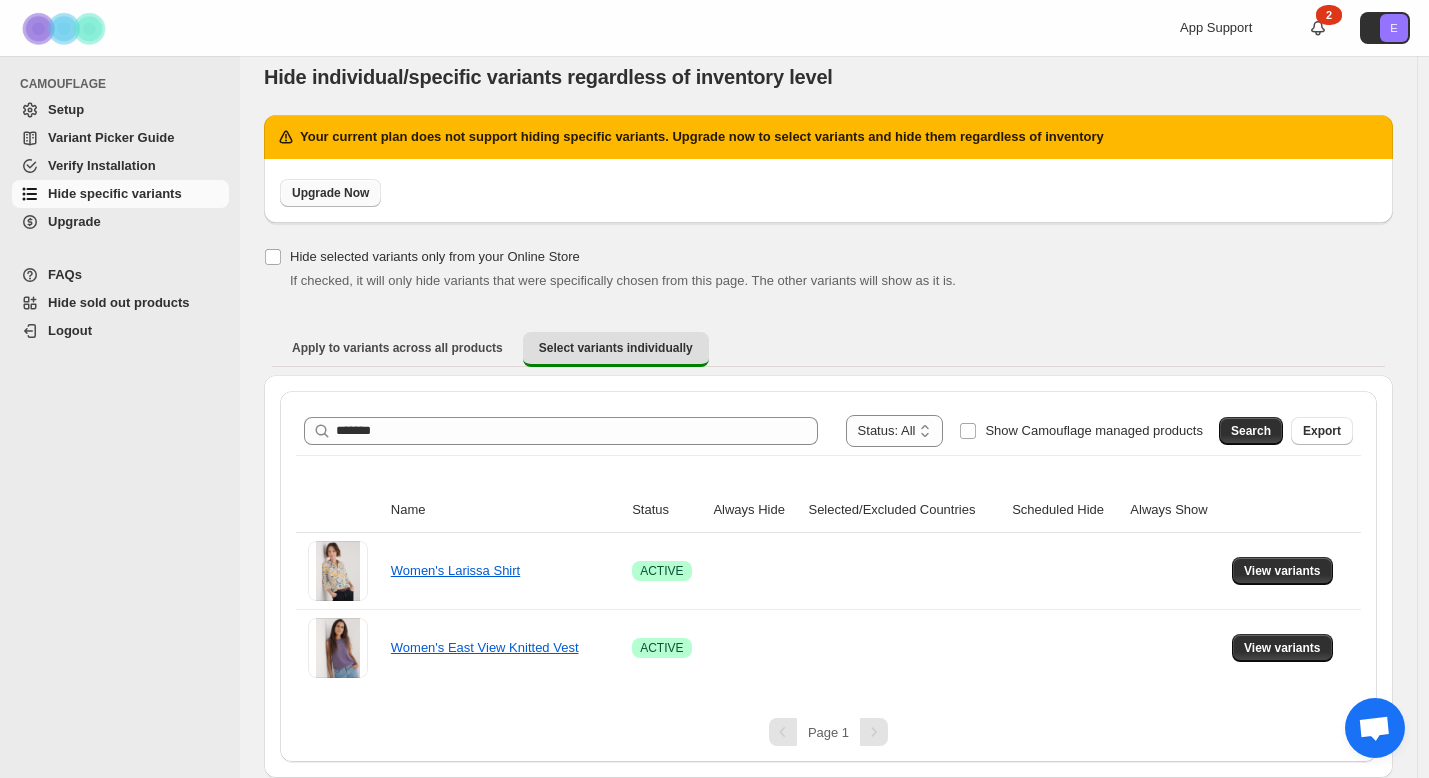click on "Upgrade Now" at bounding box center (330, 193) 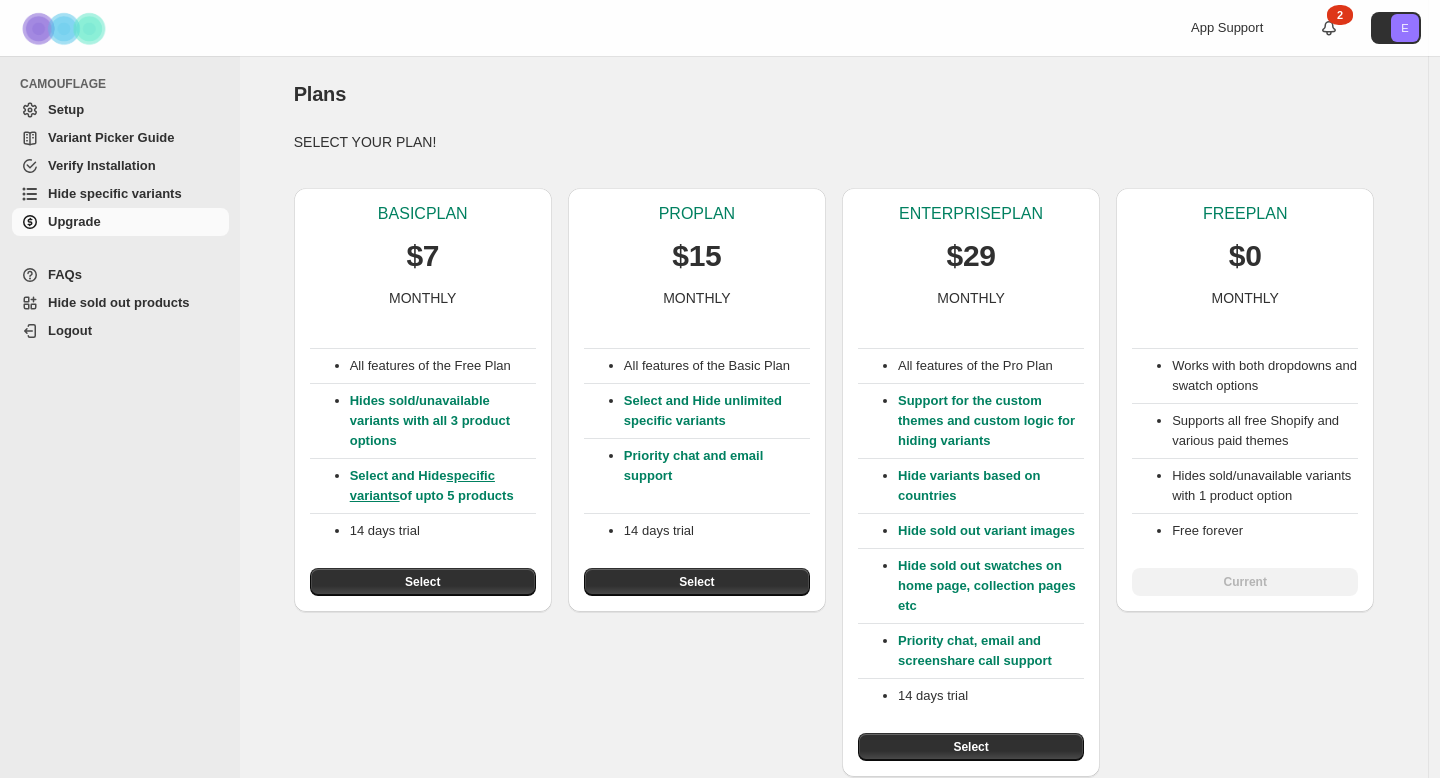 scroll, scrollTop: 0, scrollLeft: 0, axis: both 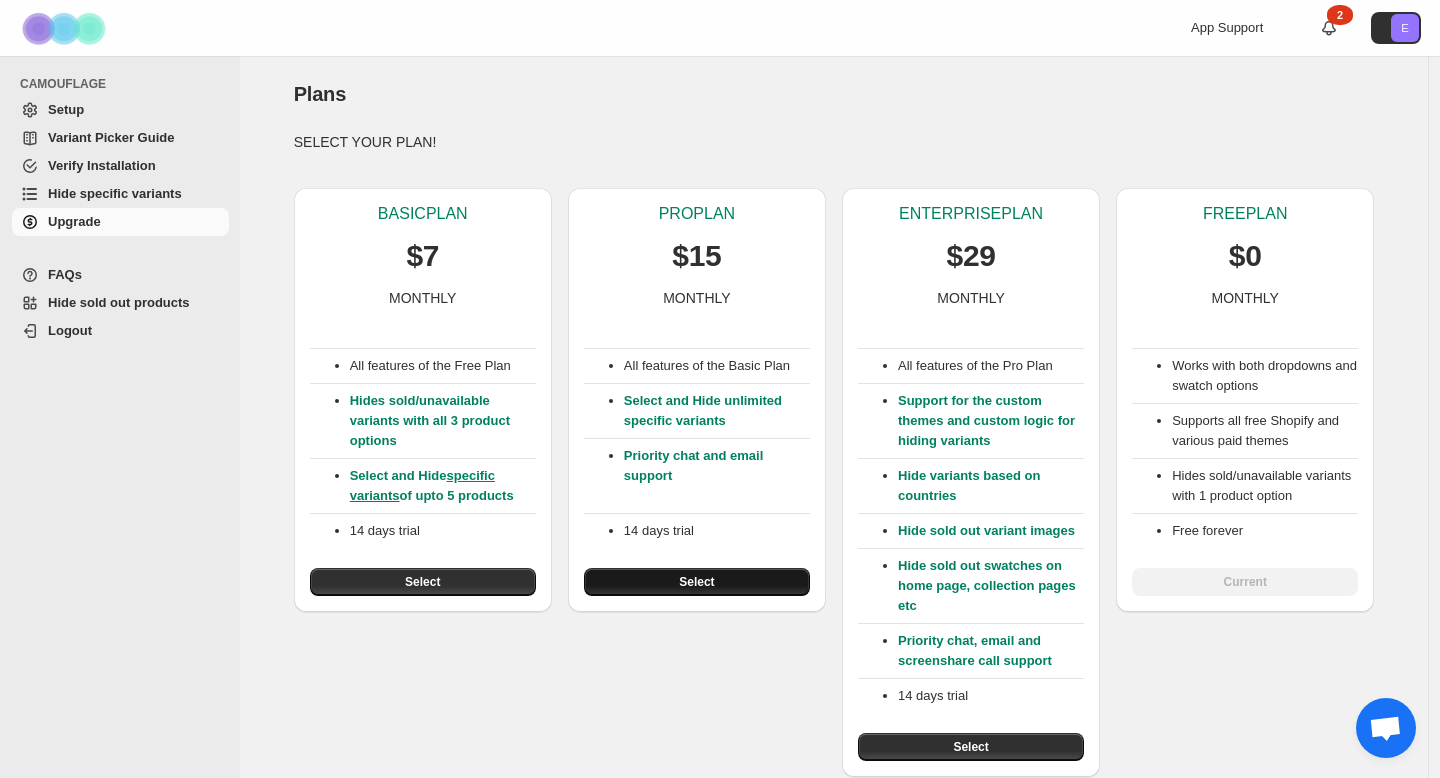 click on "Select" at bounding box center [697, 582] 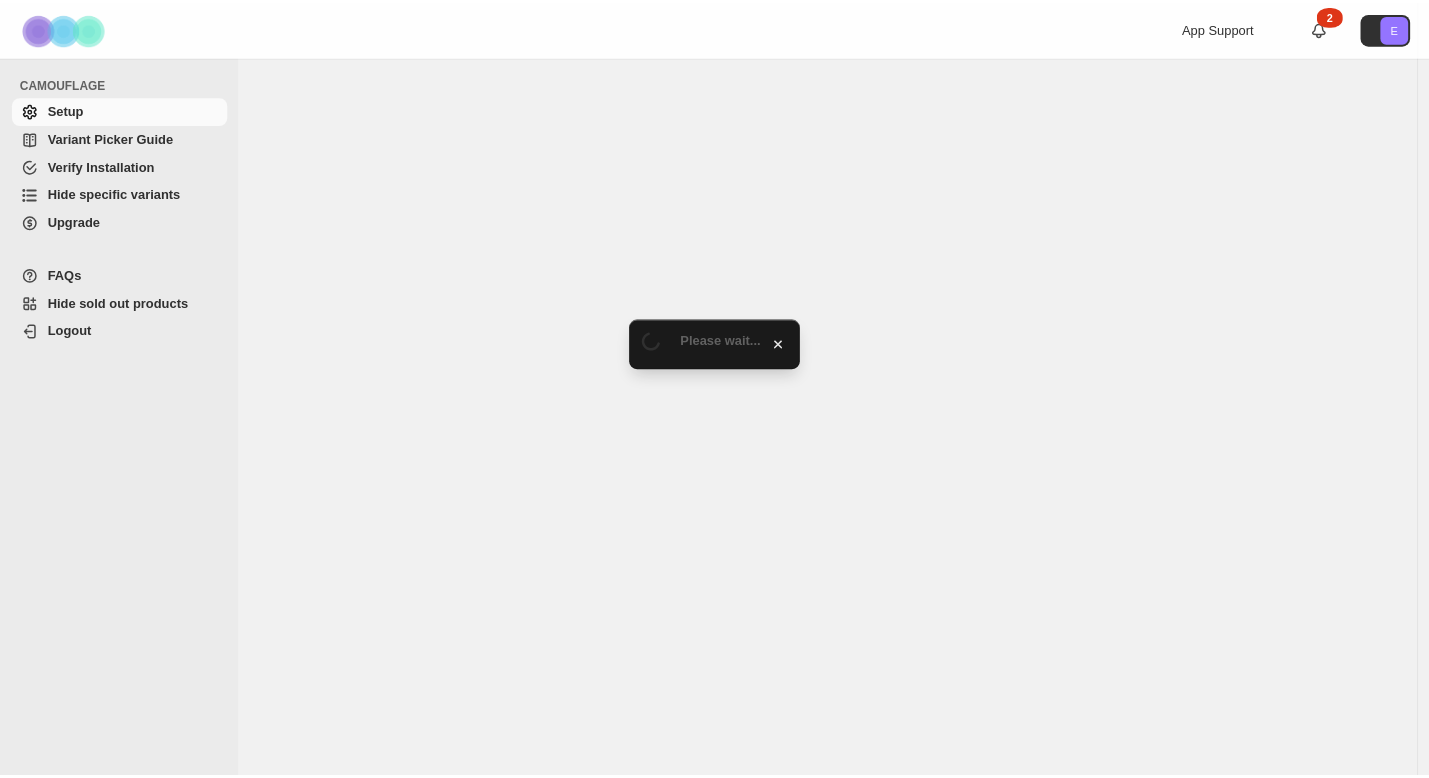 scroll, scrollTop: 0, scrollLeft: 0, axis: both 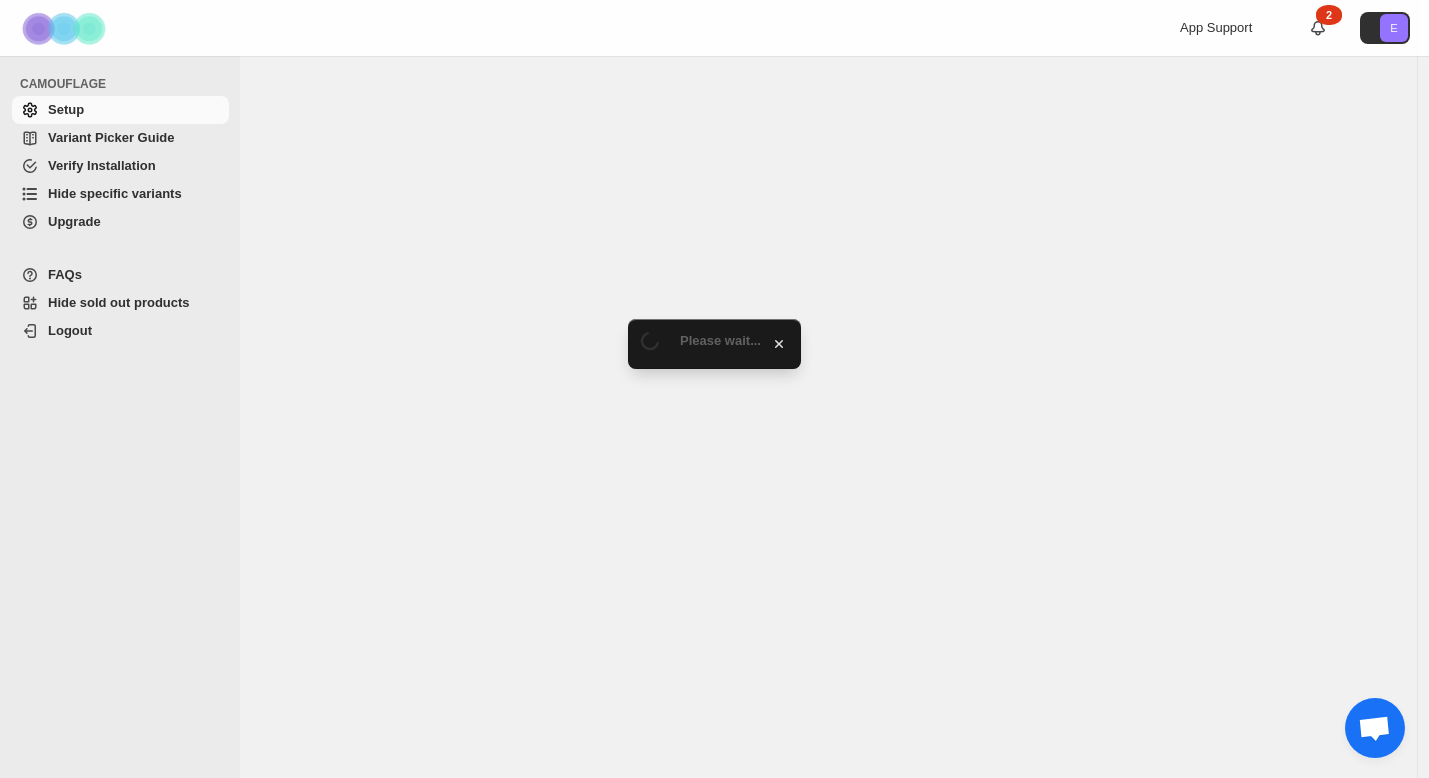 select on "******" 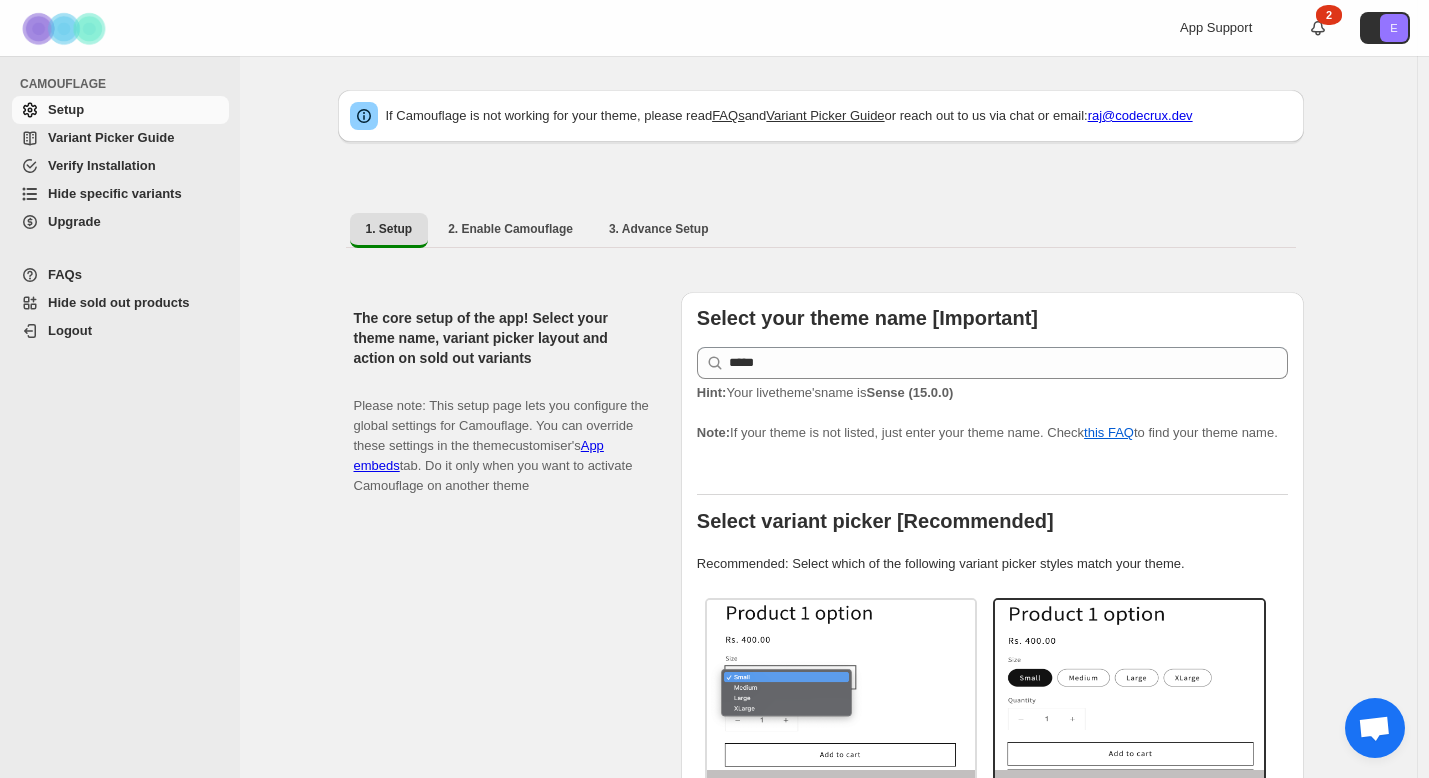 click on "Hide specific variants" at bounding box center [115, 193] 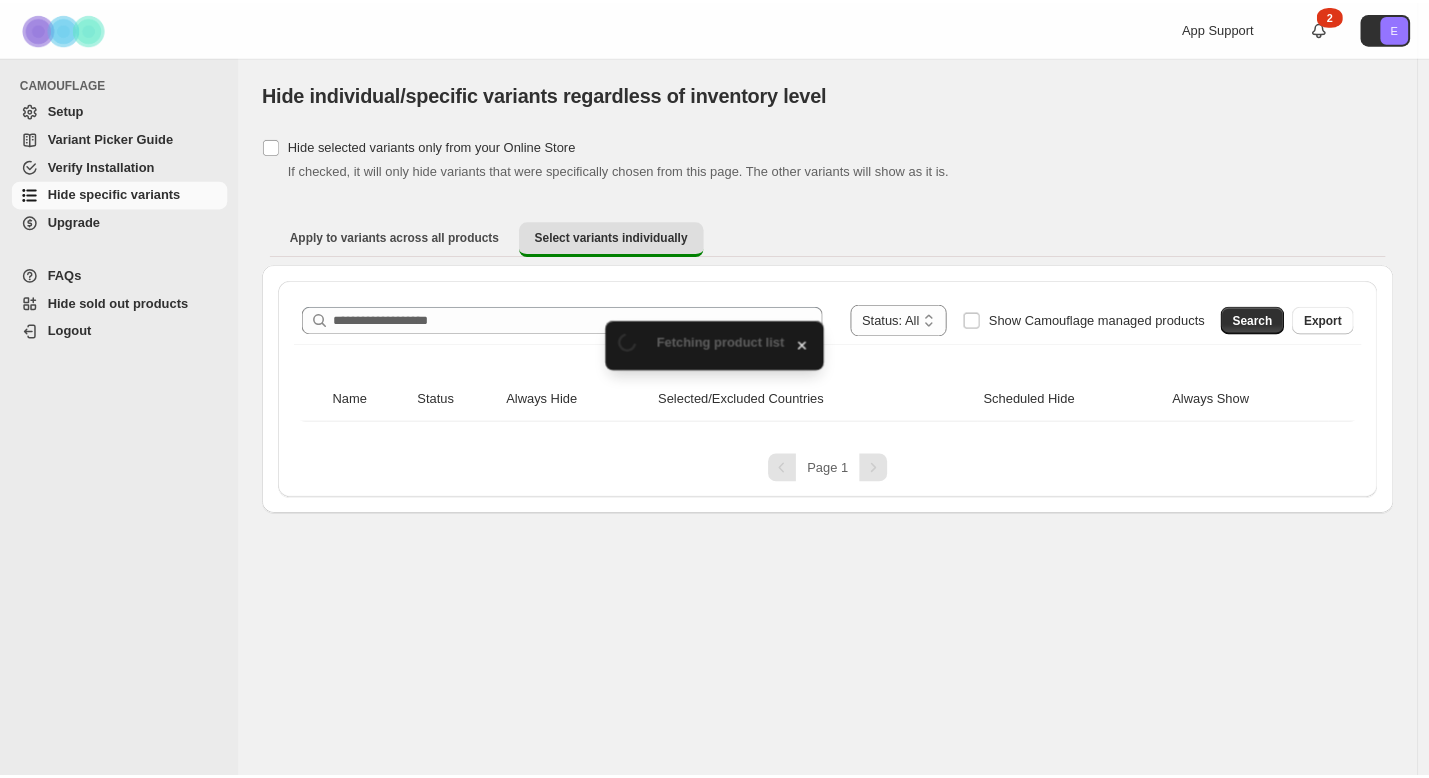 scroll, scrollTop: 0, scrollLeft: 0, axis: both 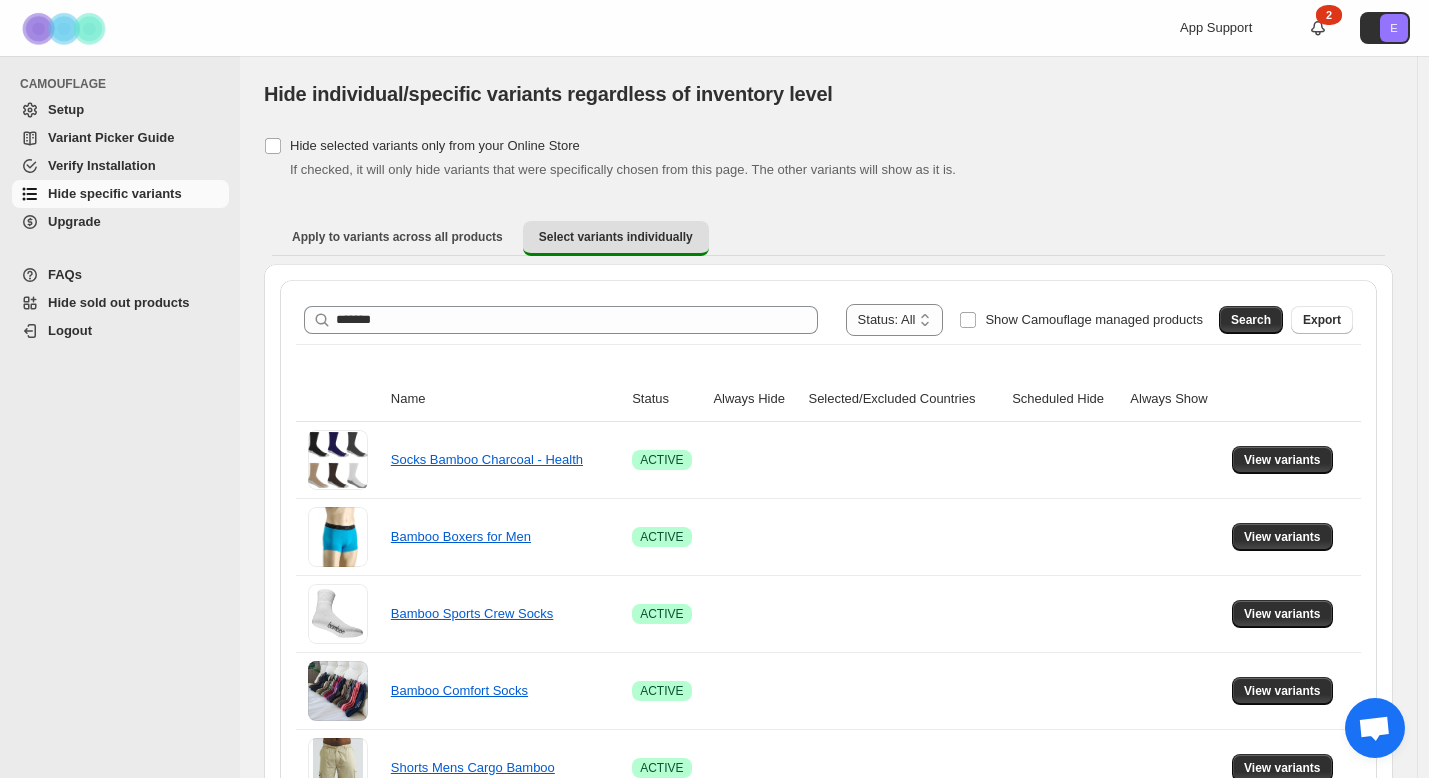 type on "*******" 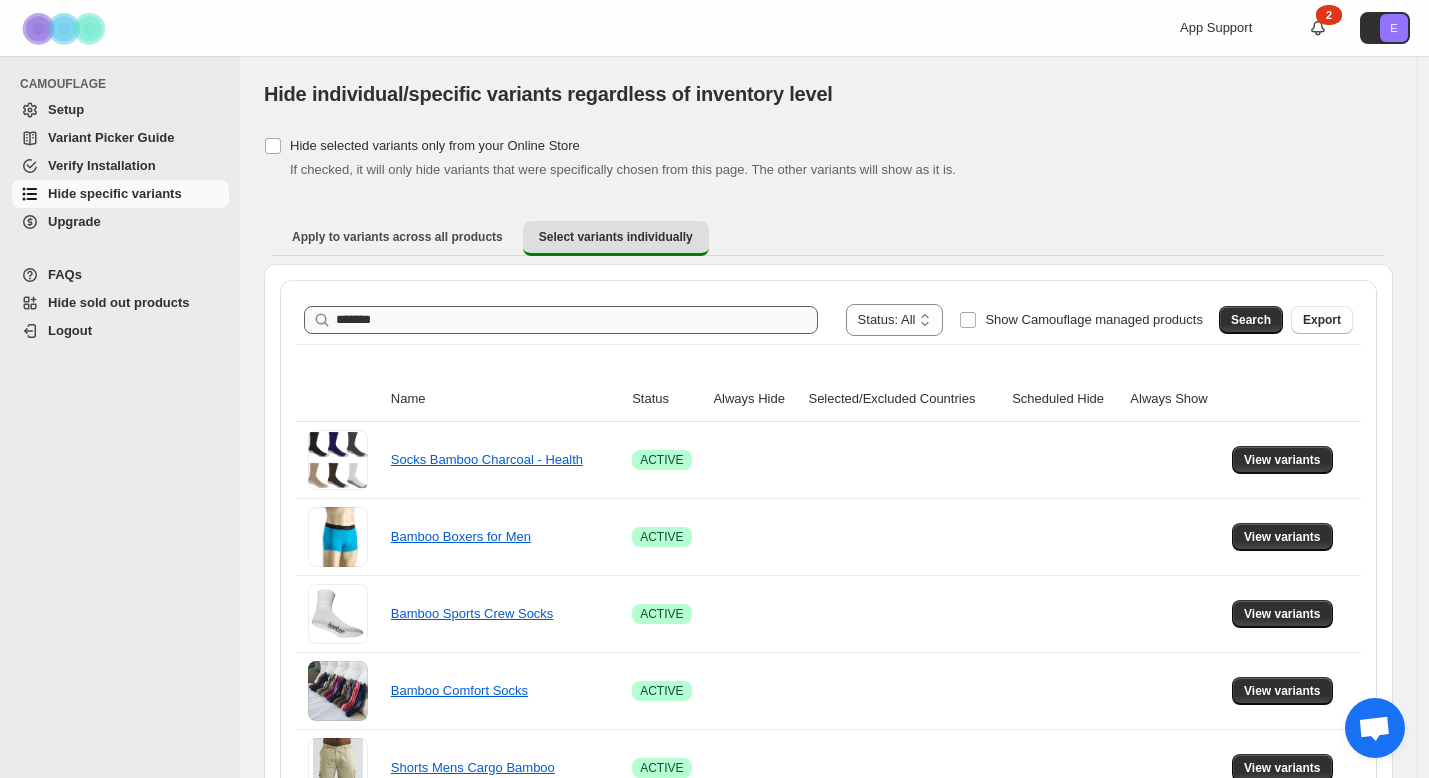 click on "*******" at bounding box center (577, 320) 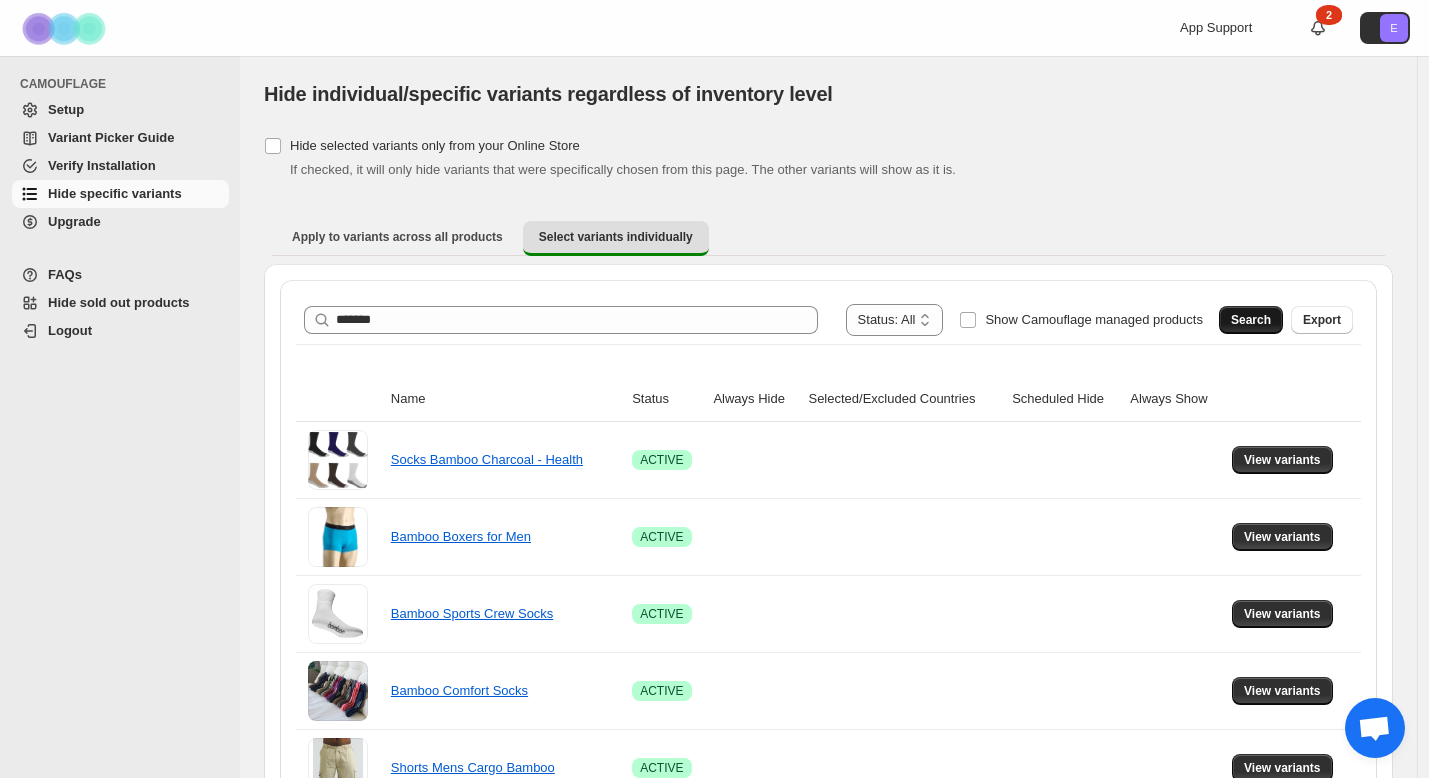 click on "Search" at bounding box center (1251, 320) 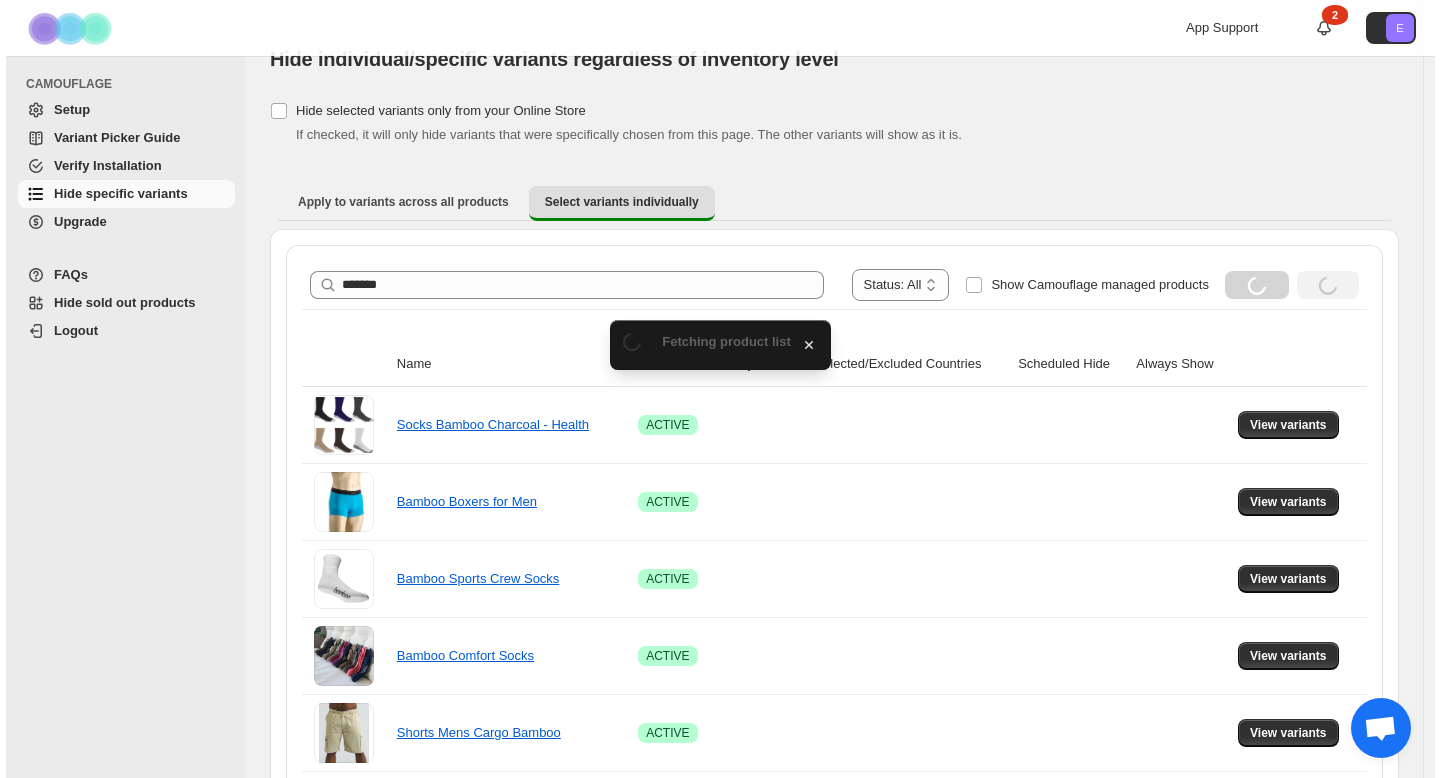 scroll, scrollTop: 0, scrollLeft: 0, axis: both 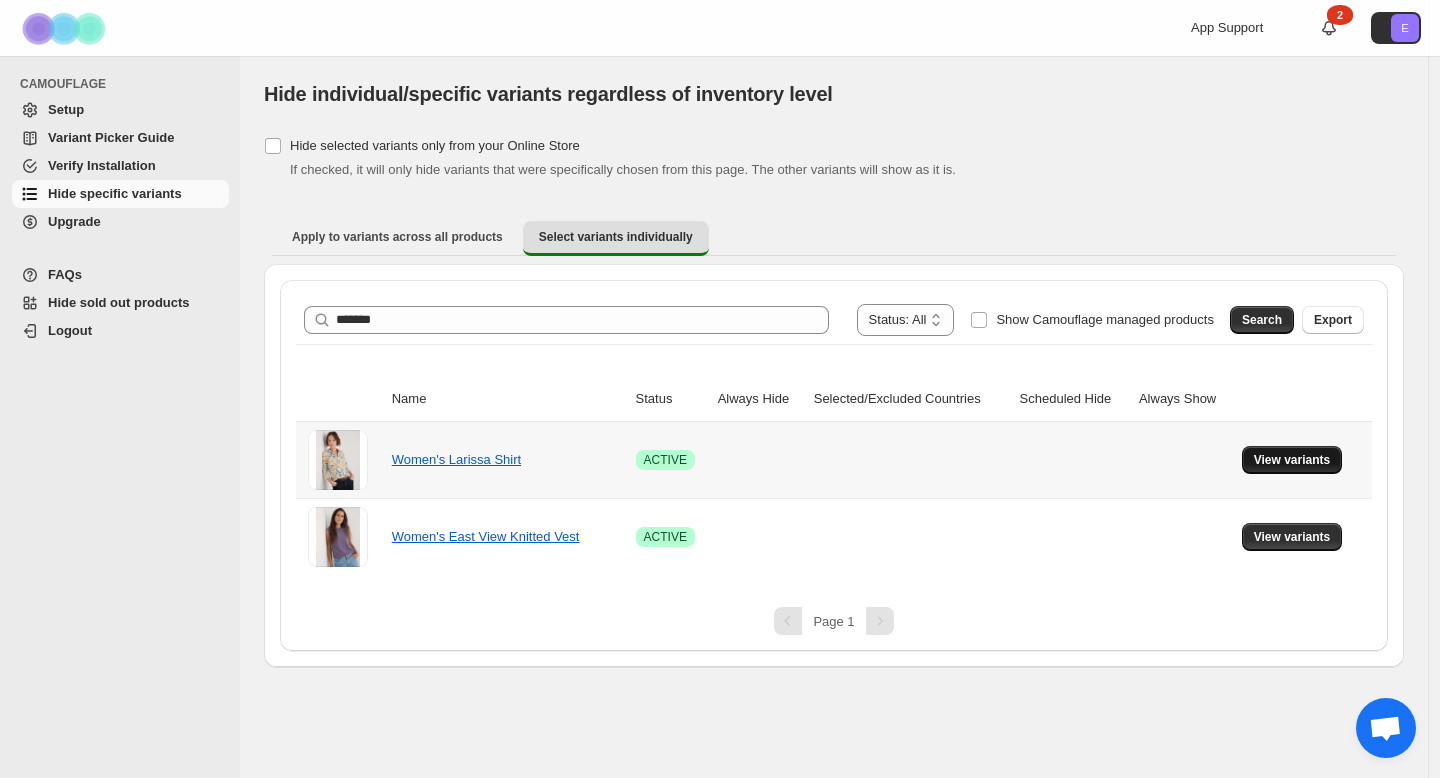 click on "View variants" at bounding box center [1292, 460] 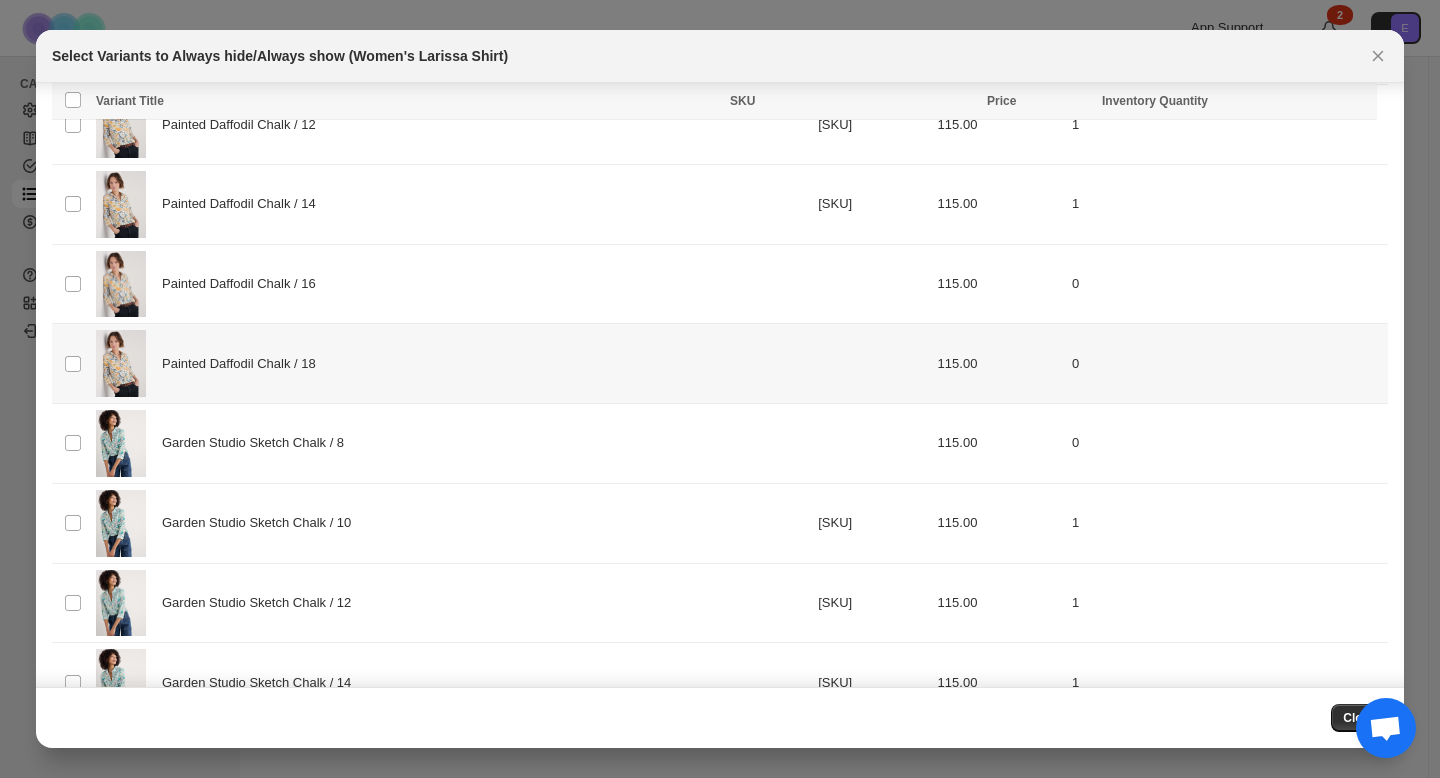 scroll, scrollTop: 365, scrollLeft: 0, axis: vertical 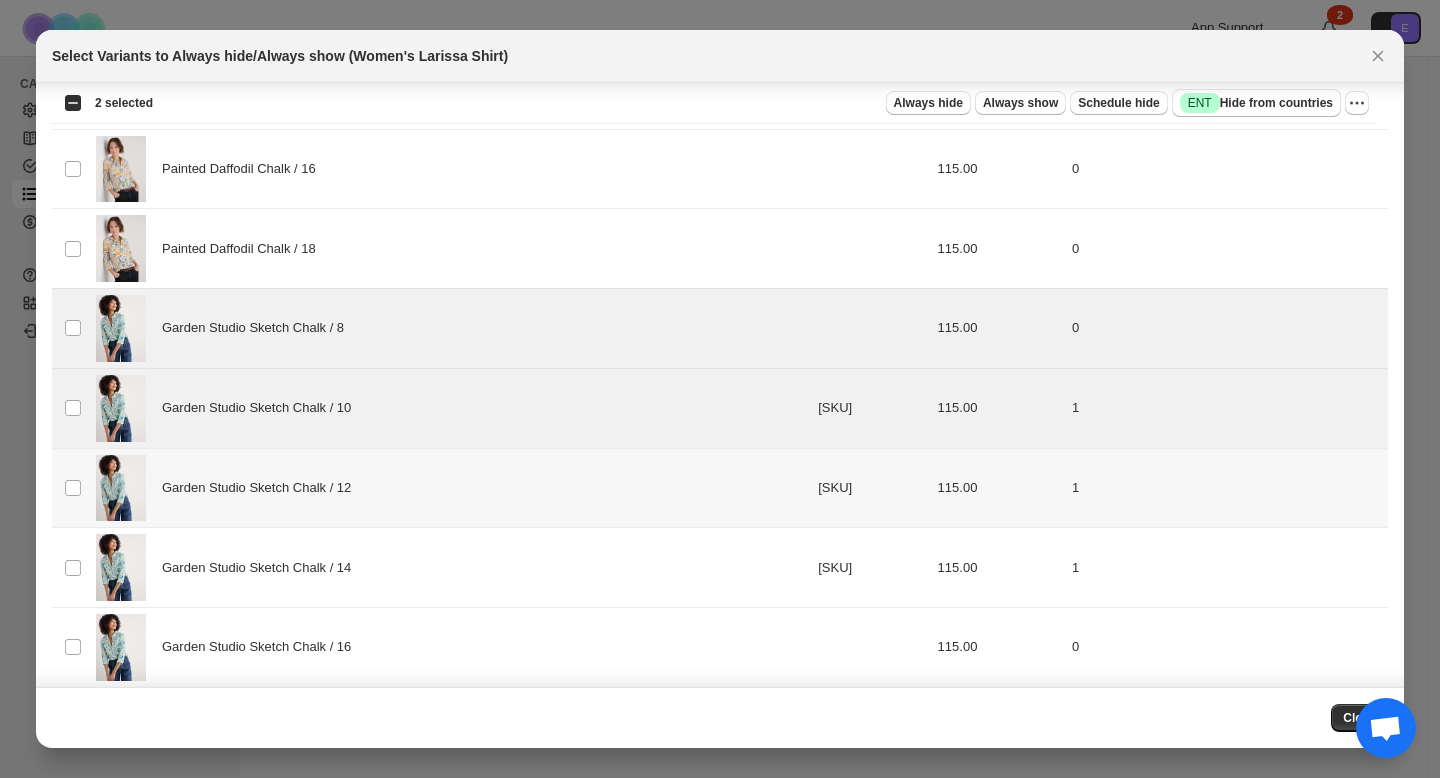 click on "Select product variant" at bounding box center [71, 488] 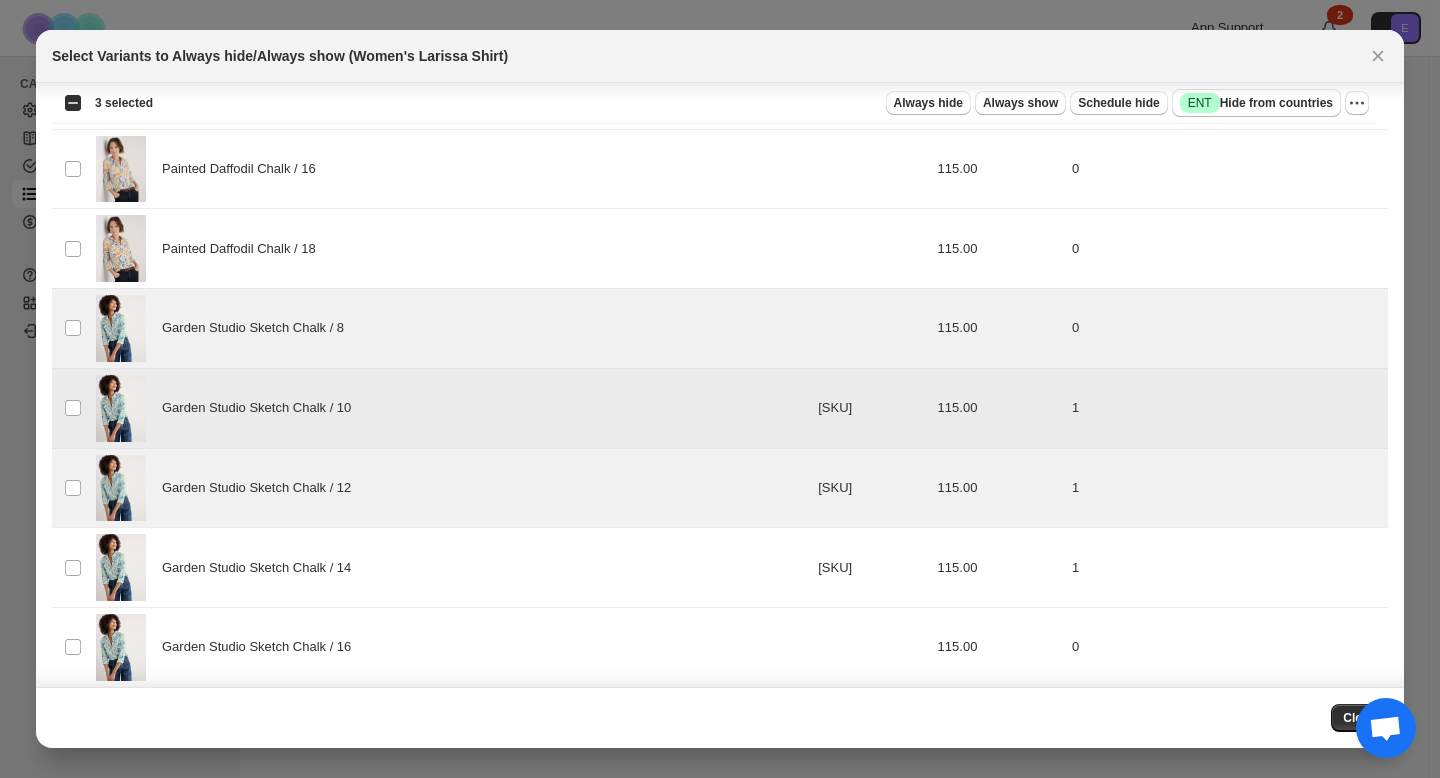 scroll, scrollTop: 529, scrollLeft: 0, axis: vertical 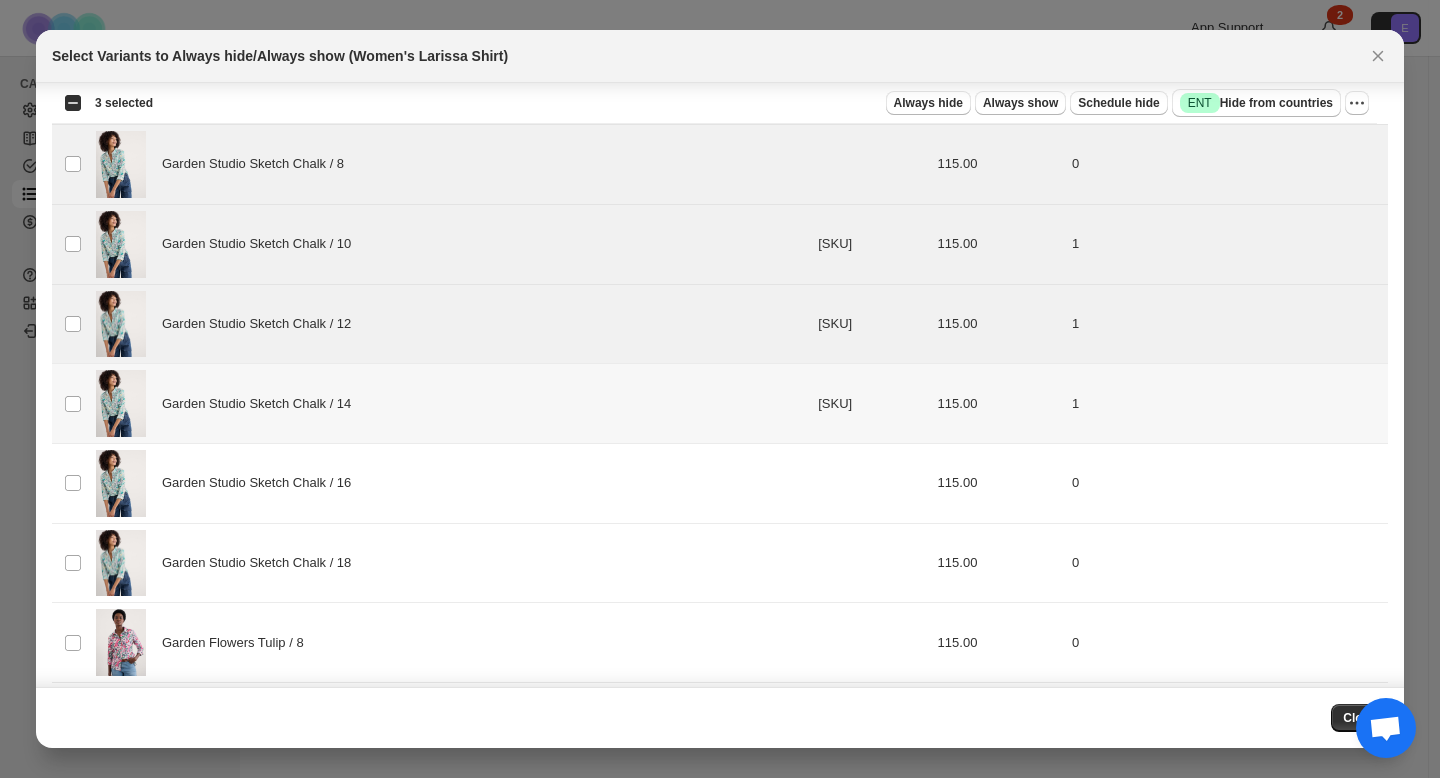 click on "Select product variant" at bounding box center (71, 404) 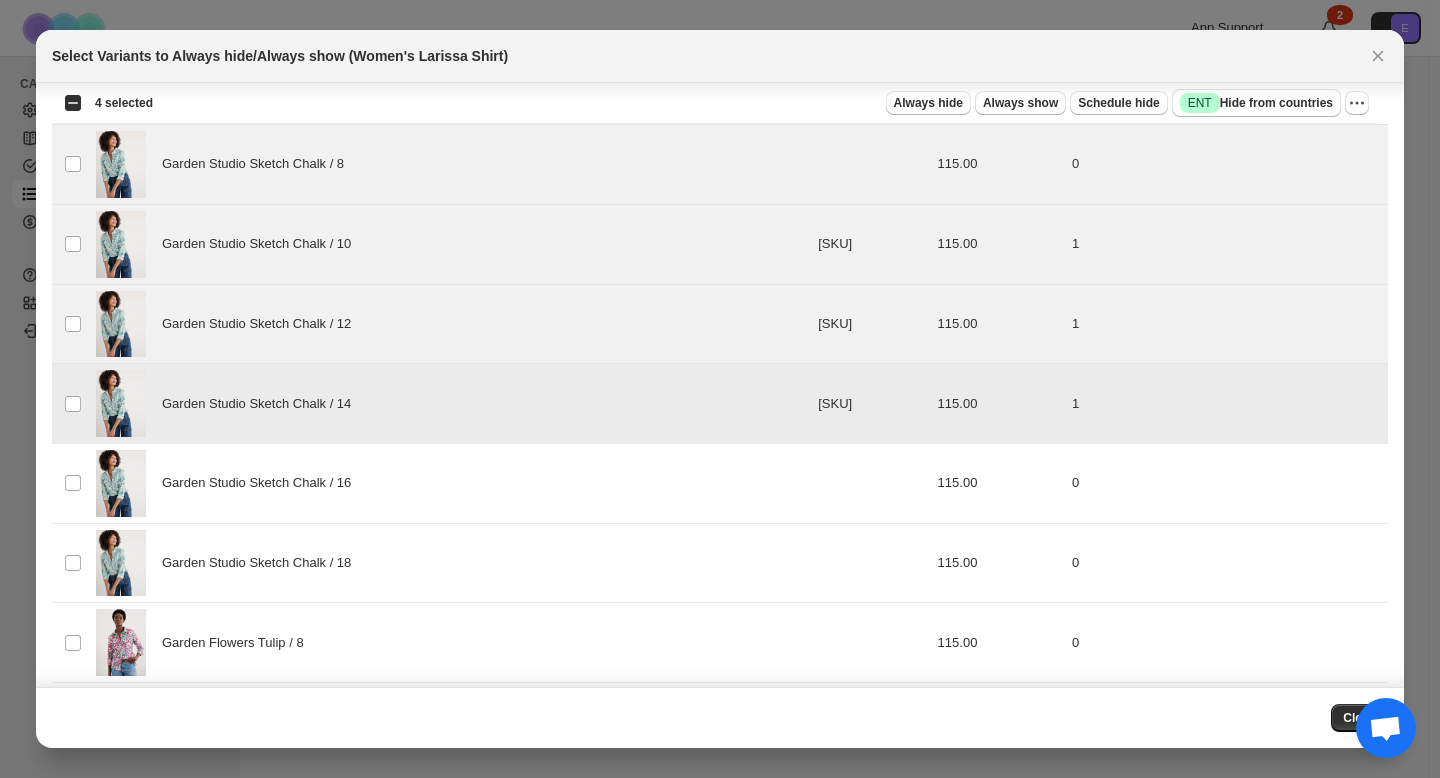 click on "Select product variant" at bounding box center (71, 483) 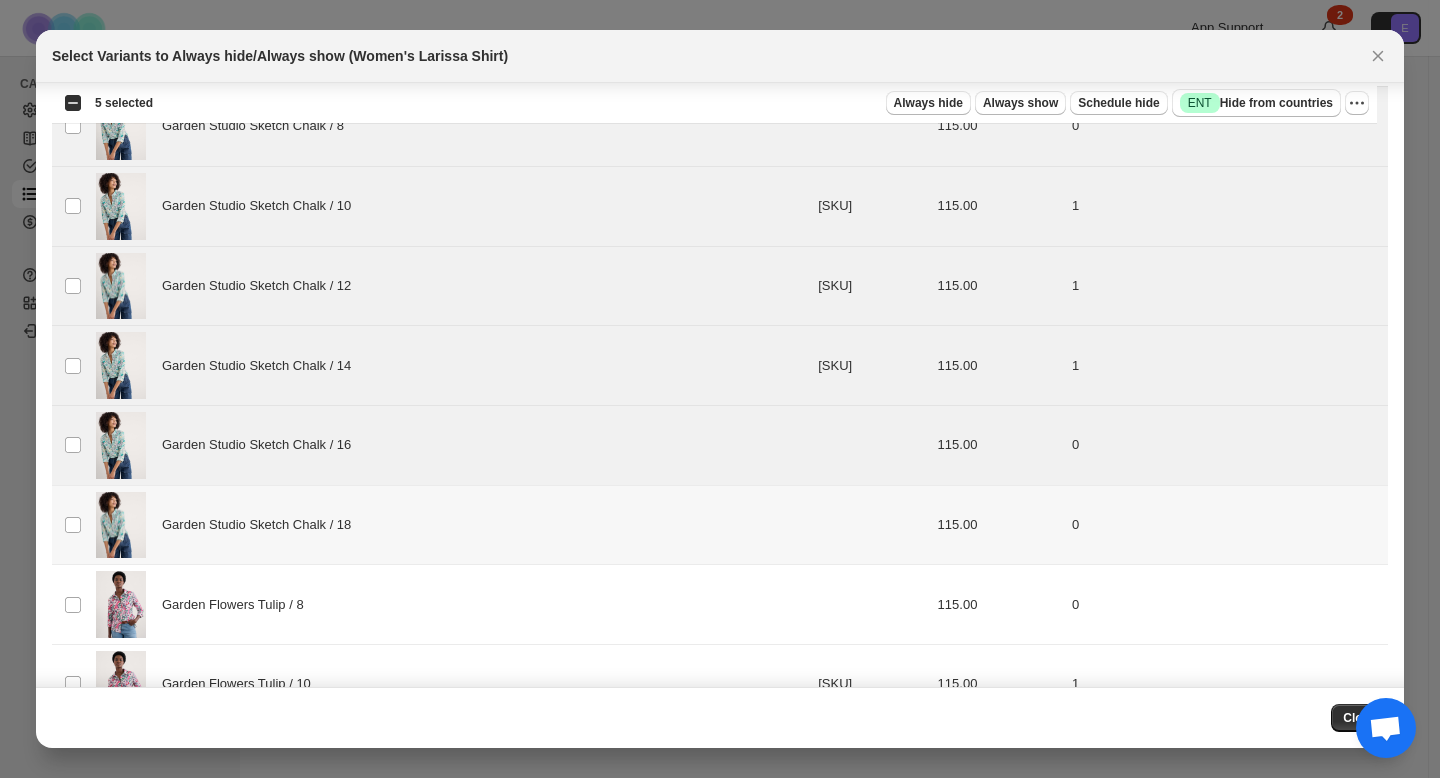 scroll, scrollTop: 667, scrollLeft: 0, axis: vertical 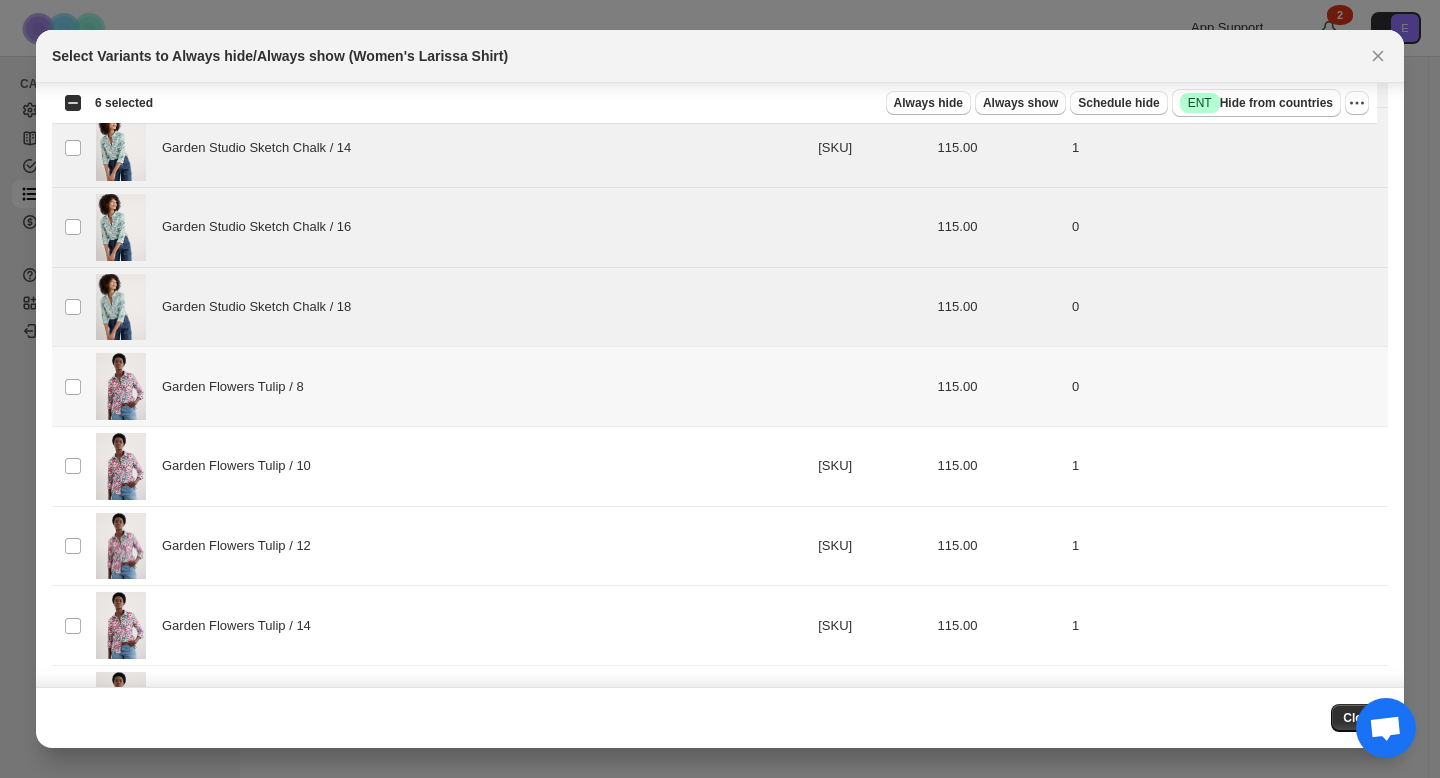 click on "Select product variant" at bounding box center [71, 387] 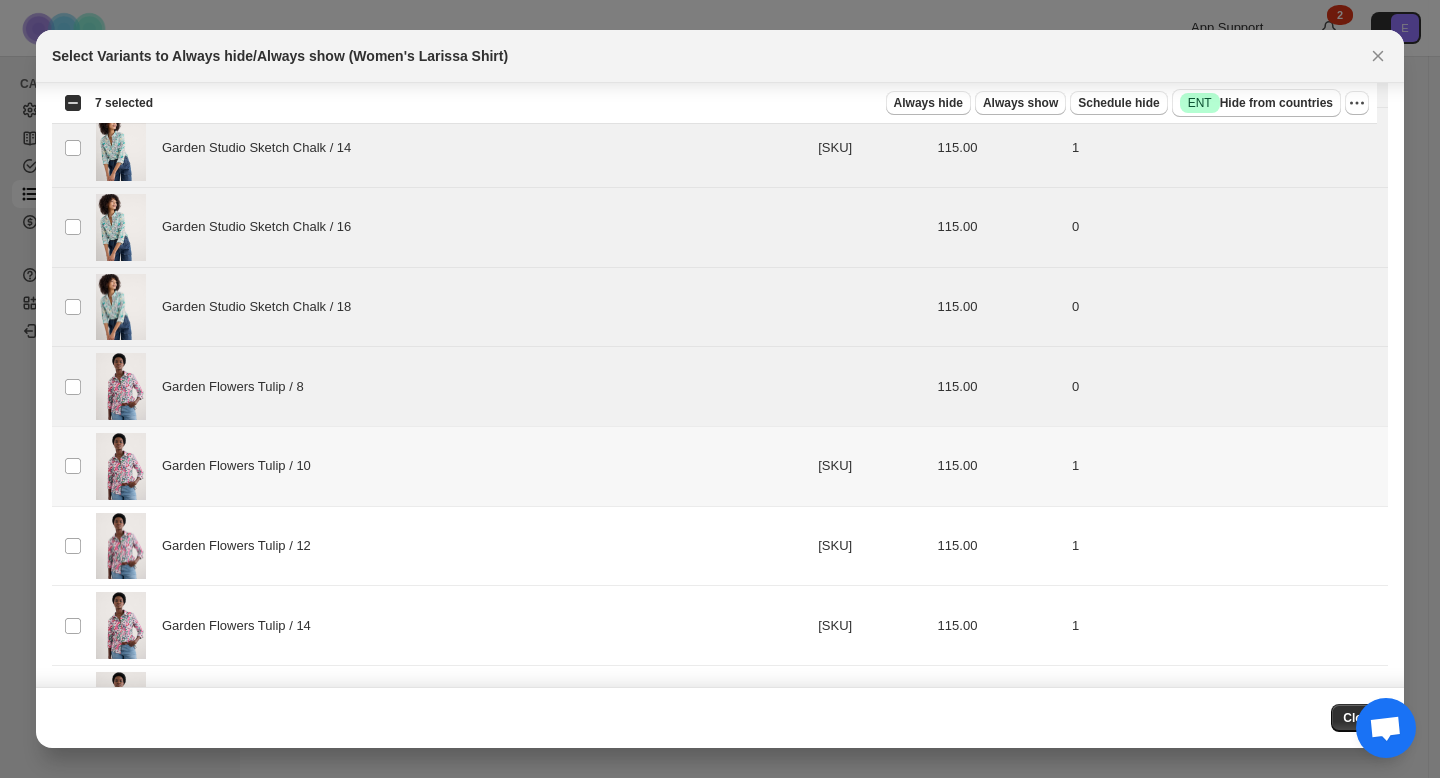 click on "Select product variant" at bounding box center (71, 466) 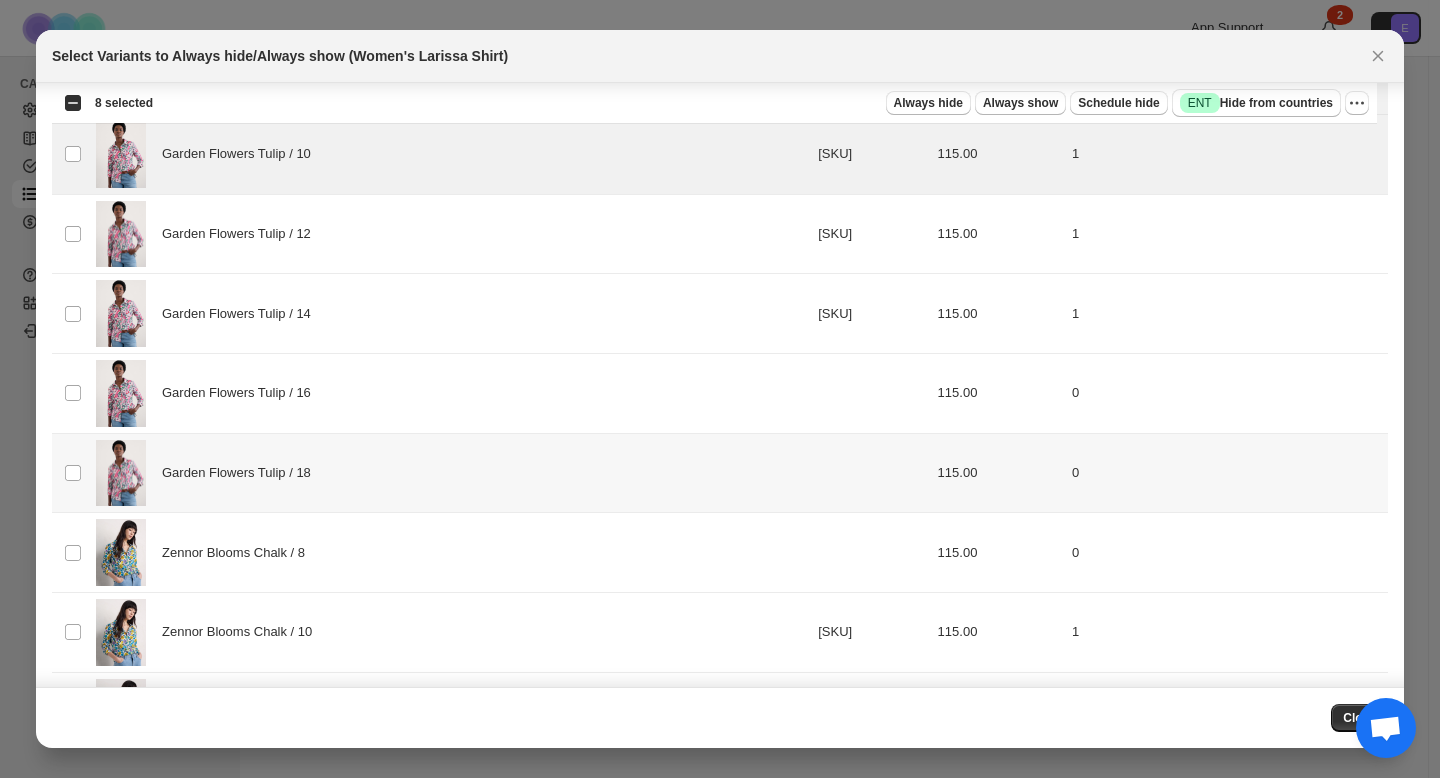 scroll, scrollTop: 1107, scrollLeft: 0, axis: vertical 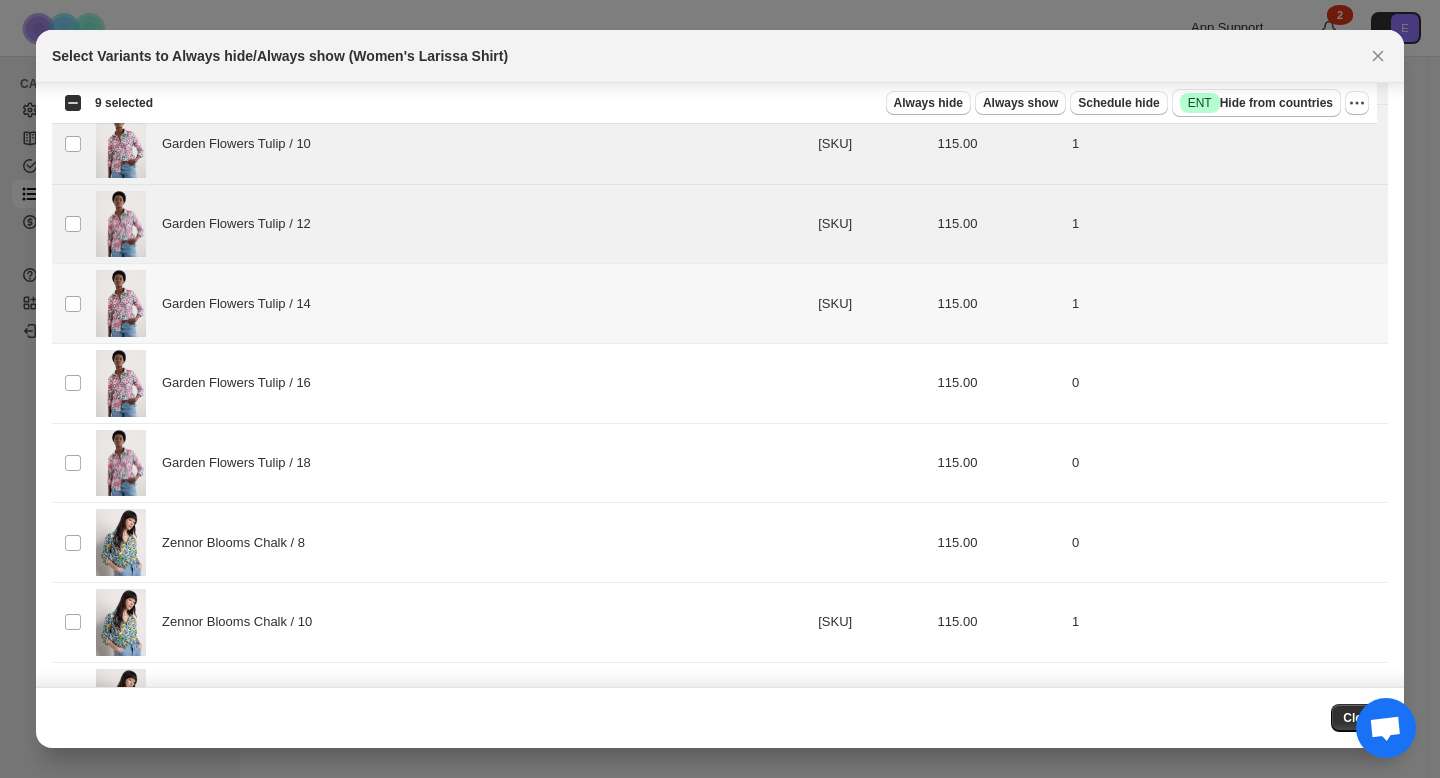 click on "Select product variant" at bounding box center (71, 304) 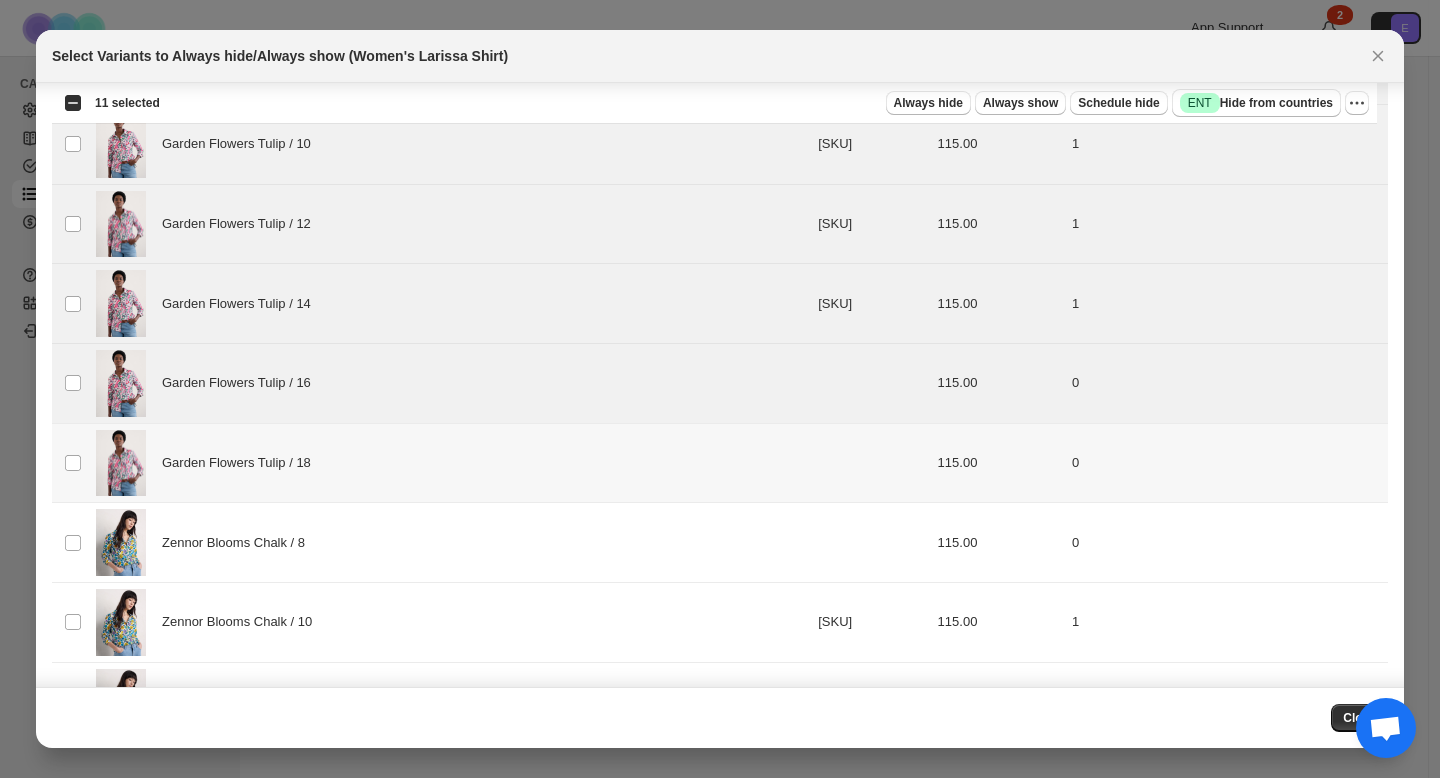 click on "Select product variant" at bounding box center [71, 463] 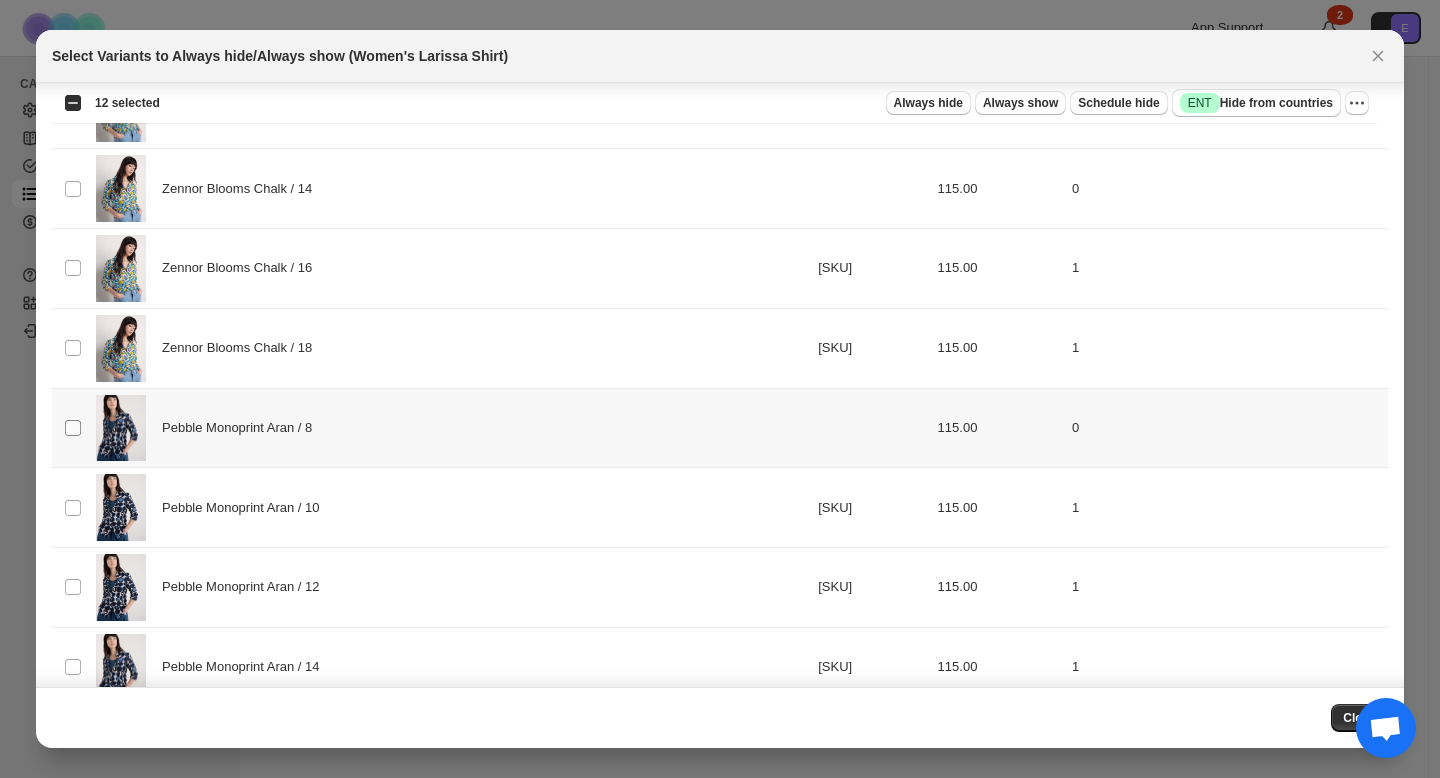 click at bounding box center (73, 428) 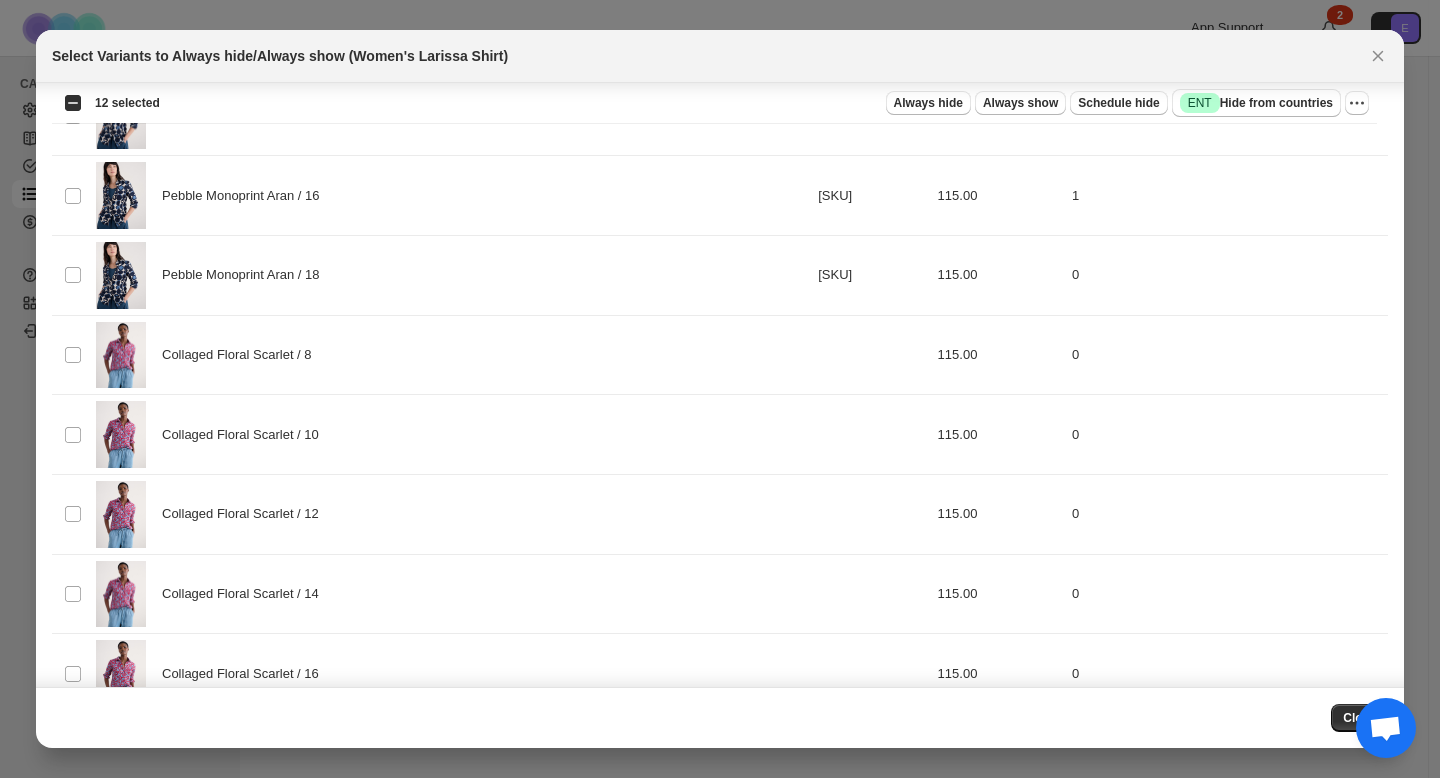 scroll, scrollTop: 2255, scrollLeft: 0, axis: vertical 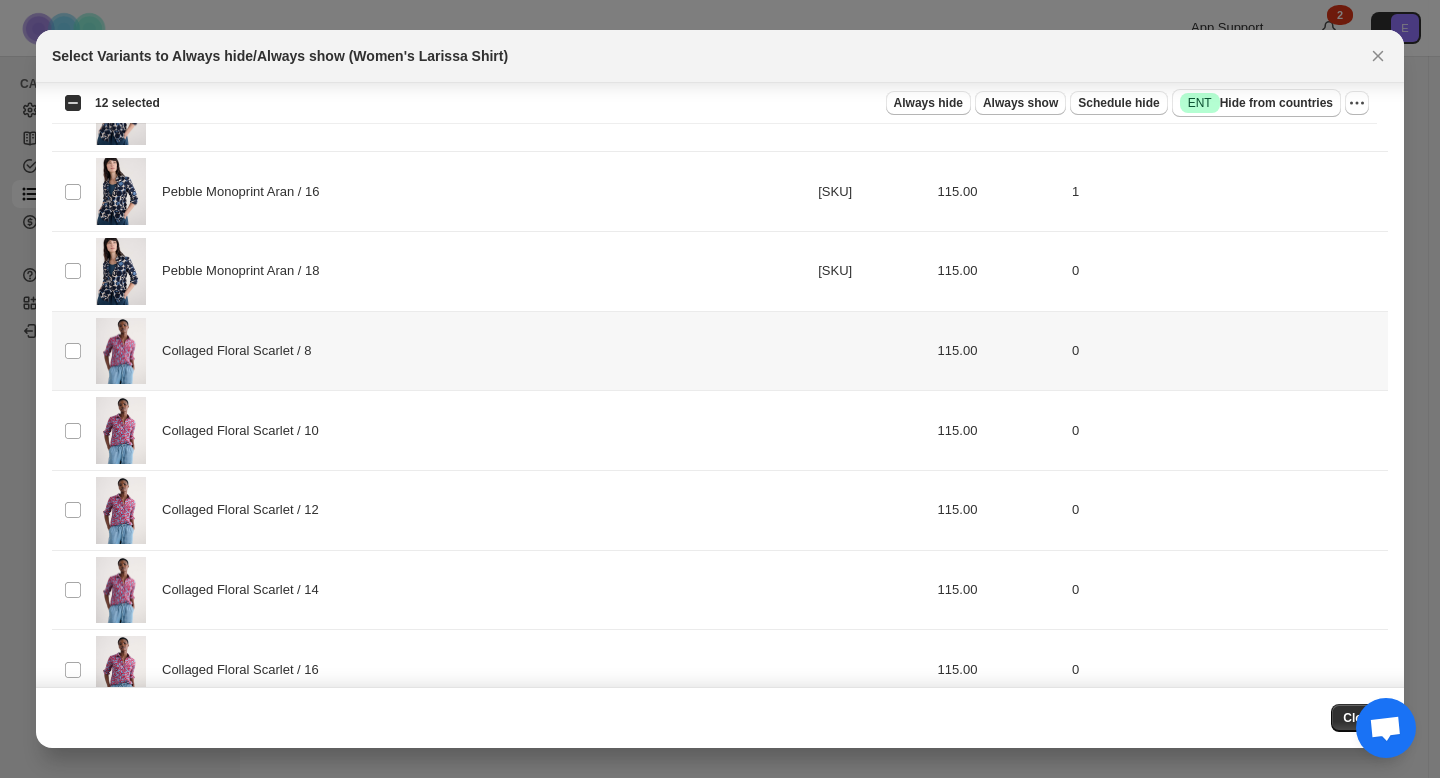 click on "Select product variant" at bounding box center (71, 351) 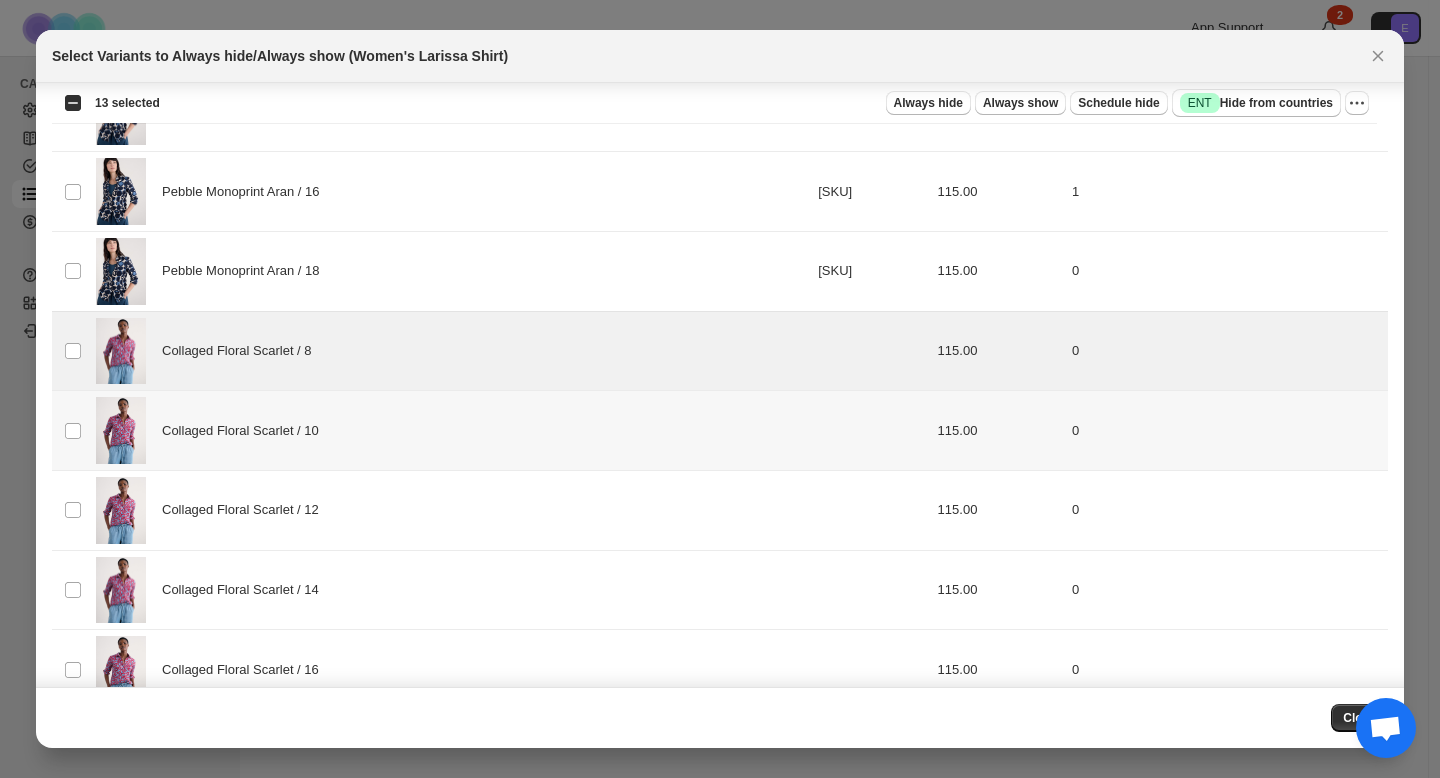 click on "Select product variant" at bounding box center [71, 431] 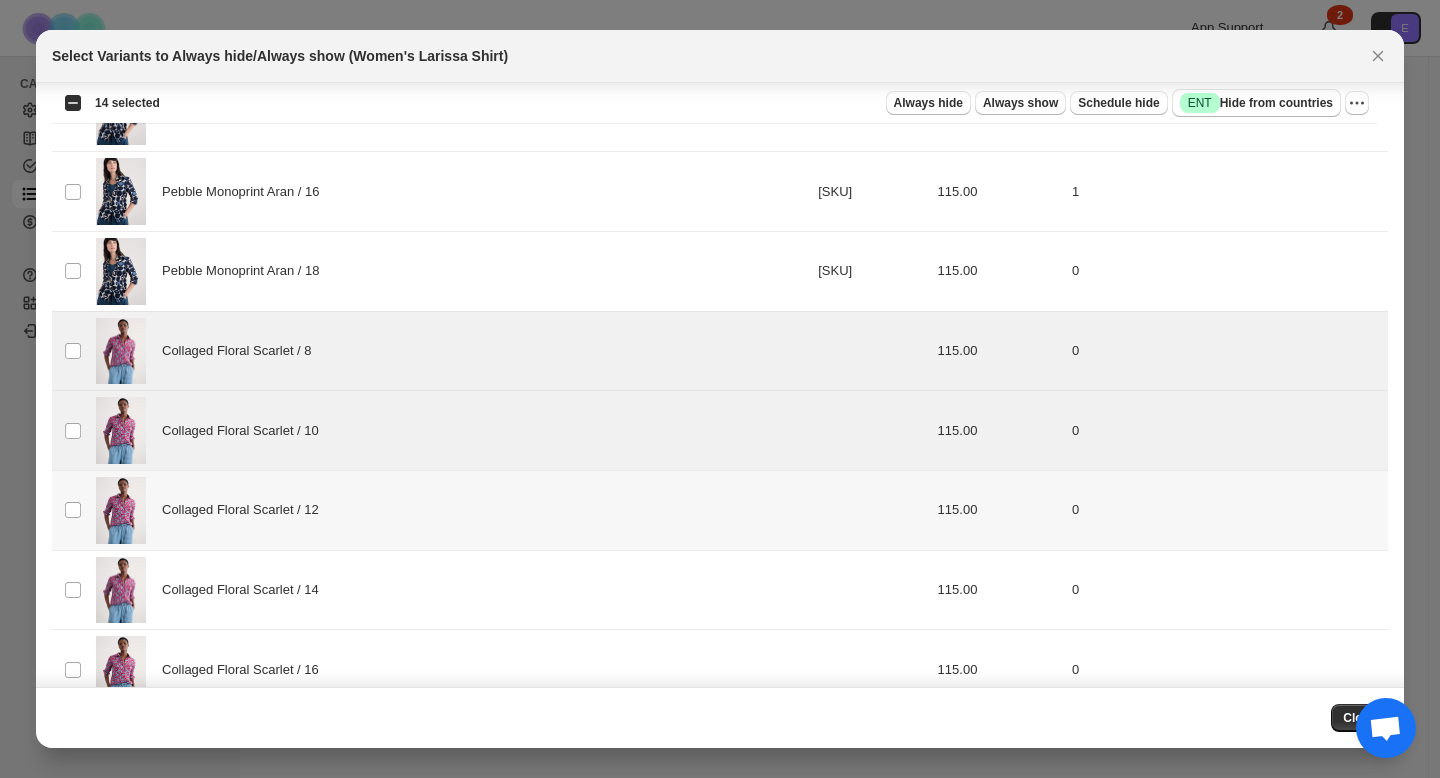click on "Select product variant" at bounding box center [71, 511] 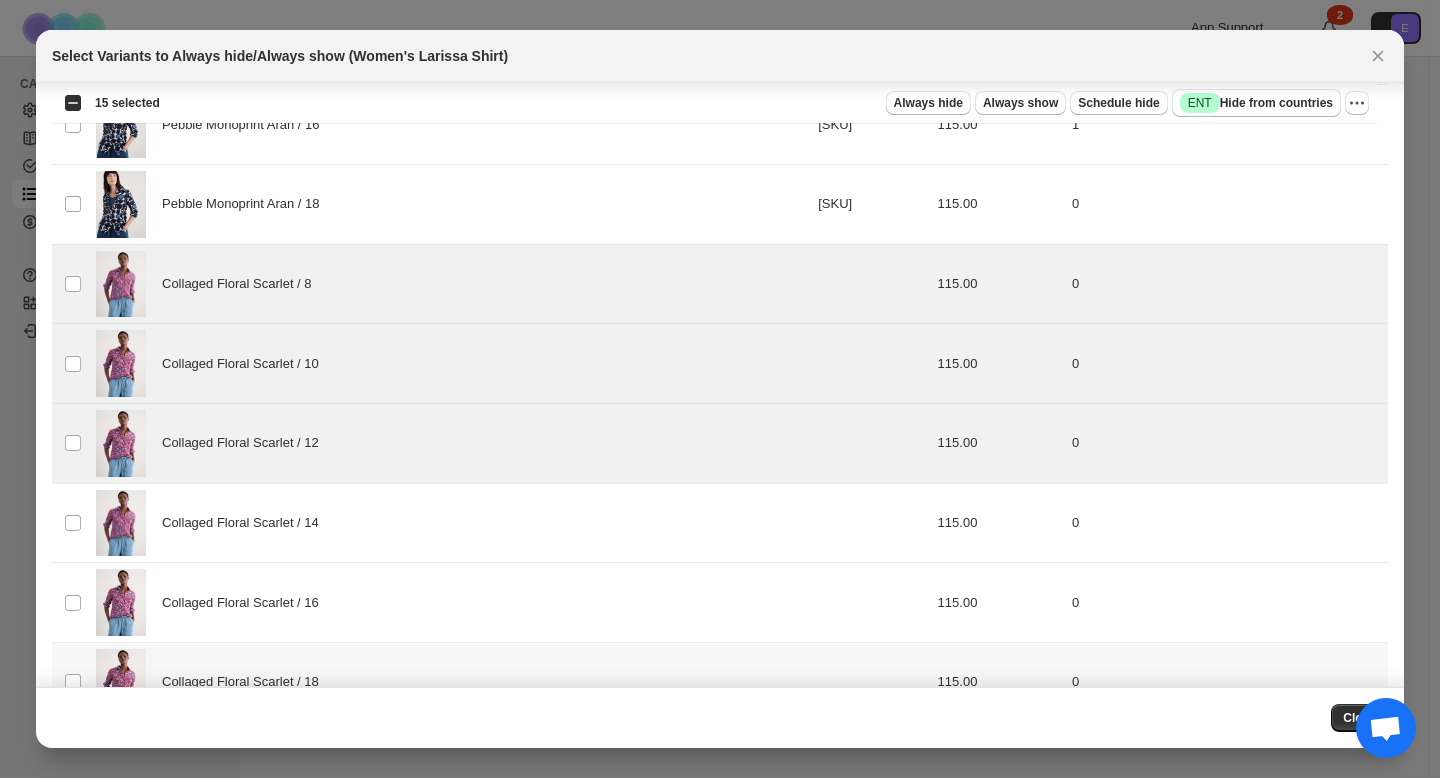 scroll, scrollTop: 2597, scrollLeft: 0, axis: vertical 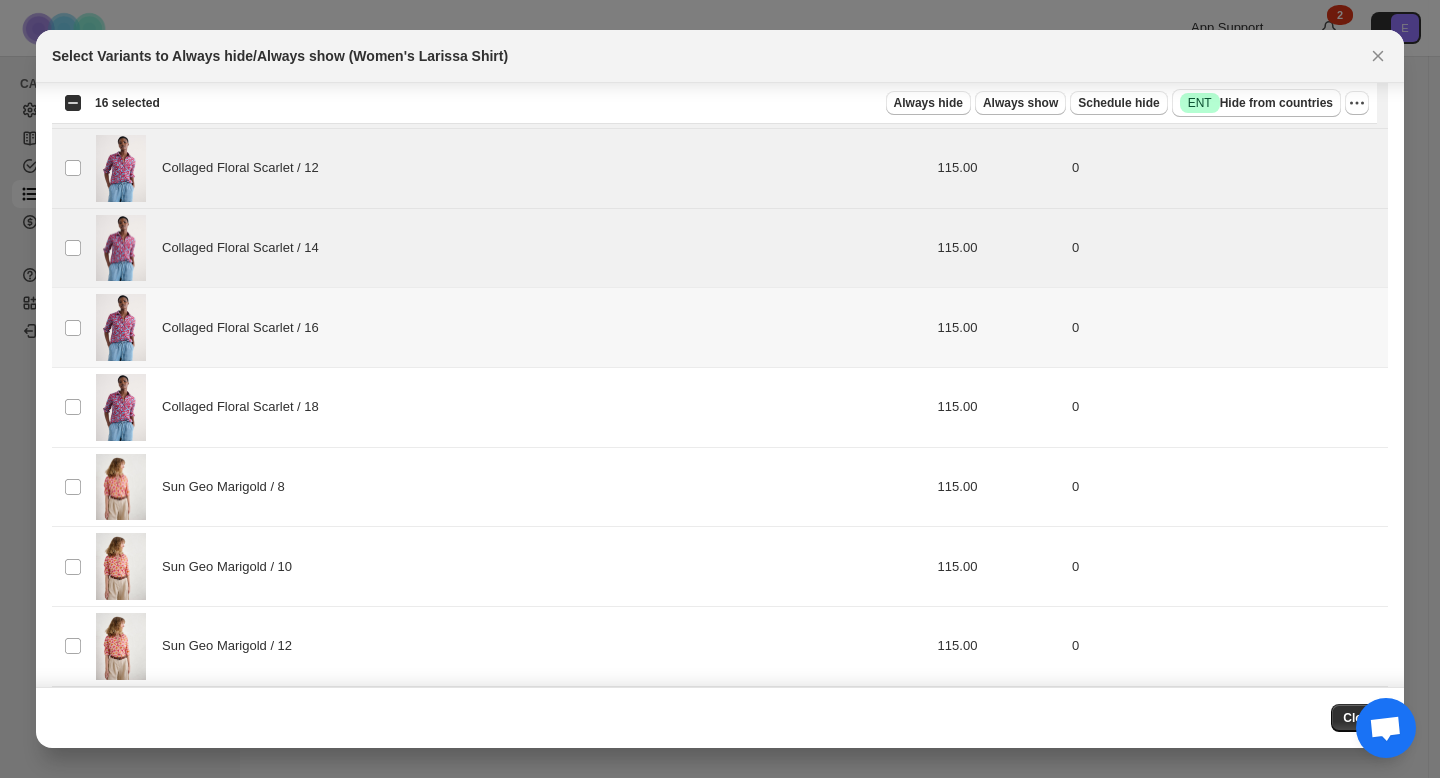 click on "Select product variant" at bounding box center (71, 328) 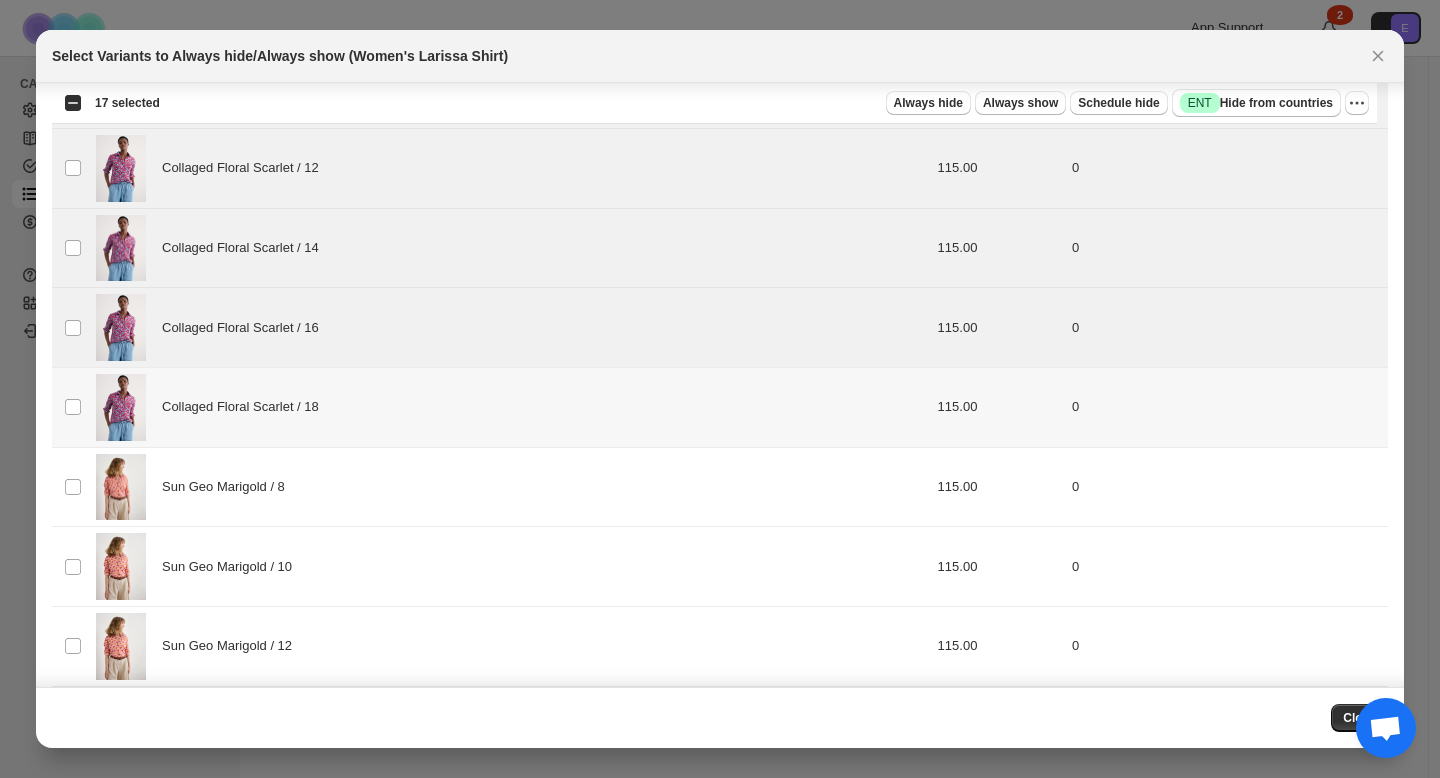 click on "Select product variant" at bounding box center (71, 408) 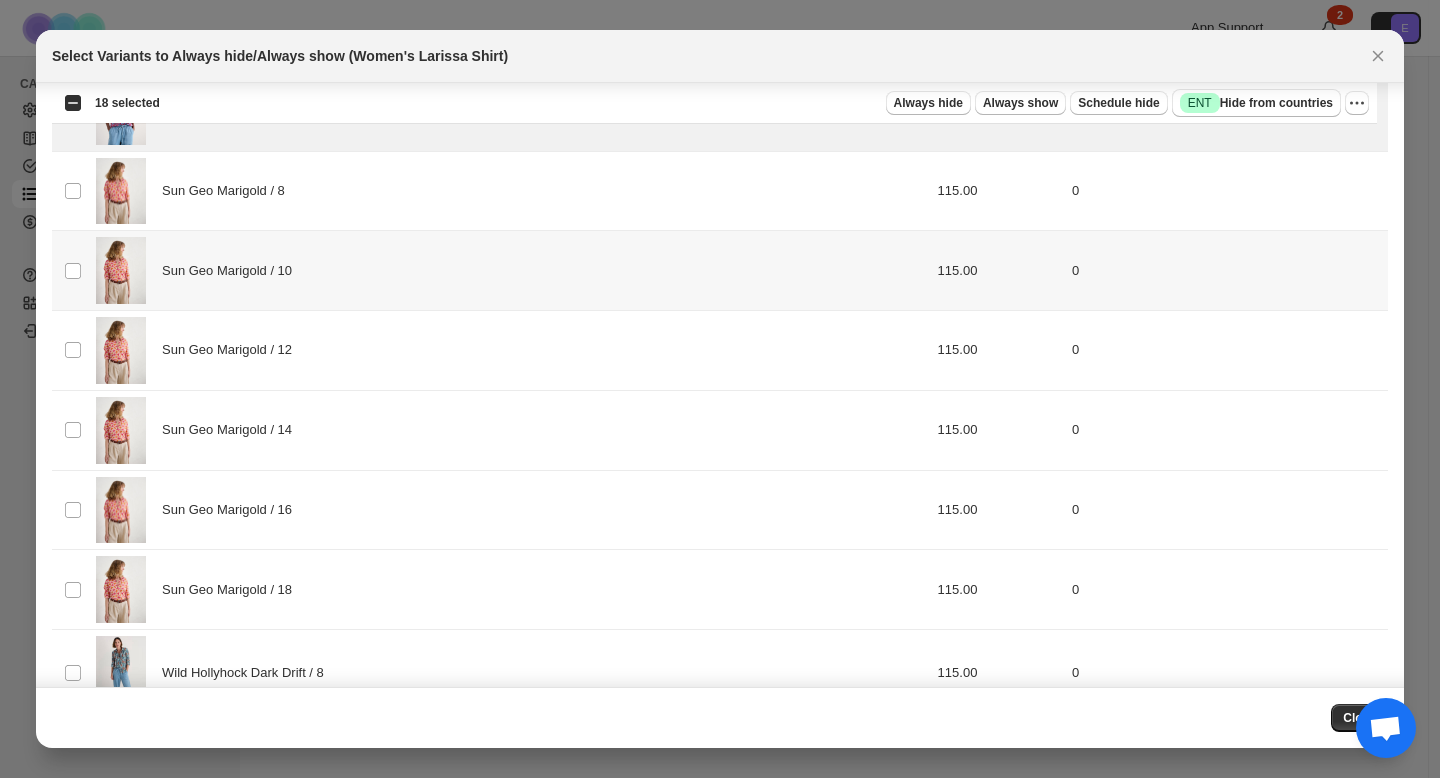 scroll, scrollTop: 2893, scrollLeft: 0, axis: vertical 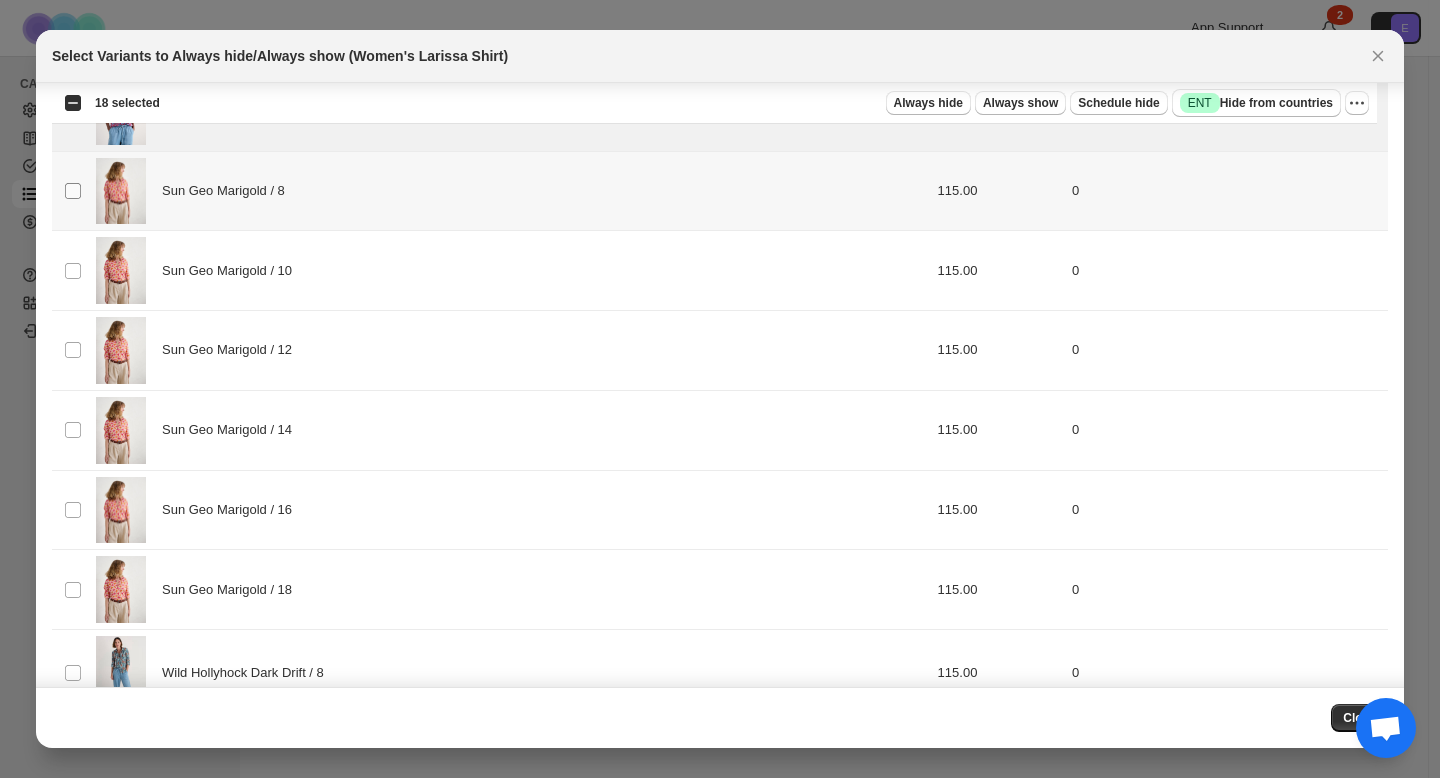click at bounding box center [73, 191] 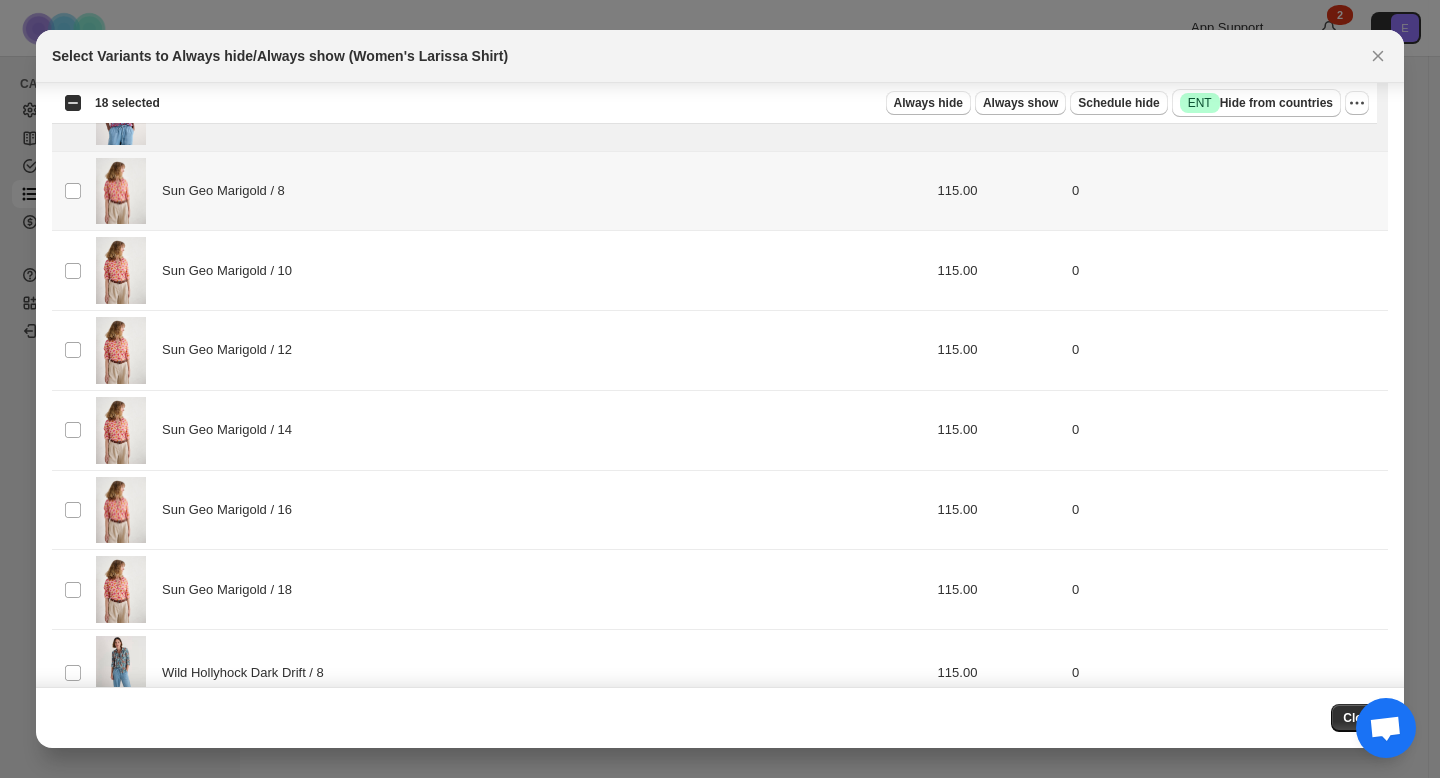 click on "Select product variant" at bounding box center (71, 191) 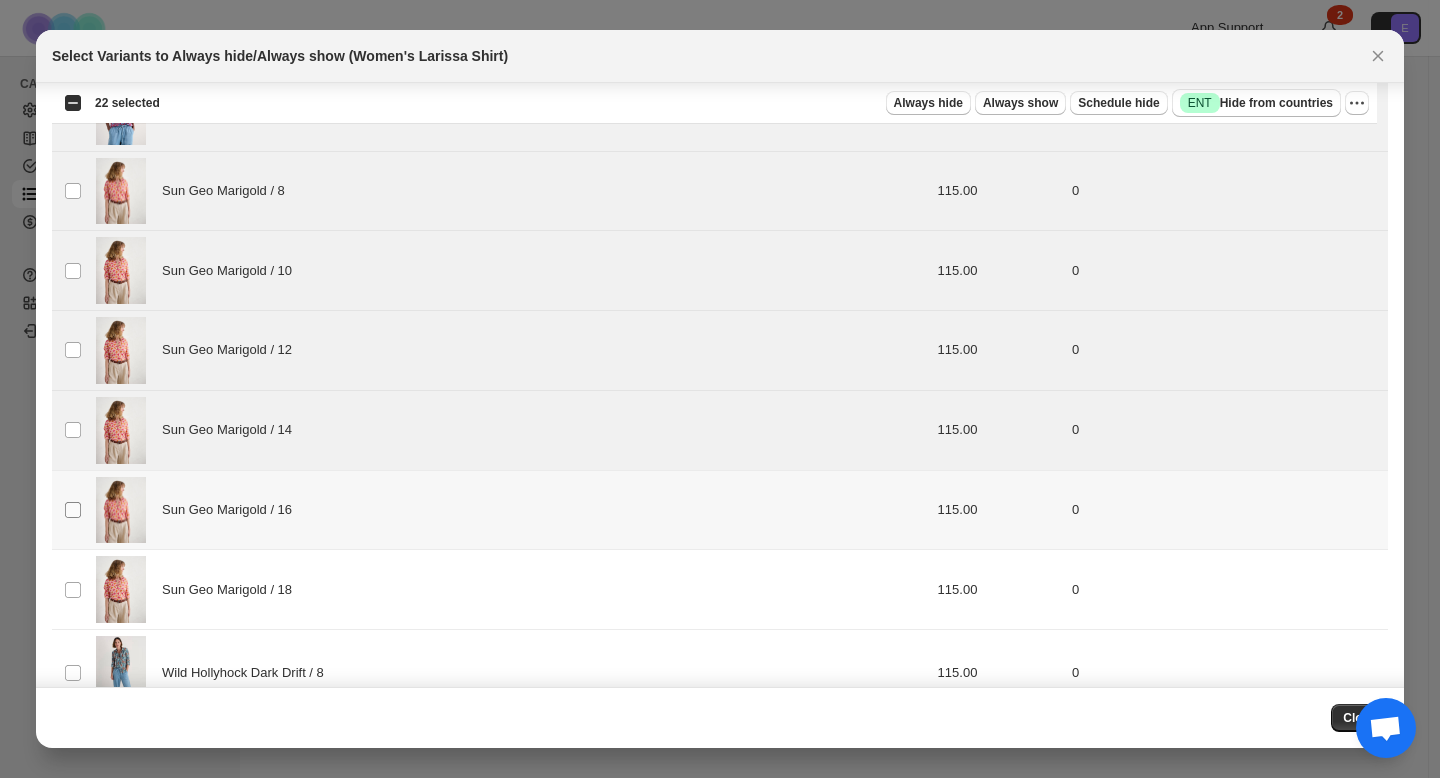 click at bounding box center (73, 510) 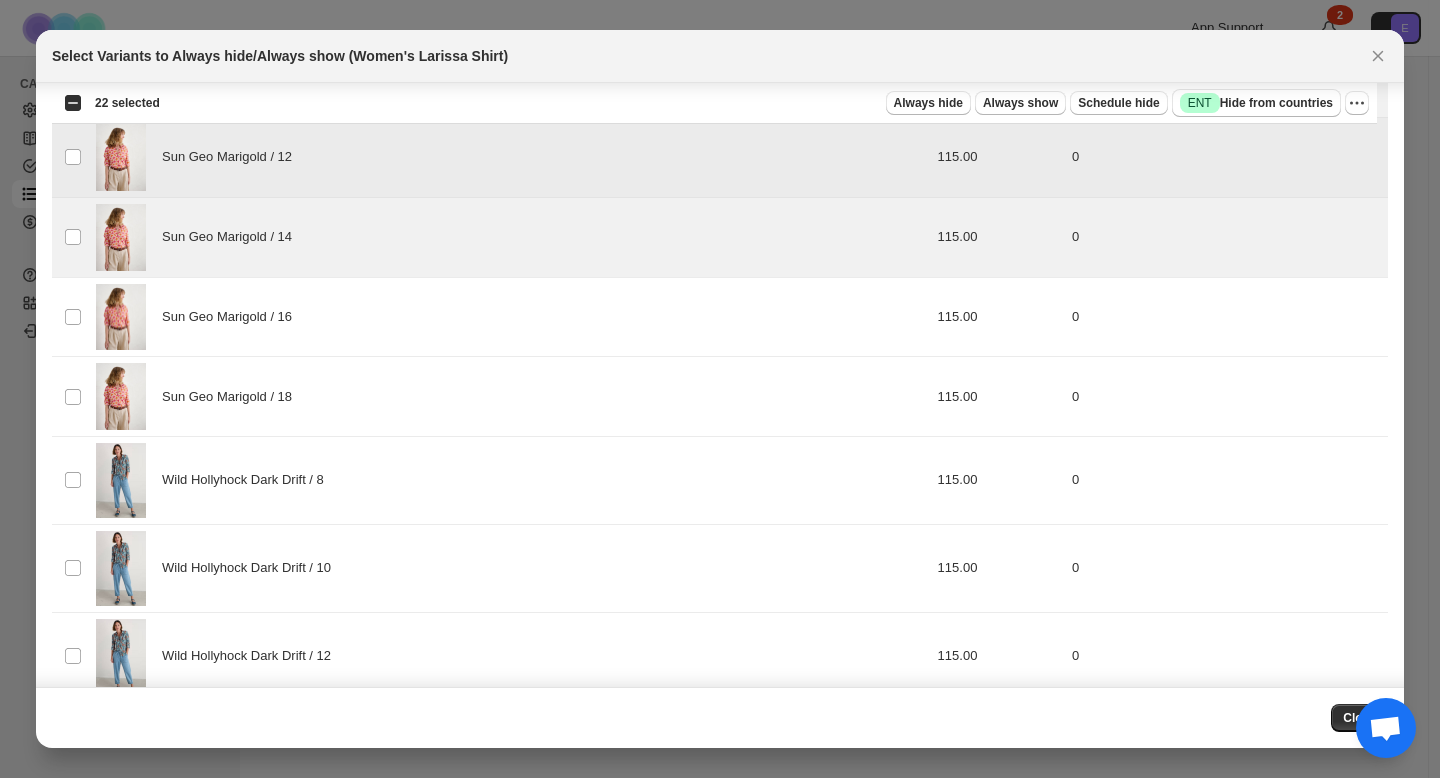 scroll, scrollTop: 3185, scrollLeft: 0, axis: vertical 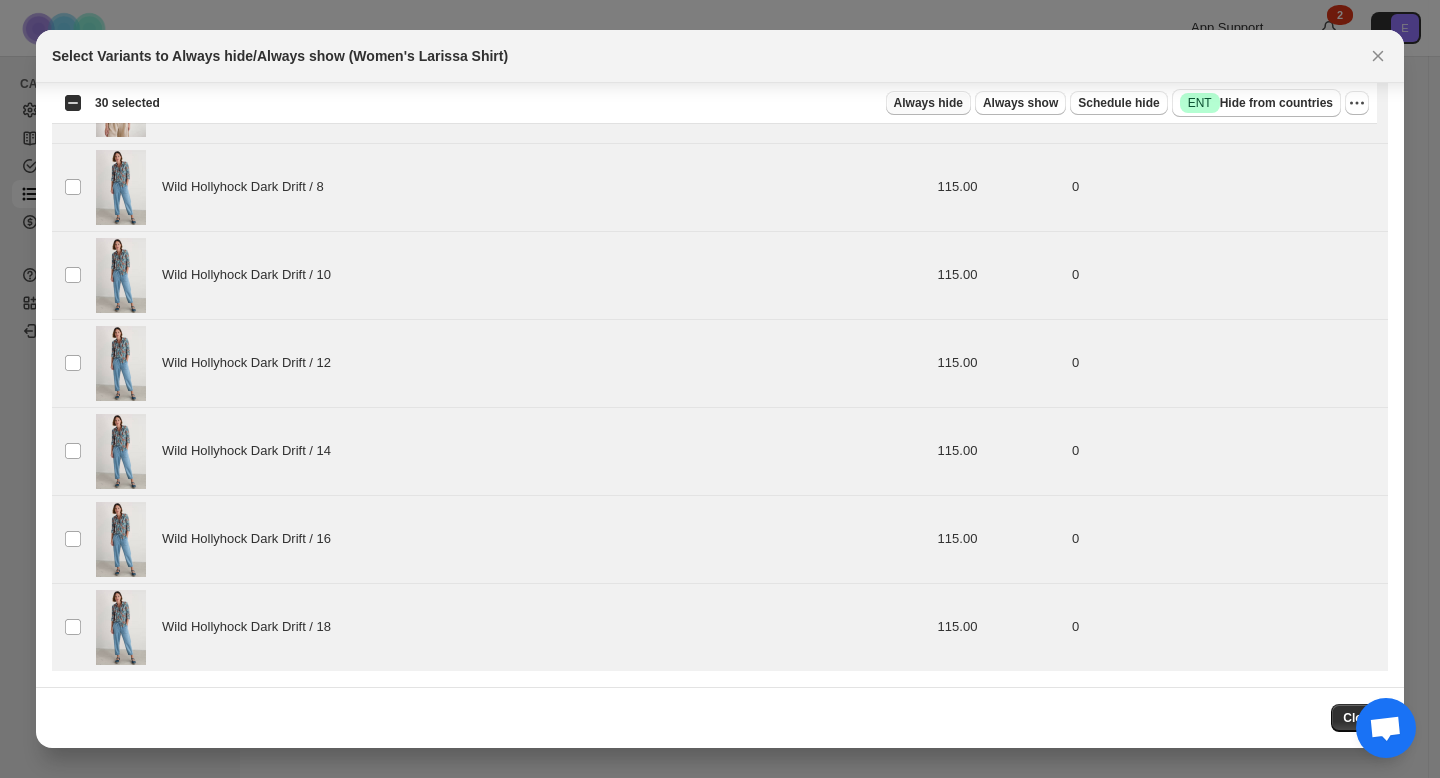 click on "Always hide" at bounding box center [928, 103] 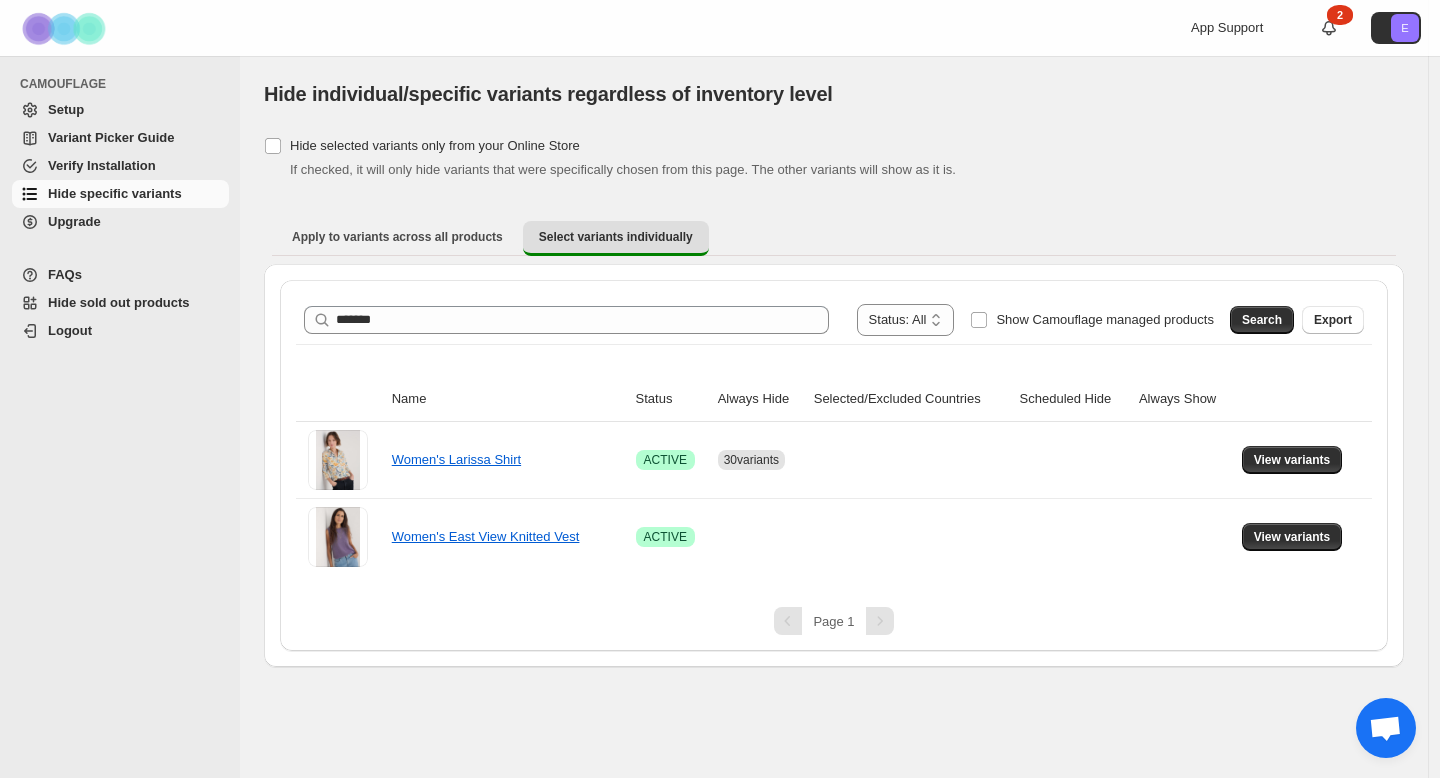 click on "Verify Installation" at bounding box center [136, 166] 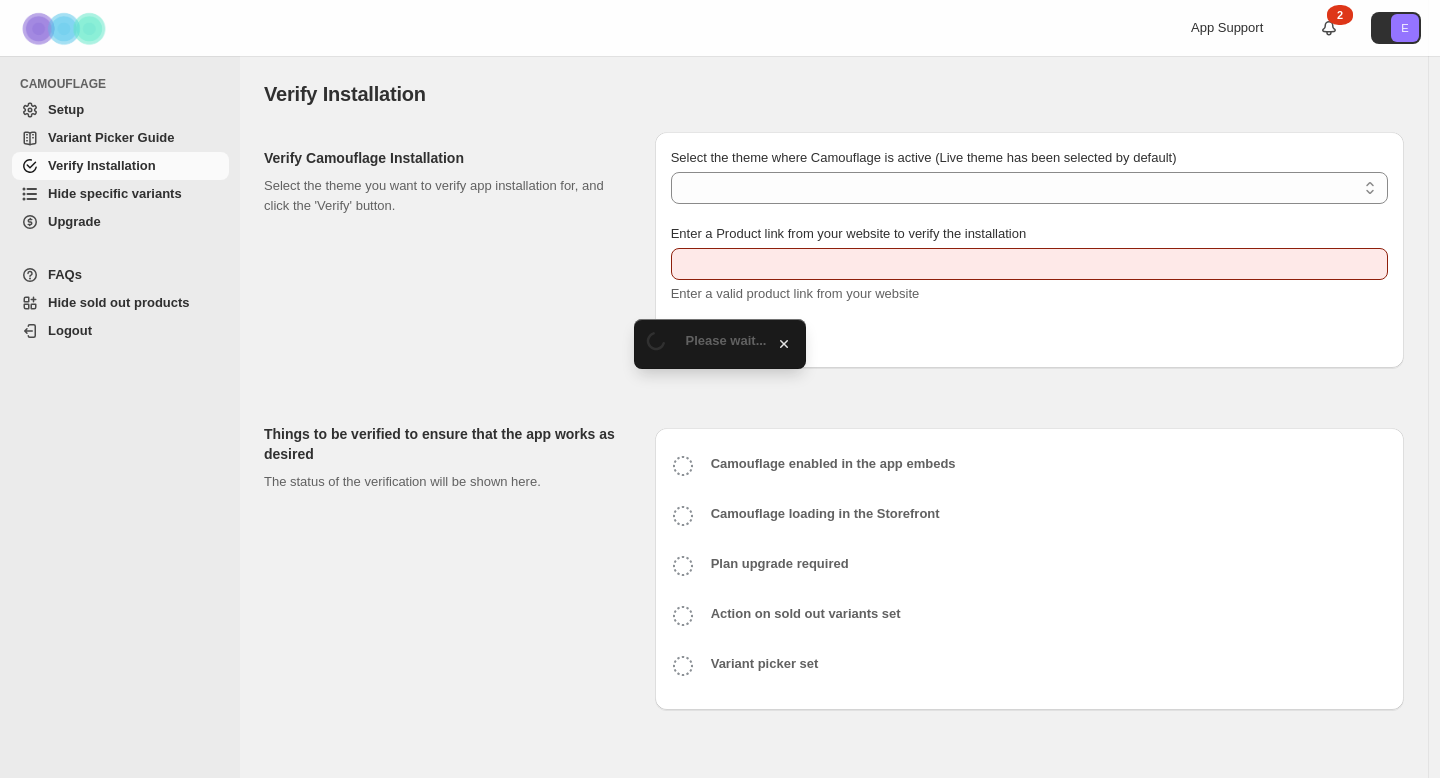 scroll, scrollTop: 0, scrollLeft: 0, axis: both 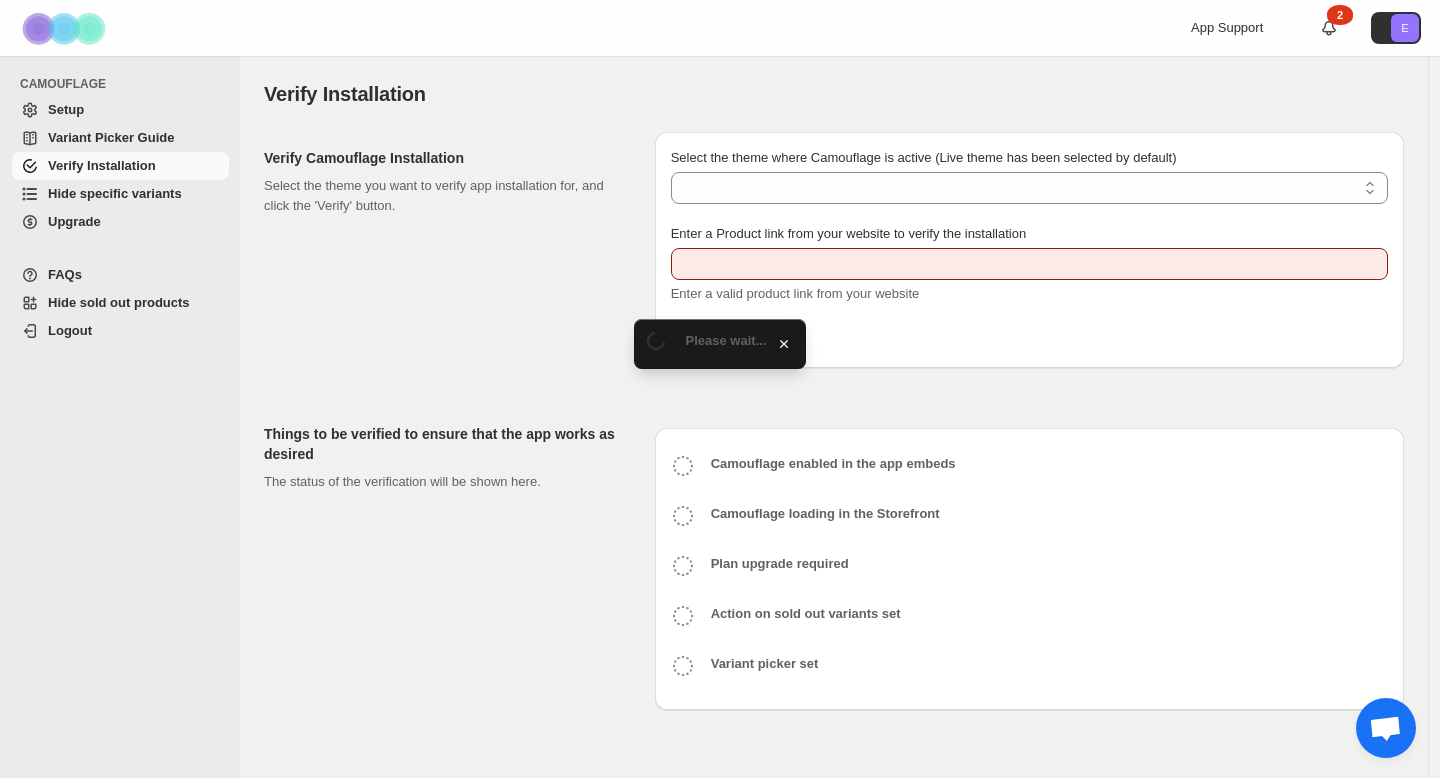 click on "Variant Picker Guide" at bounding box center [120, 138] 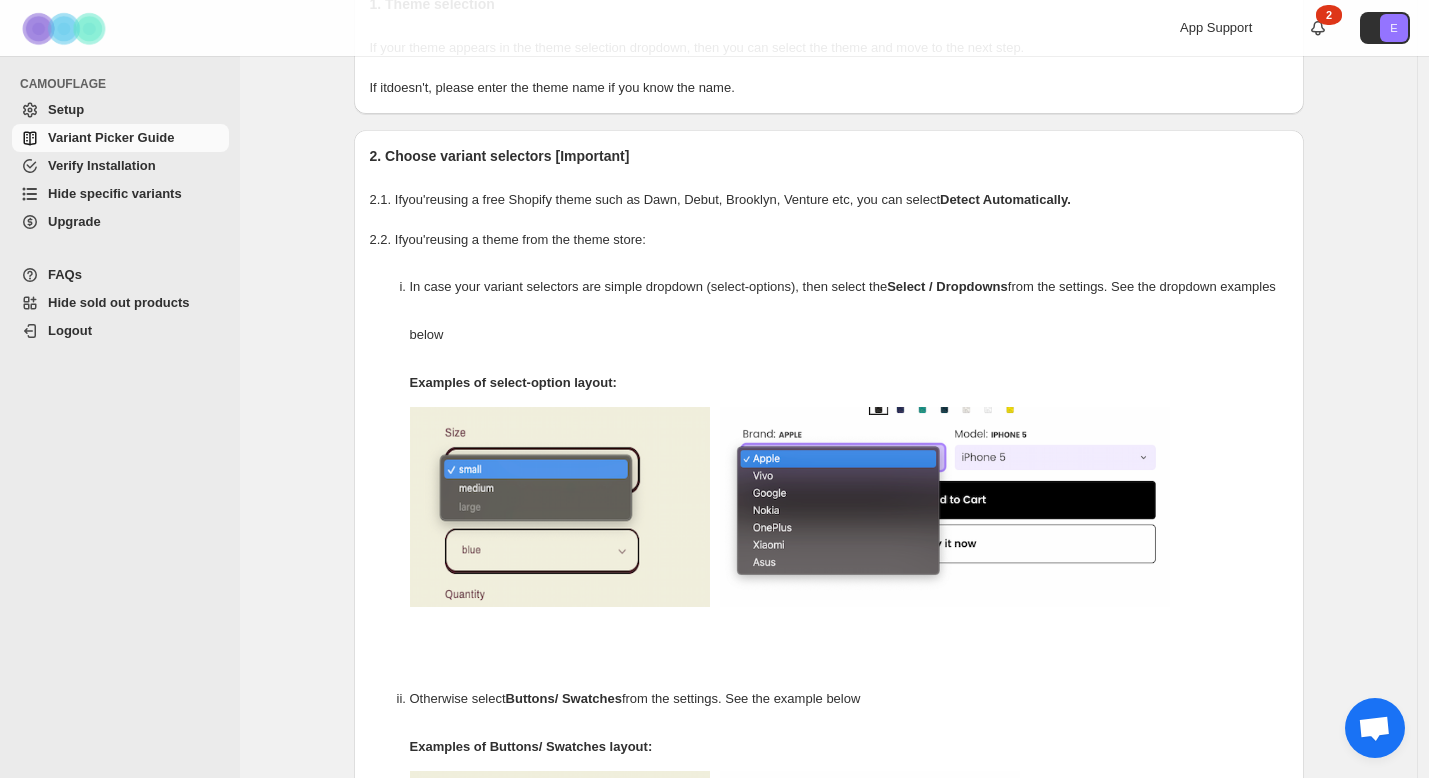 scroll, scrollTop: 0, scrollLeft: 0, axis: both 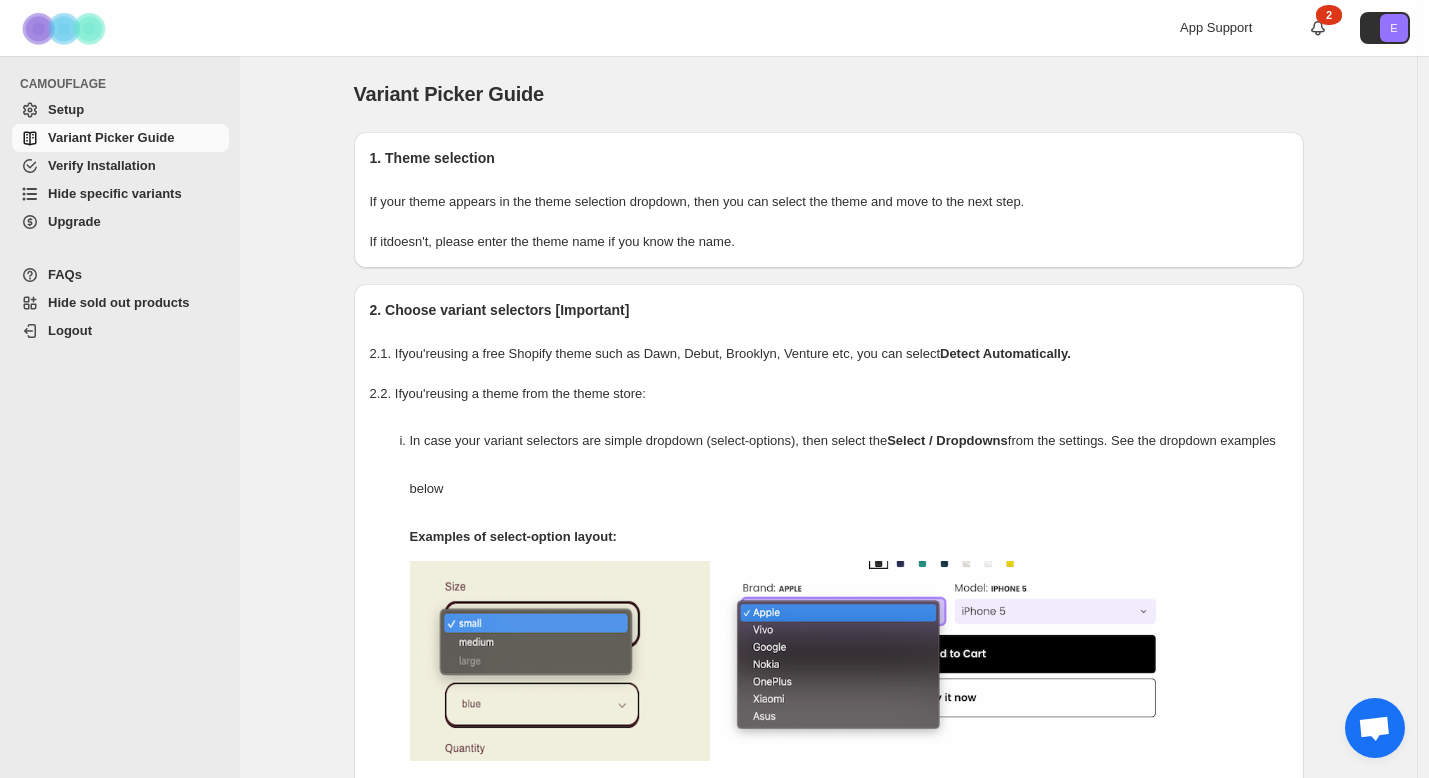 click on "Setup" at bounding box center [66, 109] 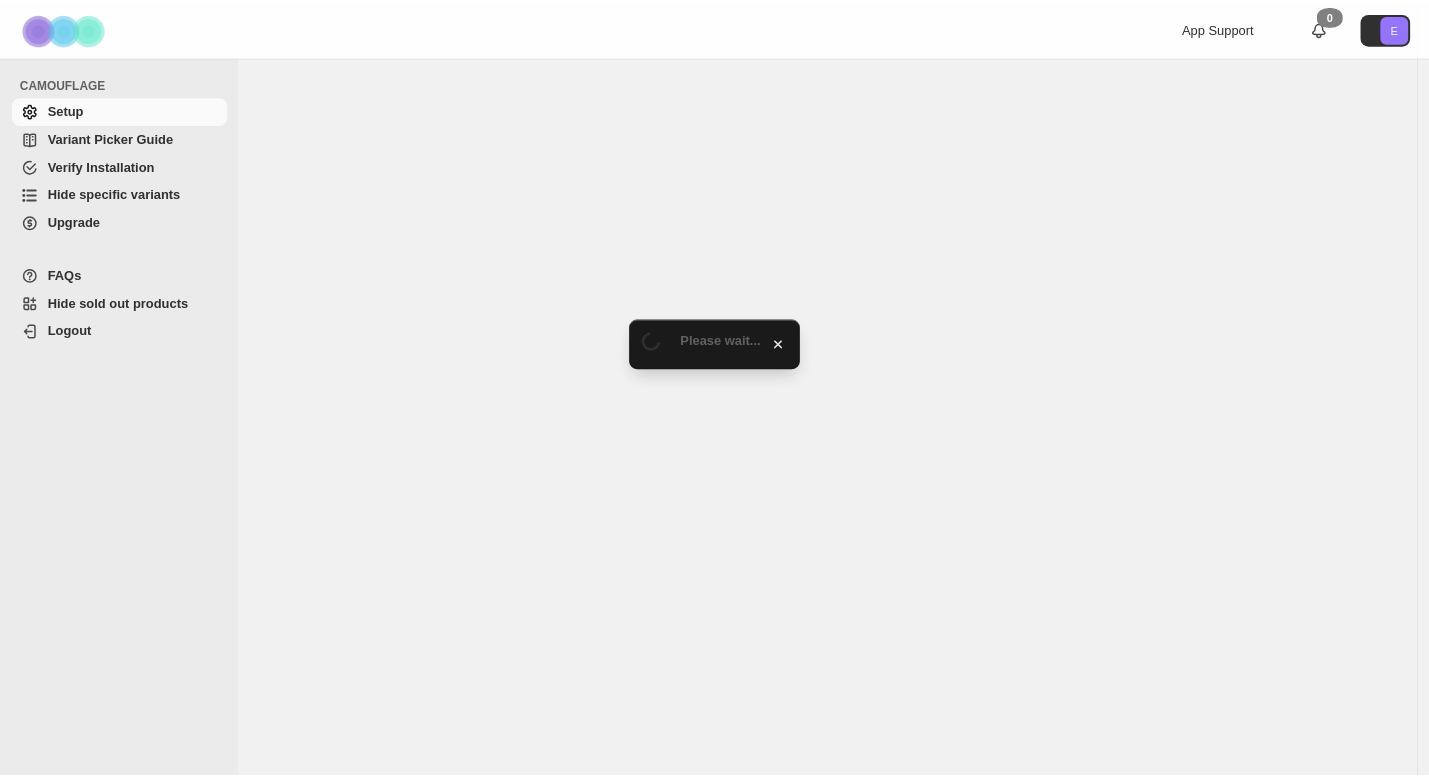 scroll, scrollTop: 0, scrollLeft: 0, axis: both 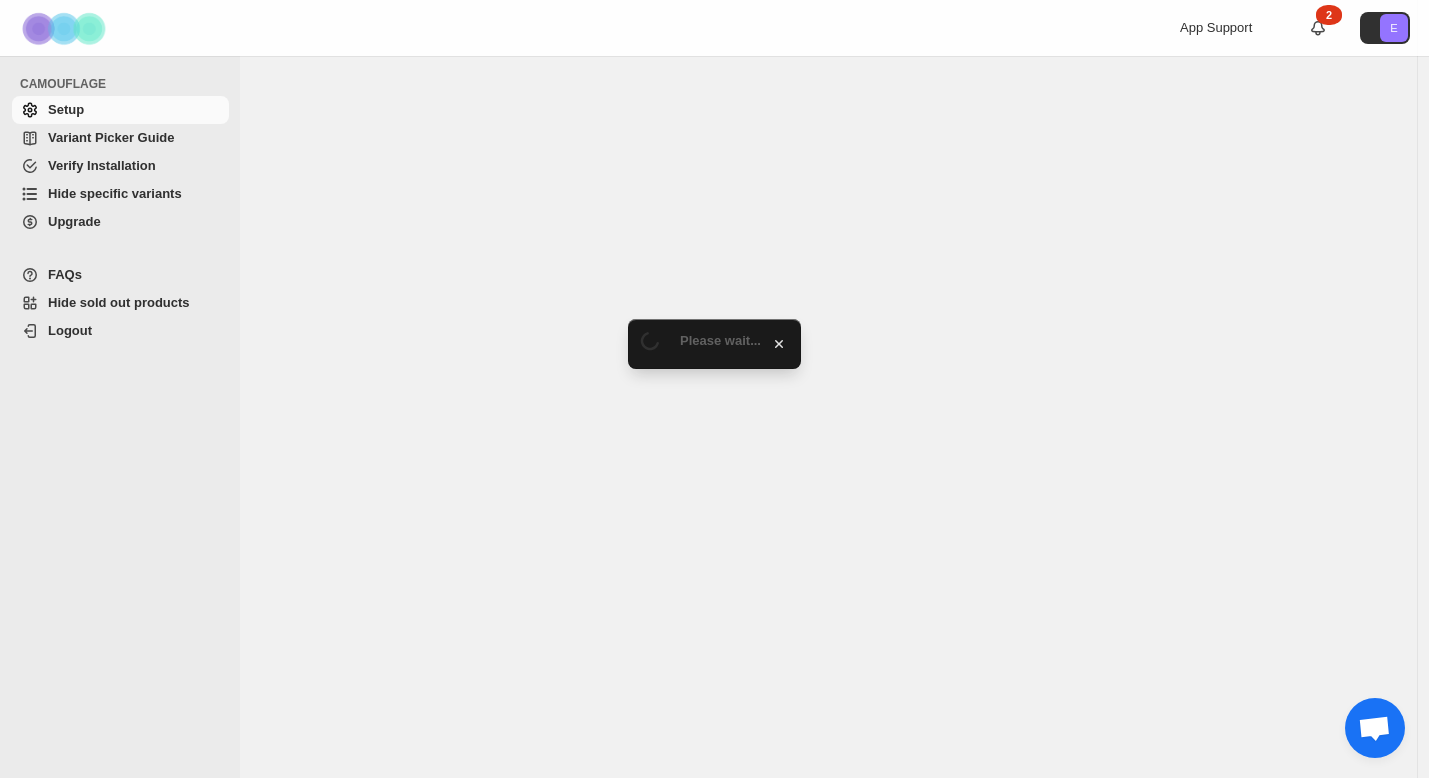 select on "******" 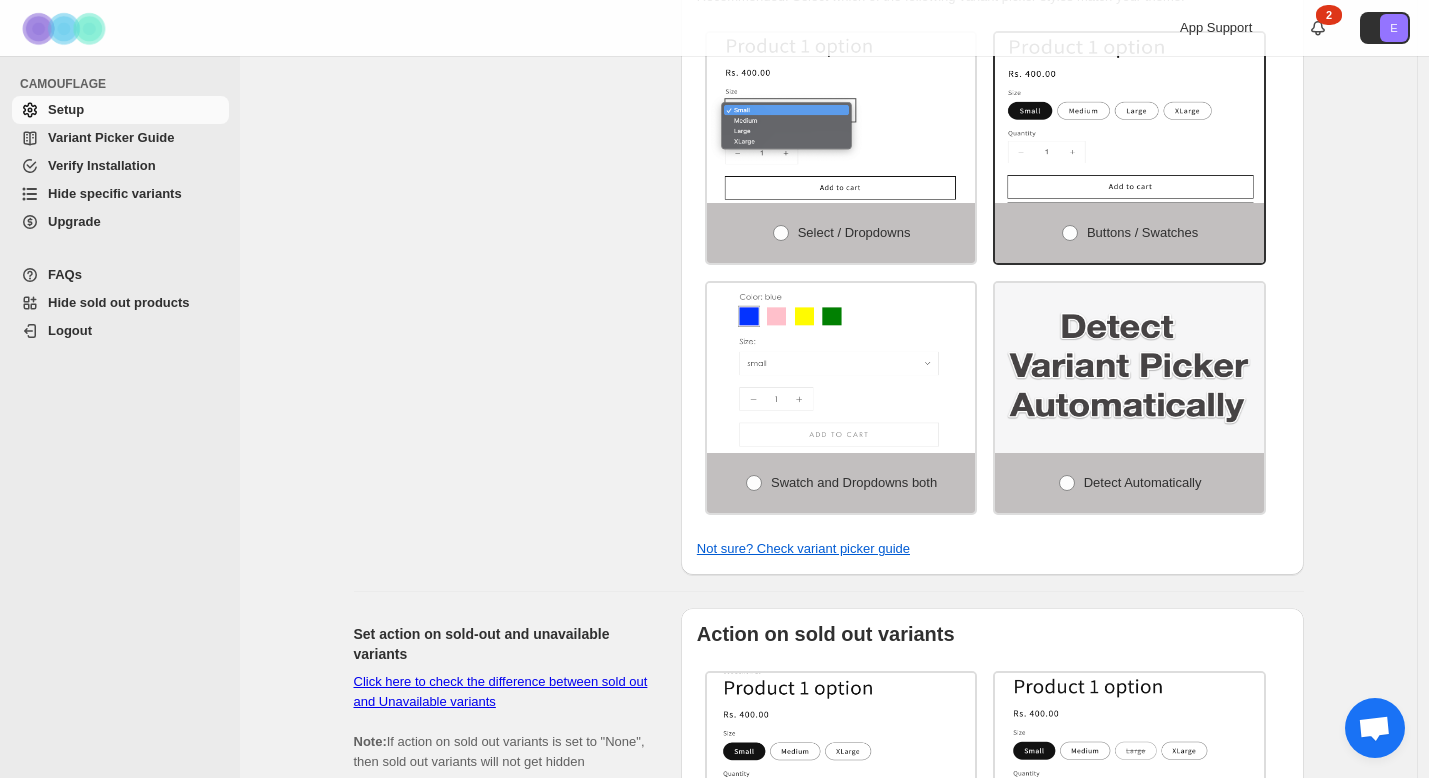 scroll, scrollTop: 0, scrollLeft: 0, axis: both 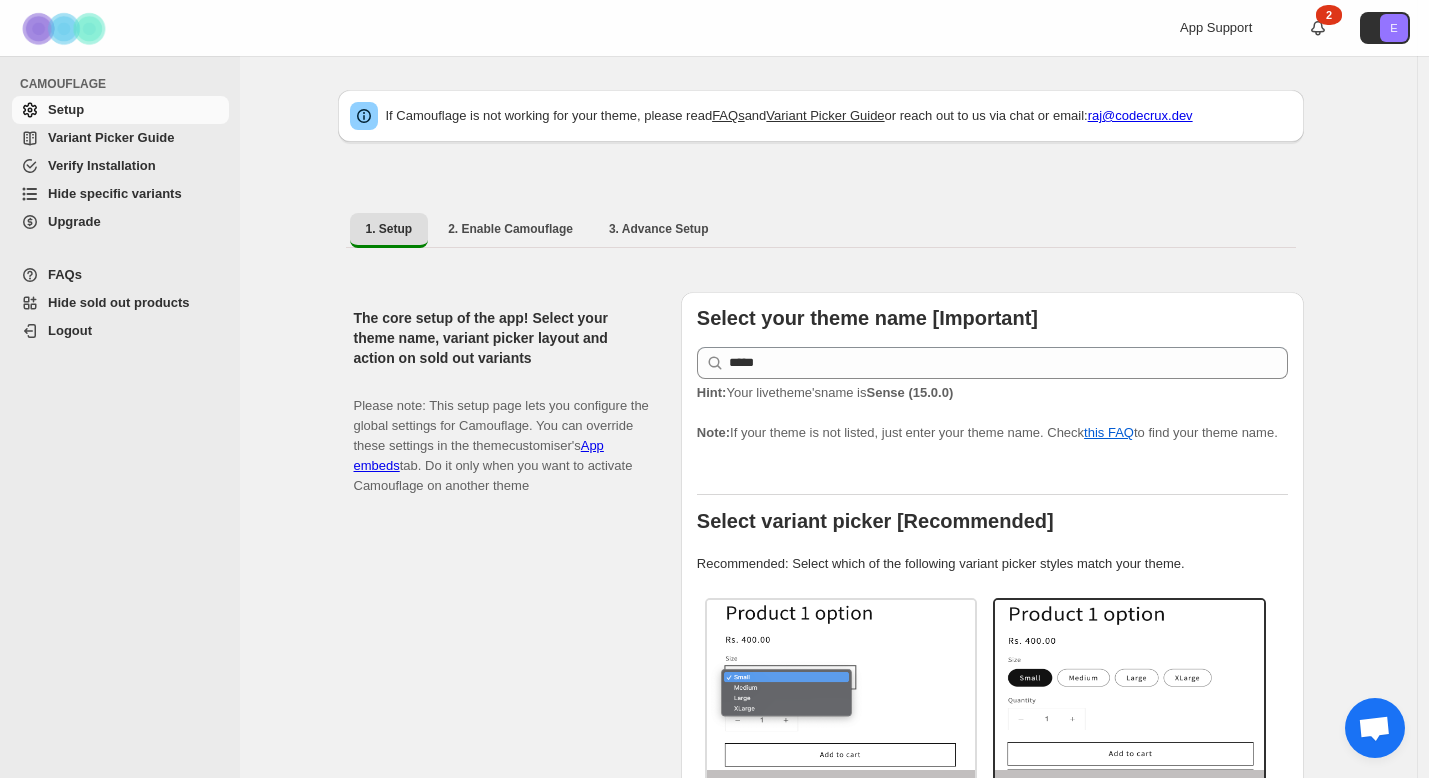 click on "Verify Installation" at bounding box center [102, 165] 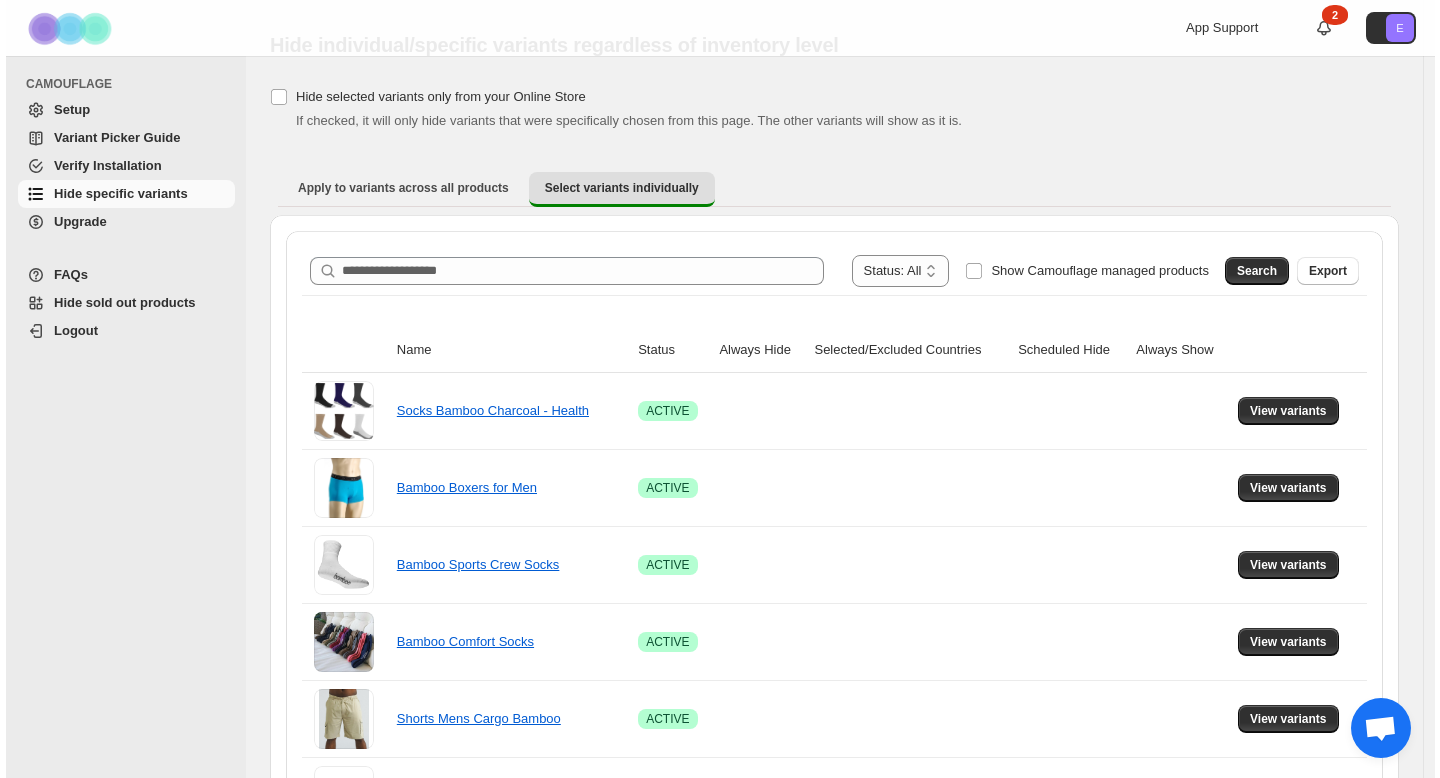 scroll, scrollTop: 0, scrollLeft: 0, axis: both 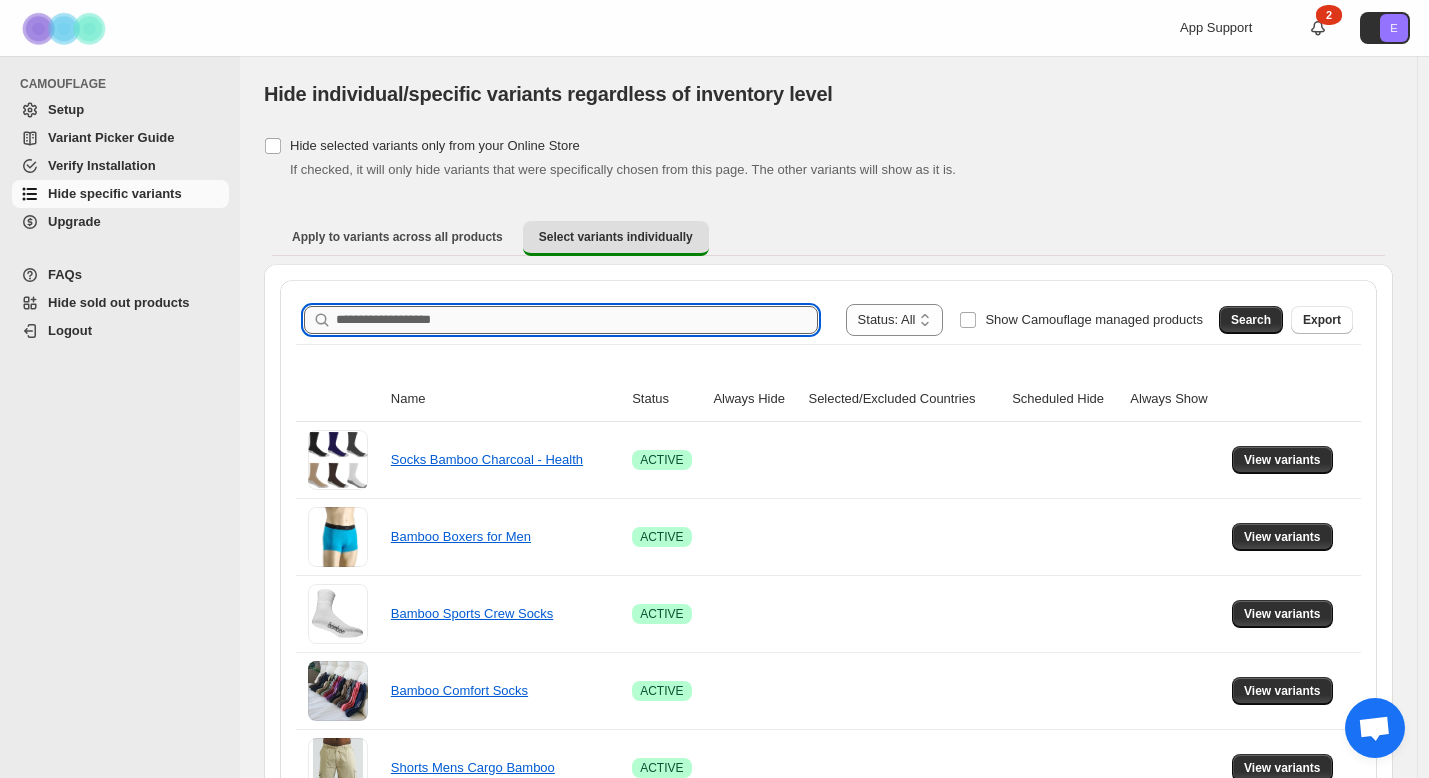 click on "Search product name" at bounding box center (577, 320) 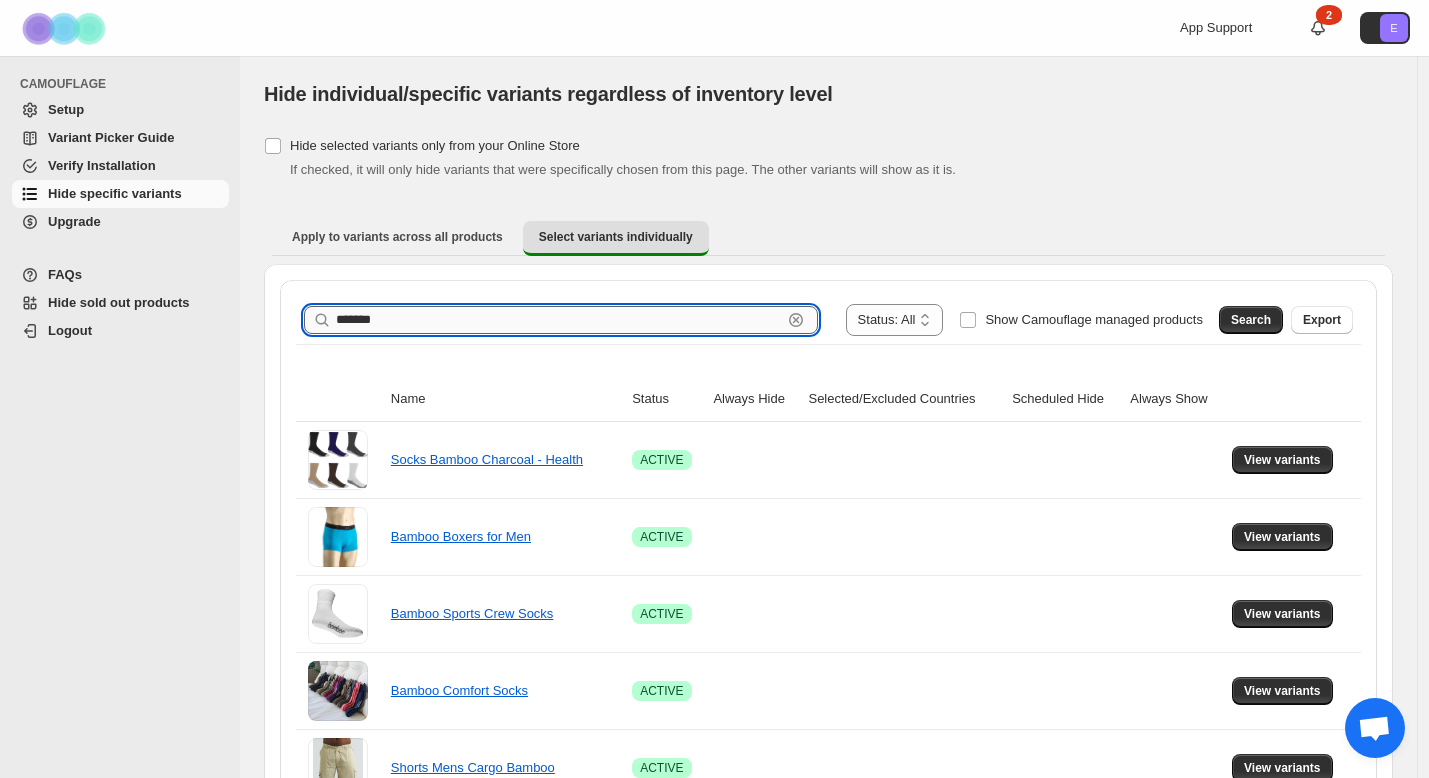 type on "*******" 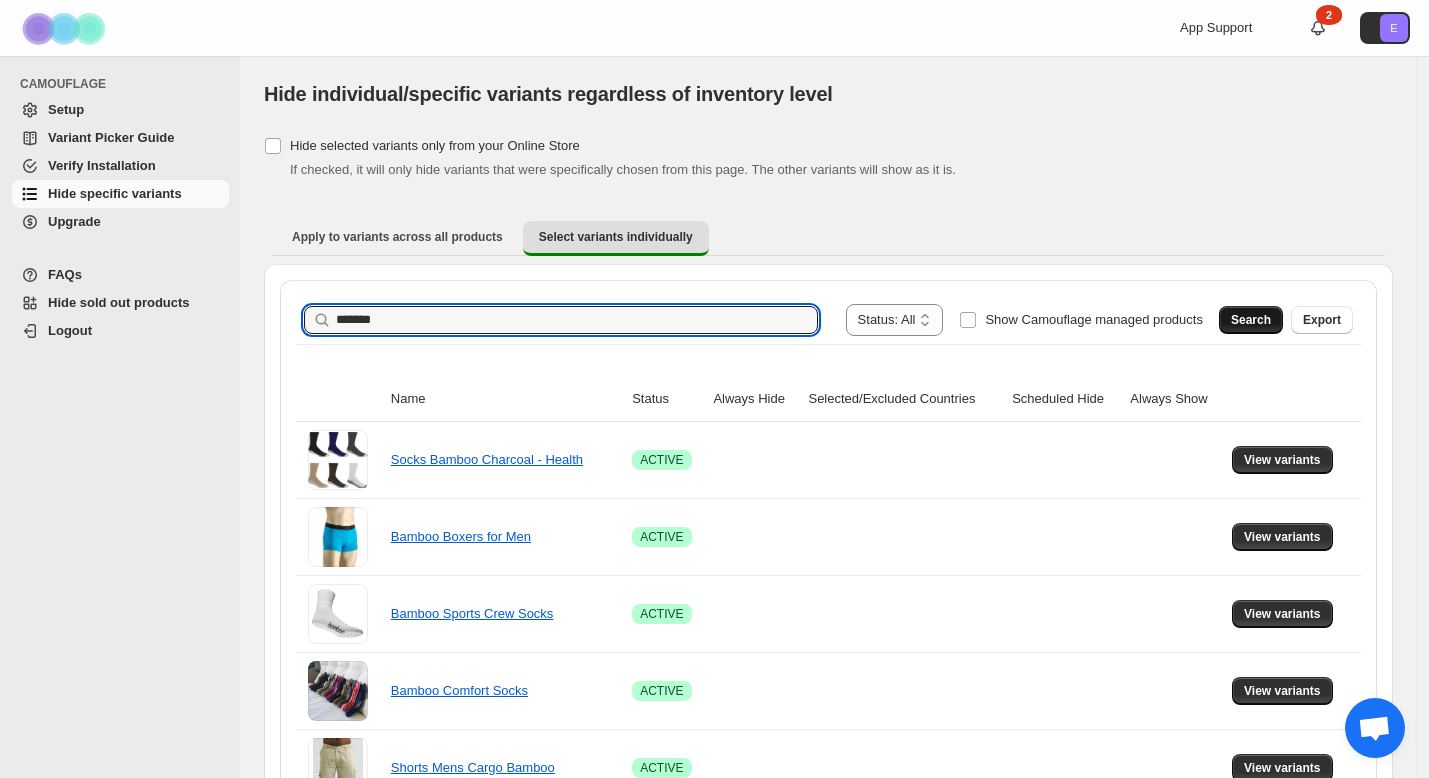 click on "Search" at bounding box center (1251, 320) 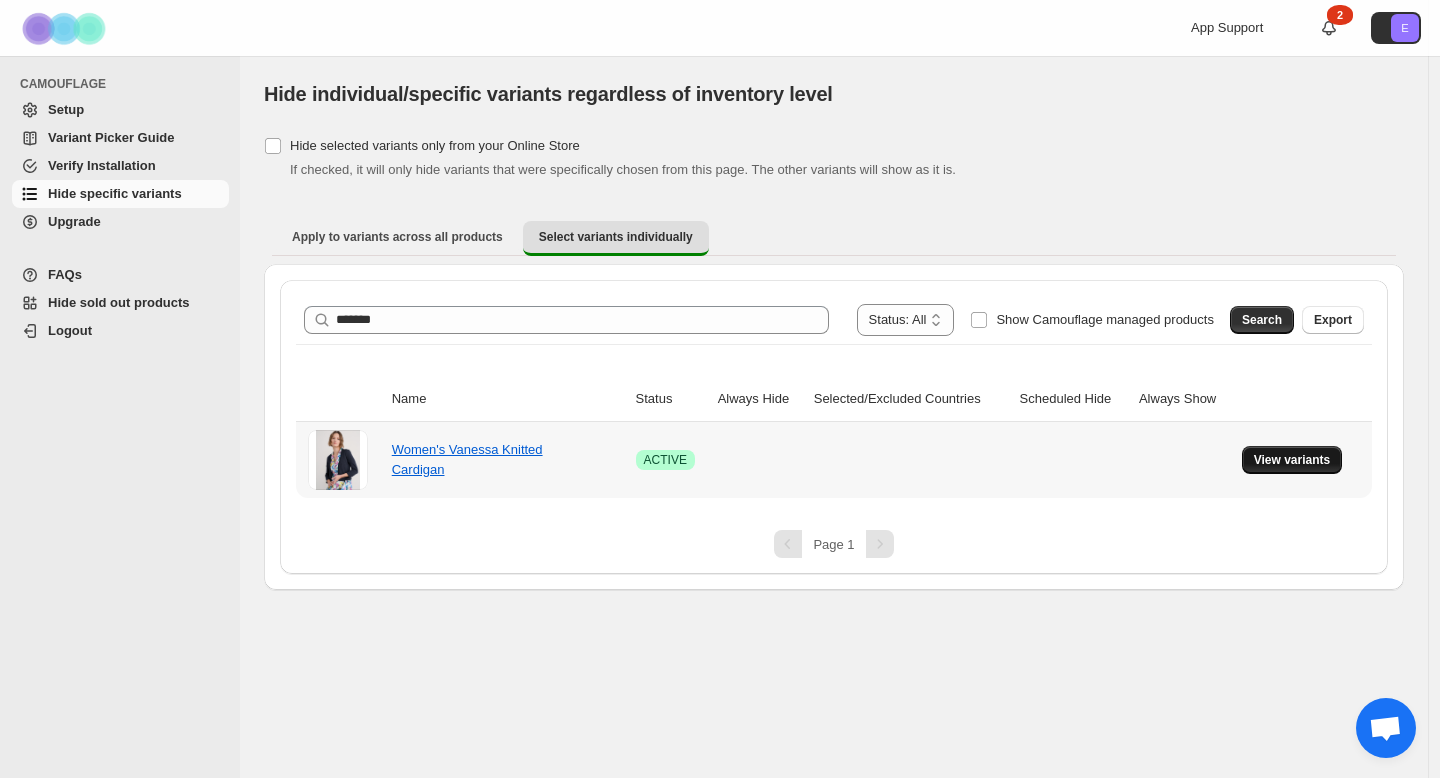 click on "View variants" at bounding box center [1292, 460] 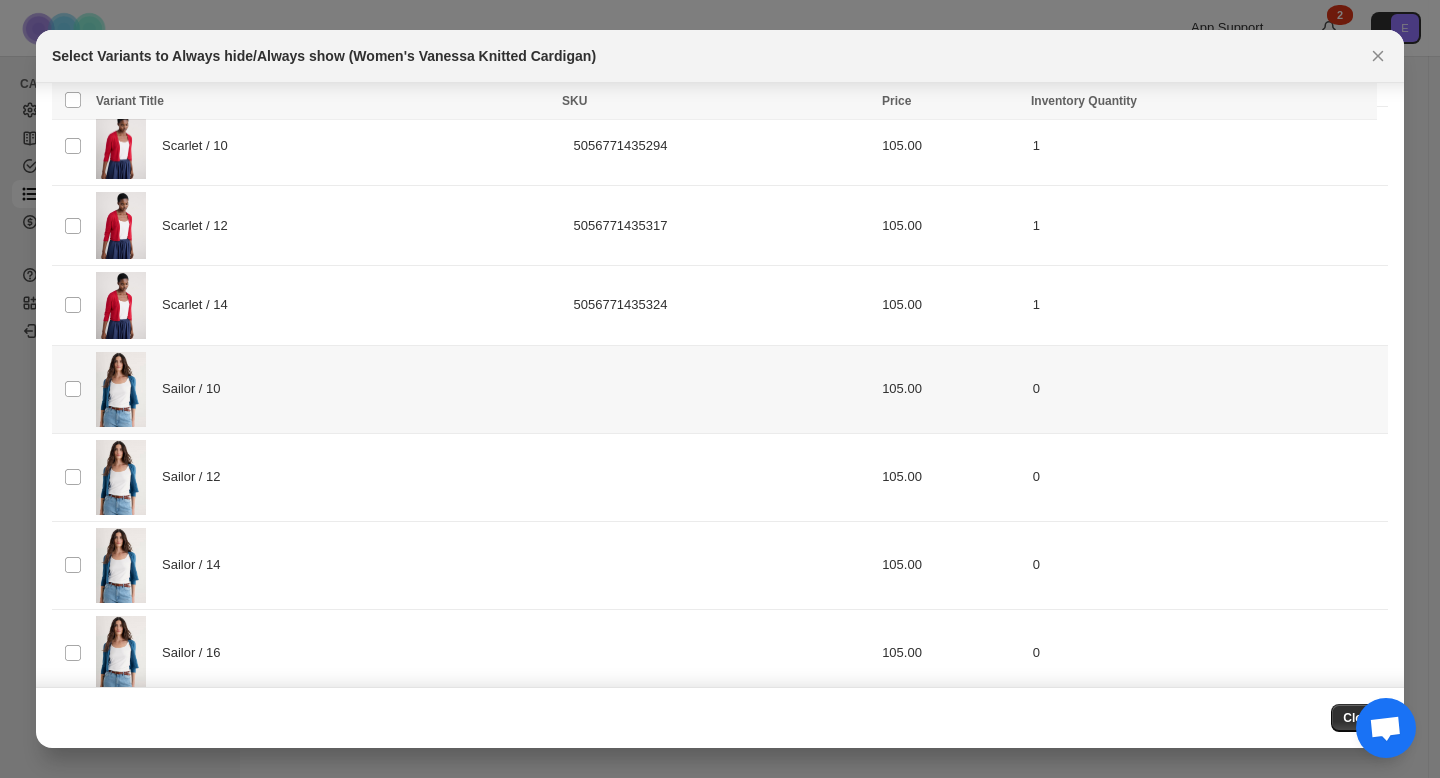 scroll, scrollTop: 414, scrollLeft: 0, axis: vertical 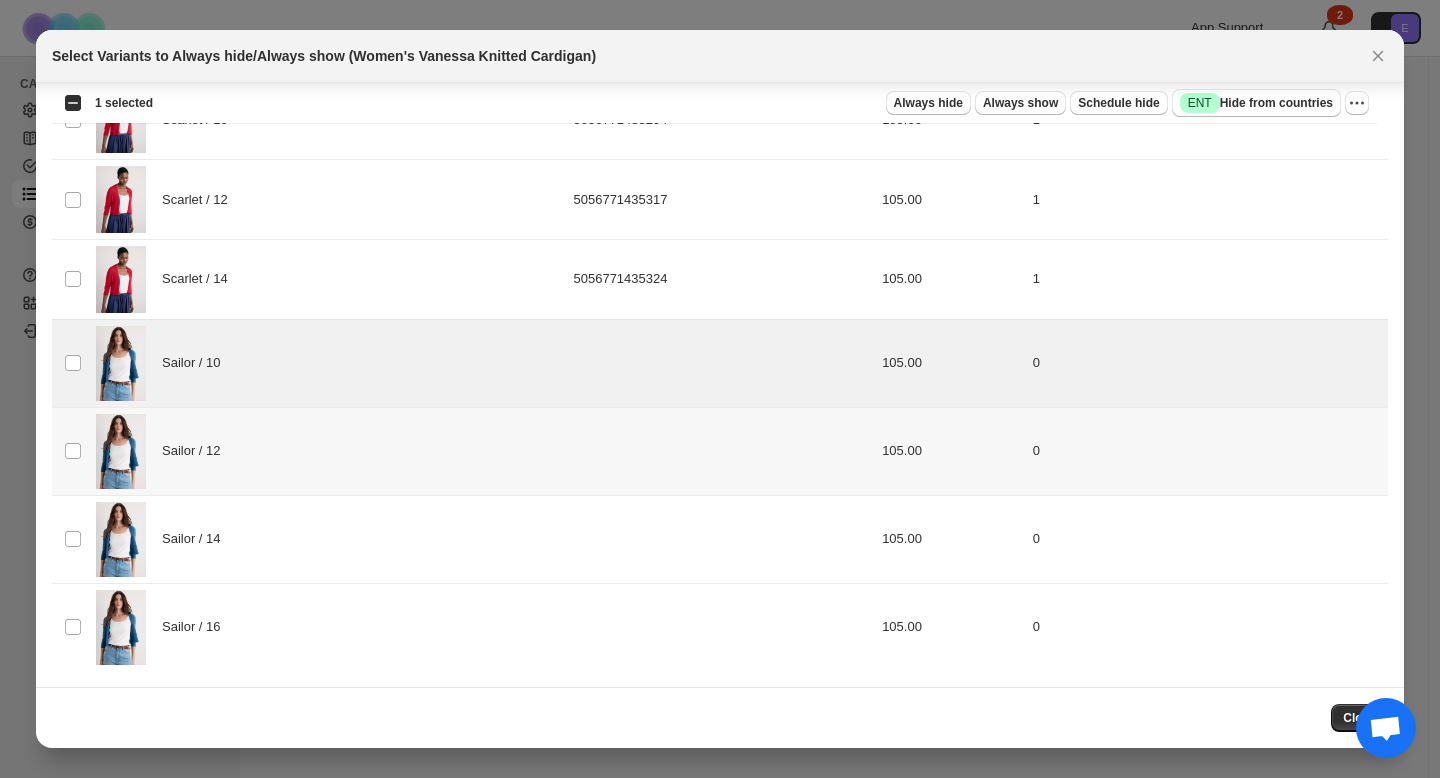 click on "Select product variant" at bounding box center [71, 451] 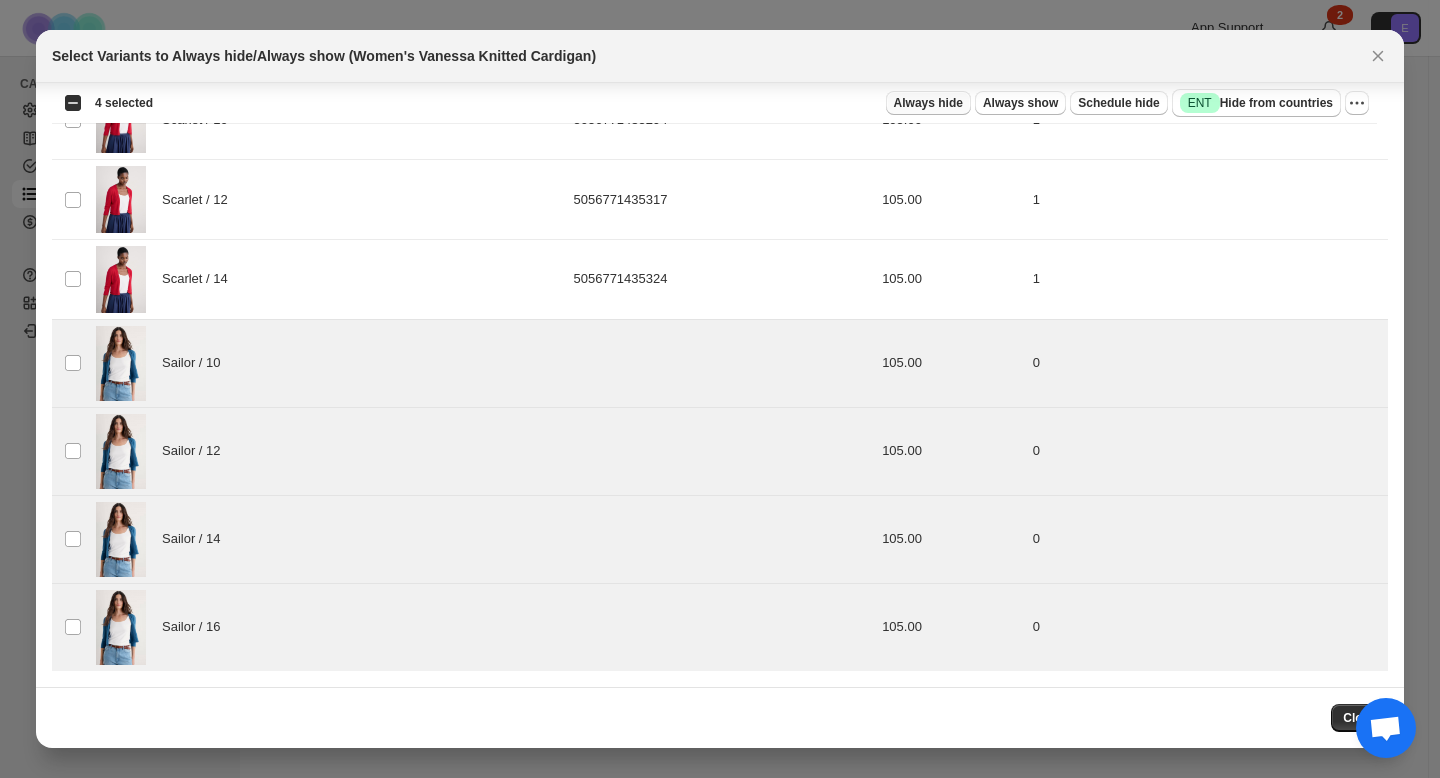 click on "Always hide" at bounding box center [928, 103] 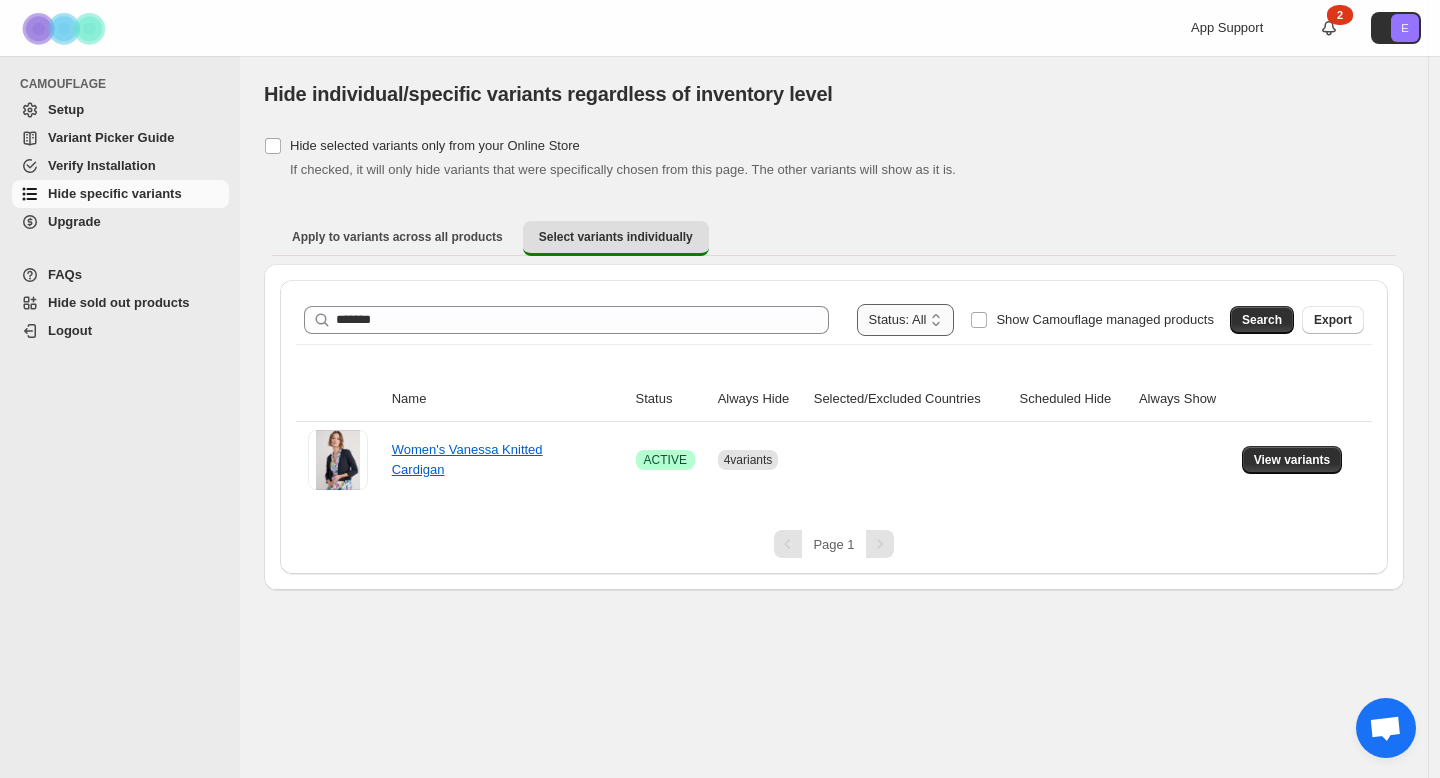 click on "**********" at bounding box center [906, 320] 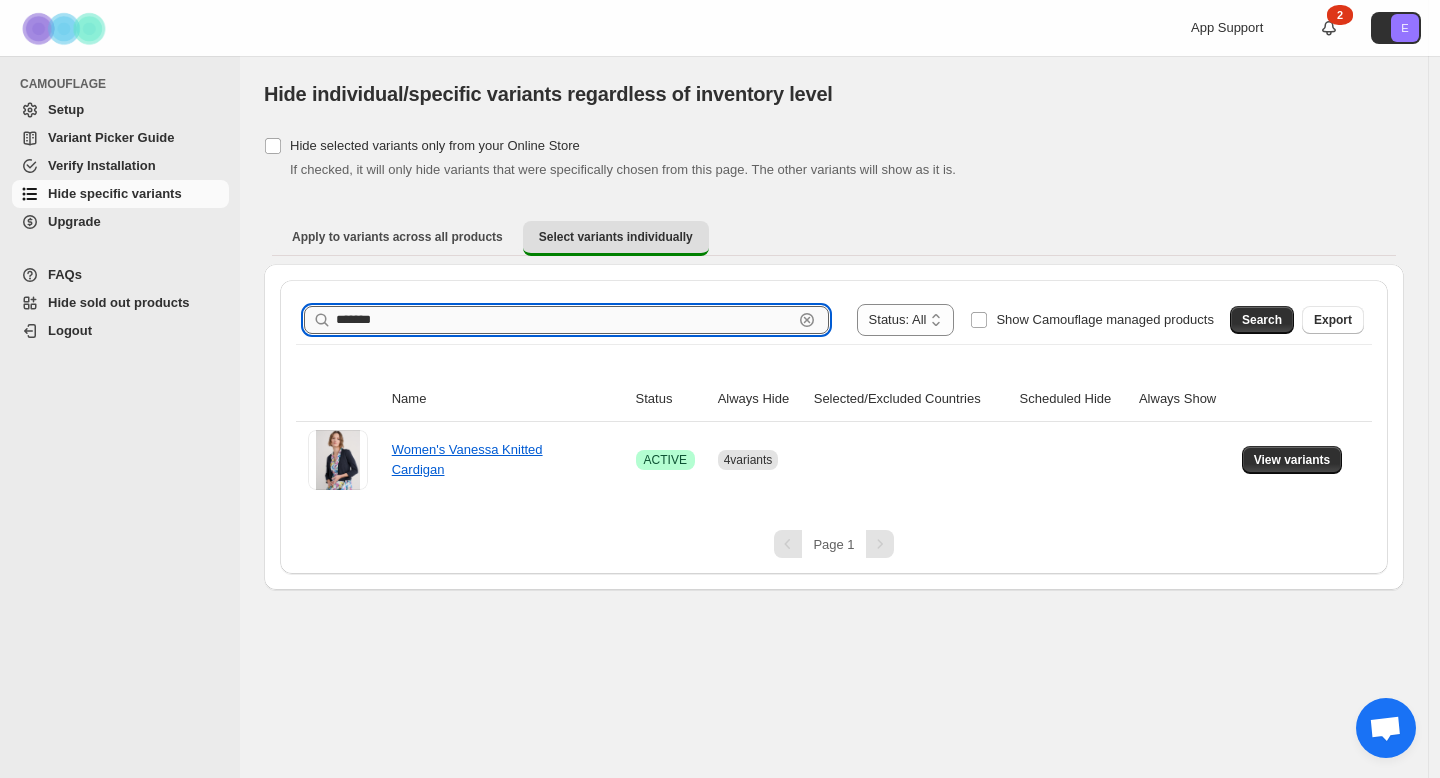 click on "*******" at bounding box center (564, 320) 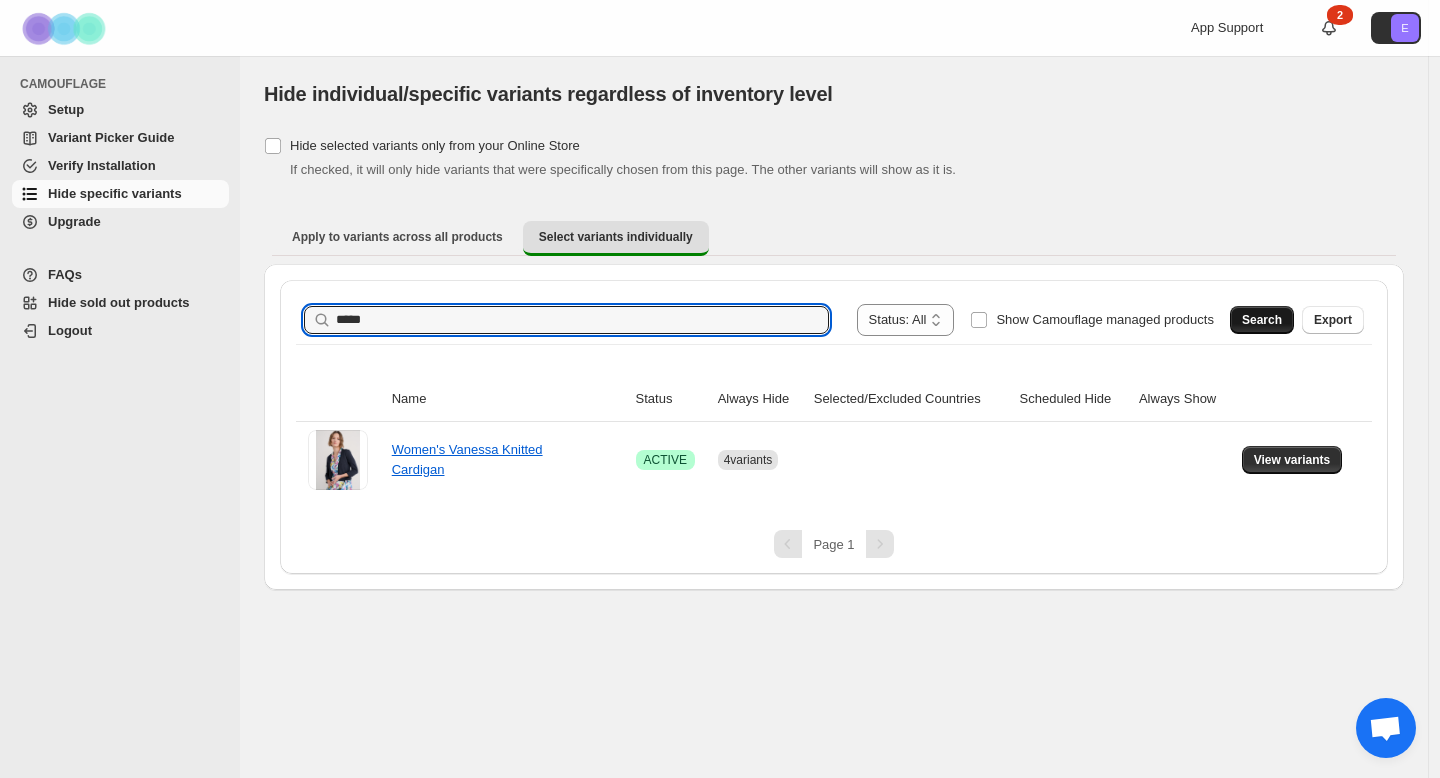 click on "Search" at bounding box center [1262, 320] 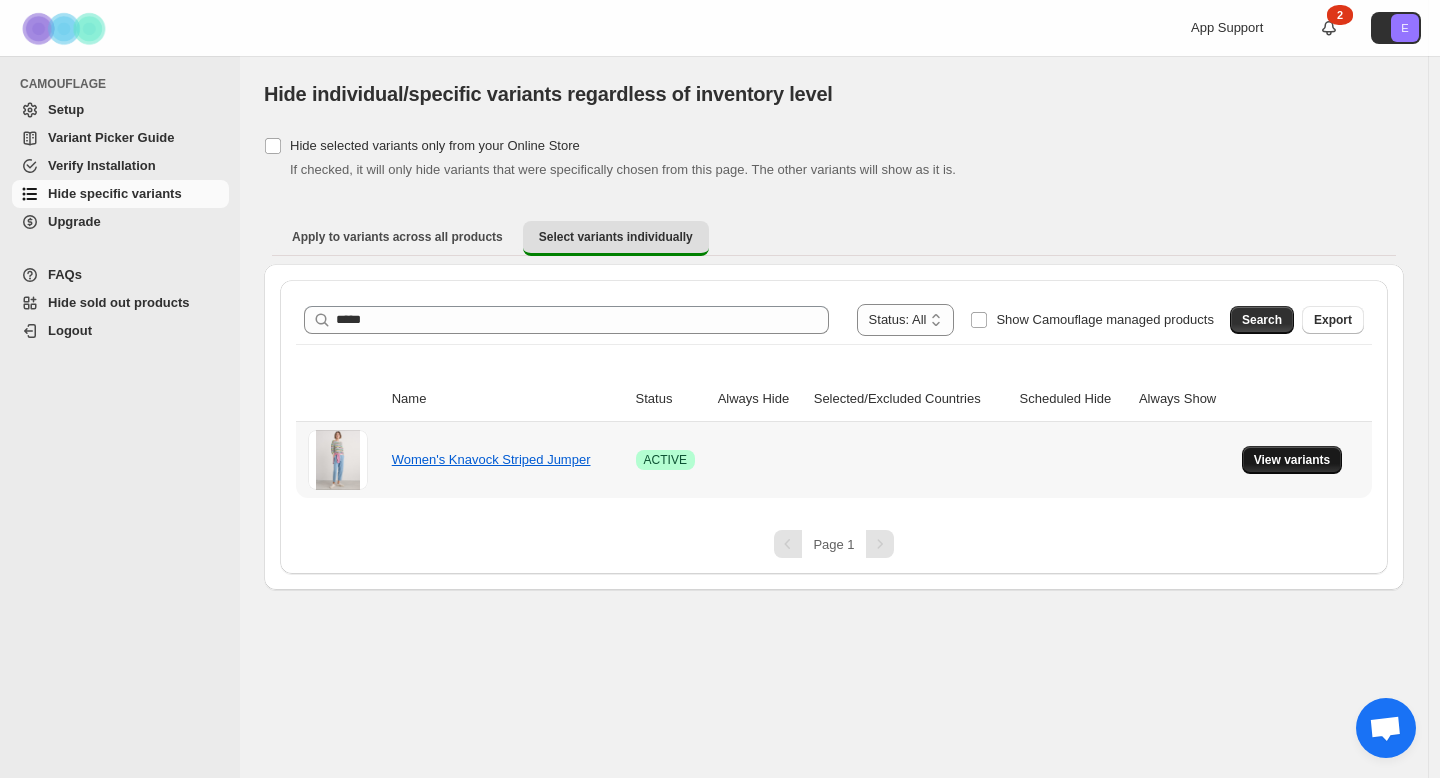 click on "View variants" at bounding box center [1292, 460] 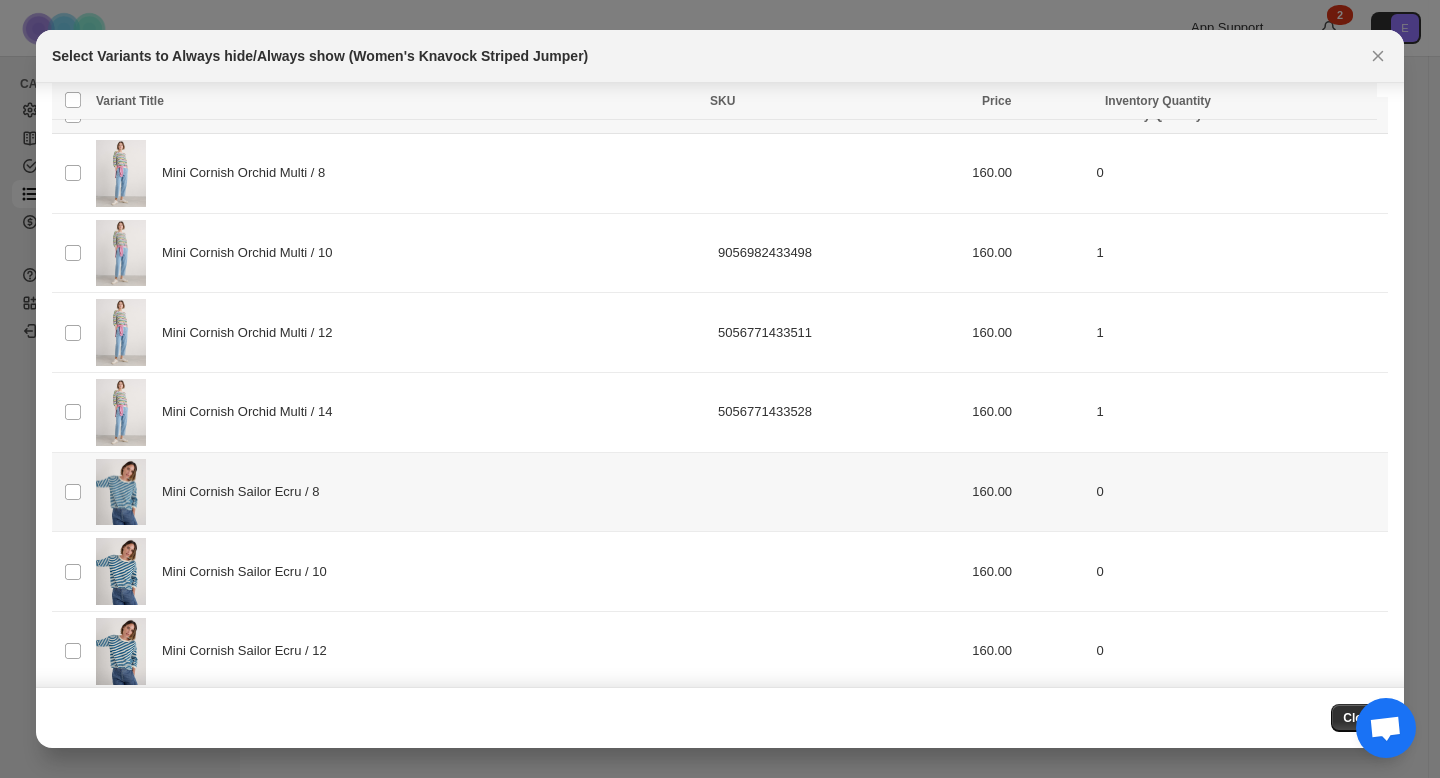 scroll, scrollTop: 141, scrollLeft: 0, axis: vertical 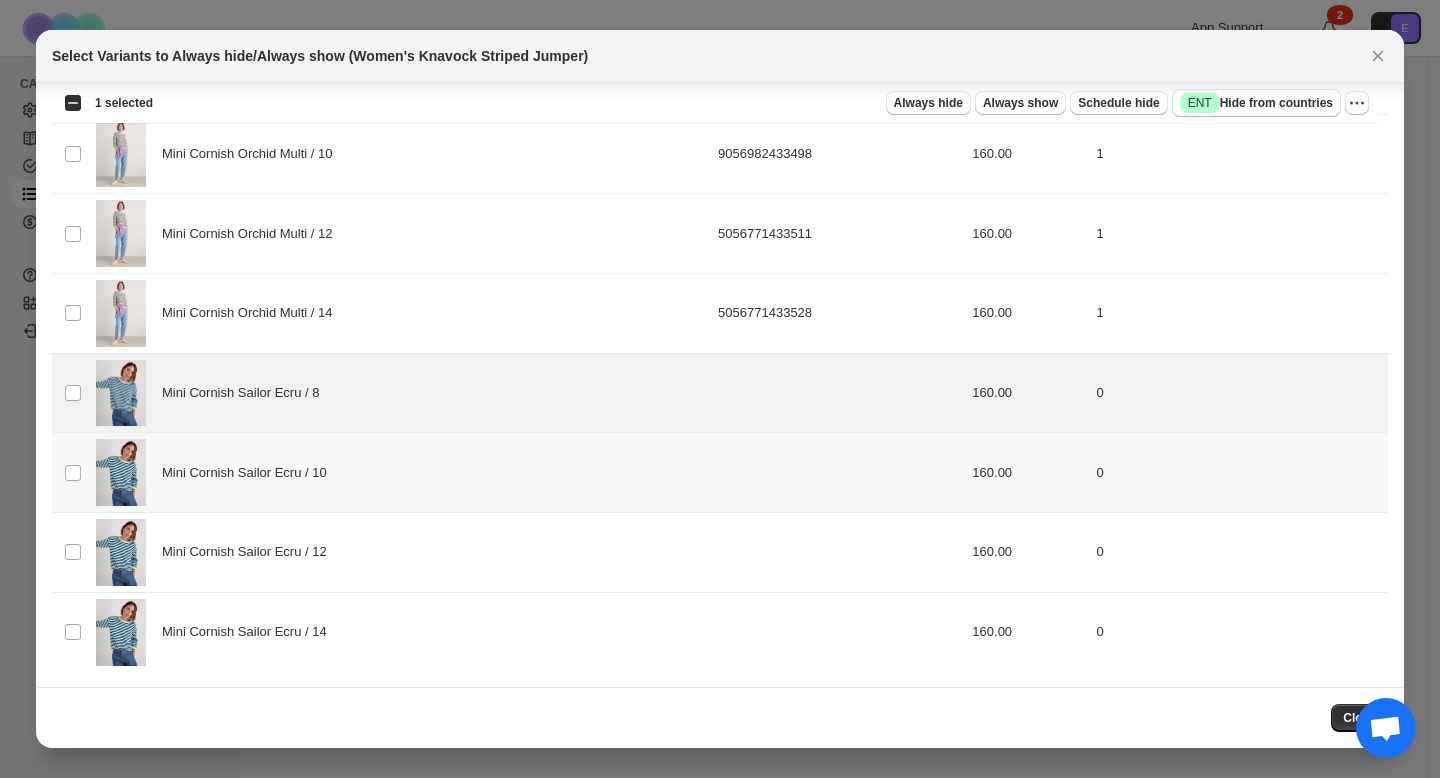 click on "Select product variant" at bounding box center [71, 473] 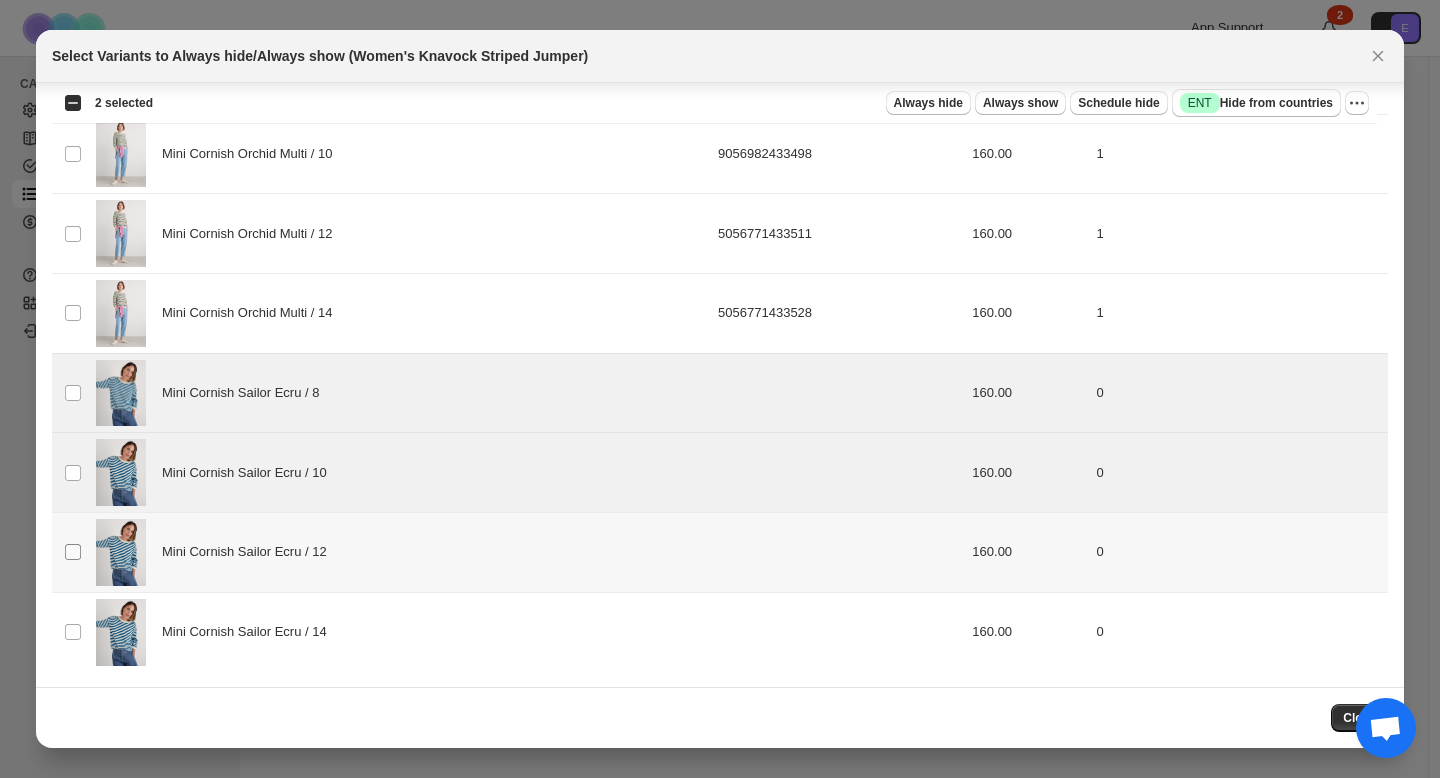 click at bounding box center [73, 552] 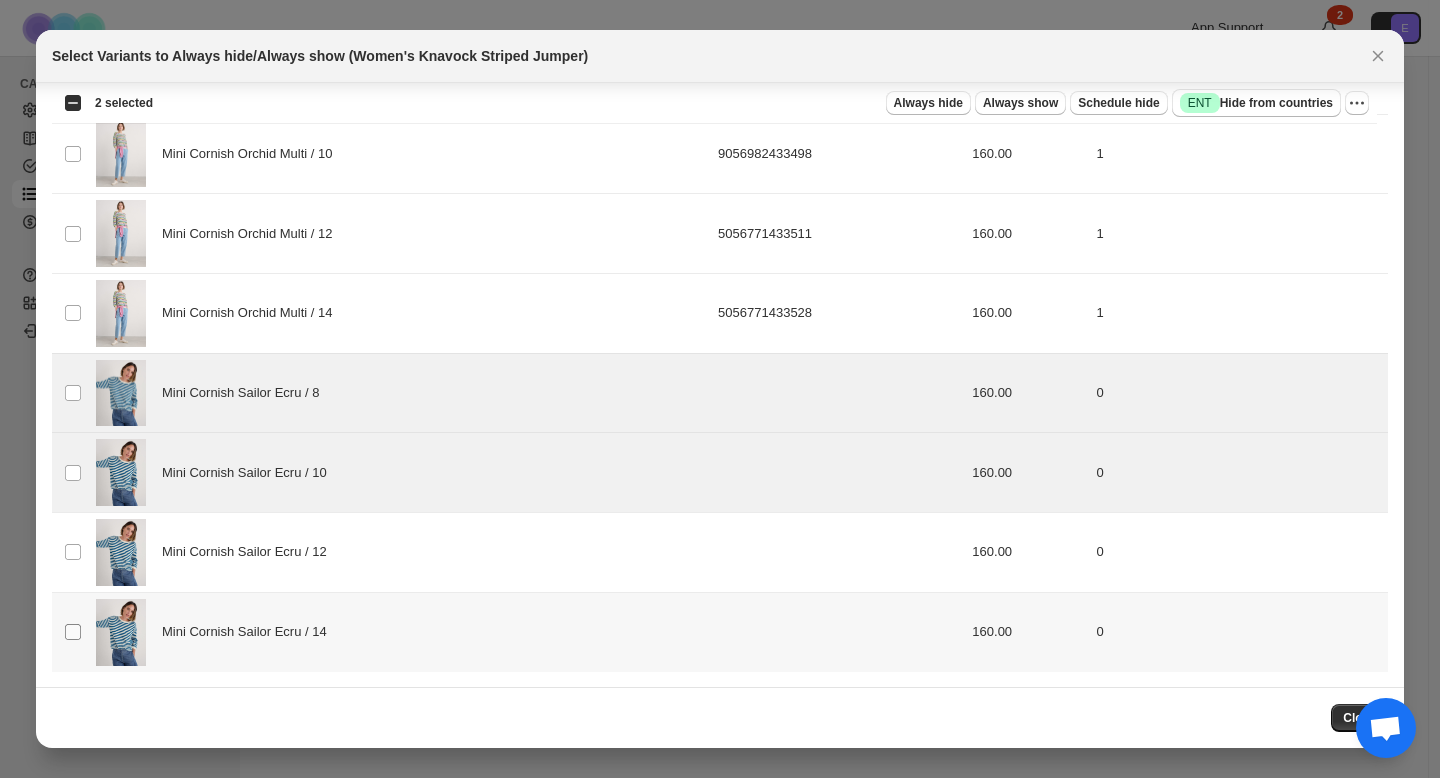 click at bounding box center [73, 632] 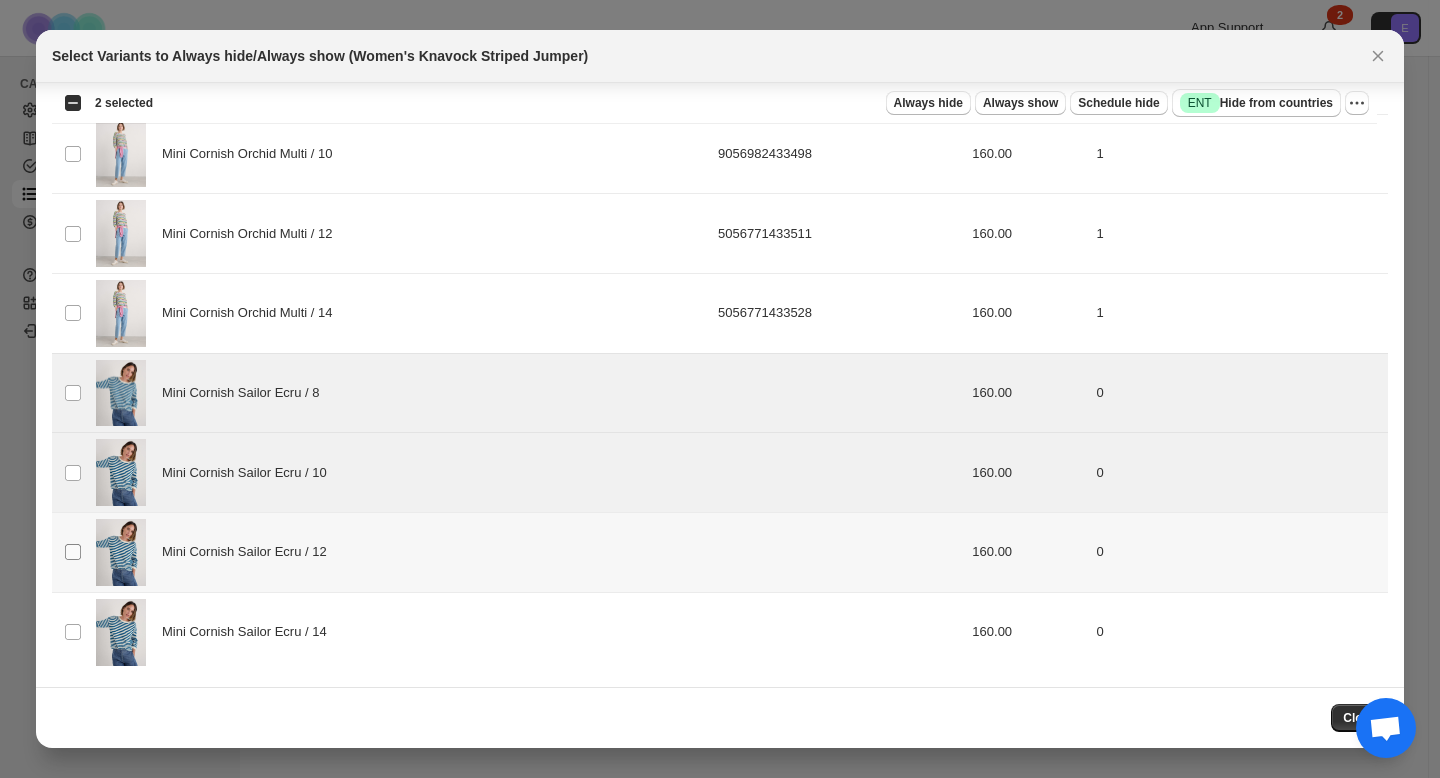 click at bounding box center (73, 552) 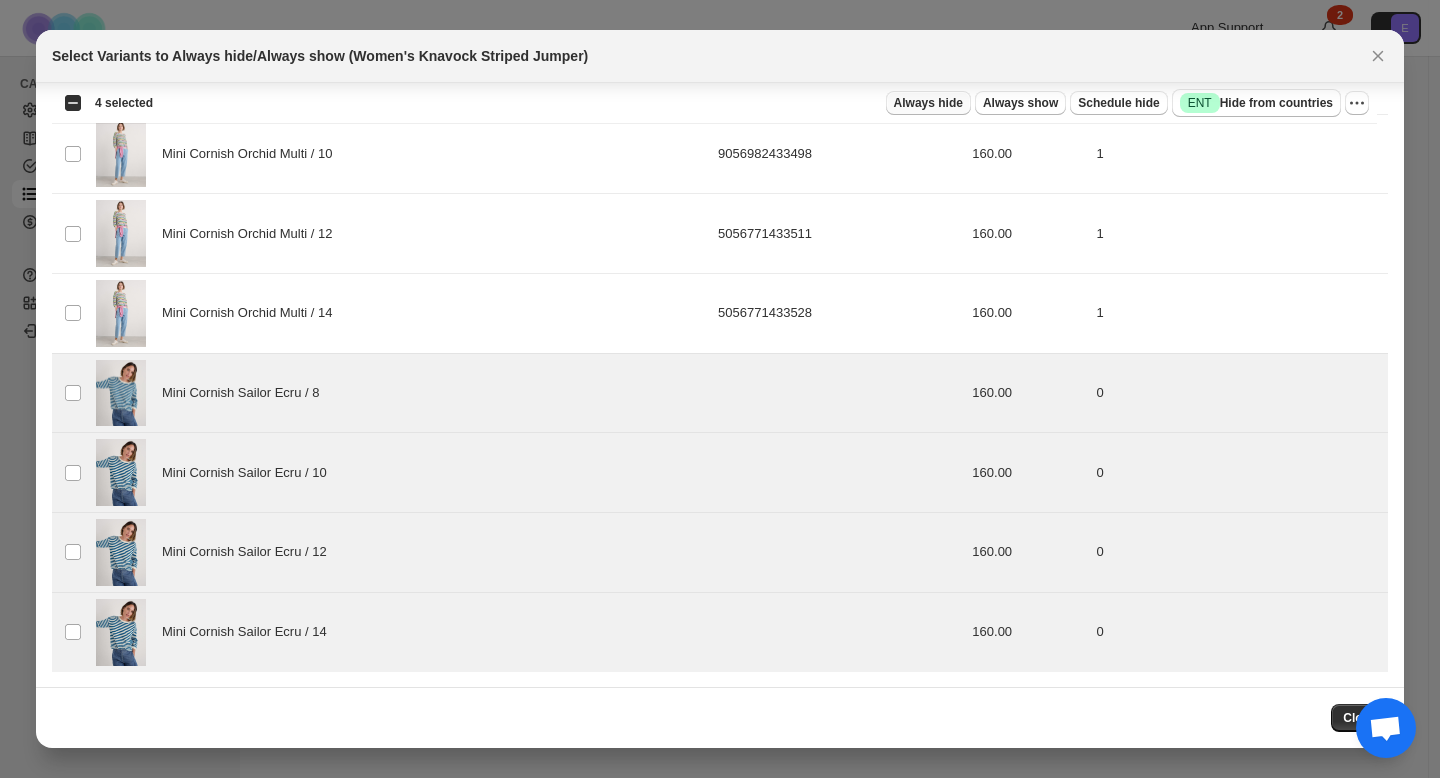 click on "Always hide" at bounding box center (928, 103) 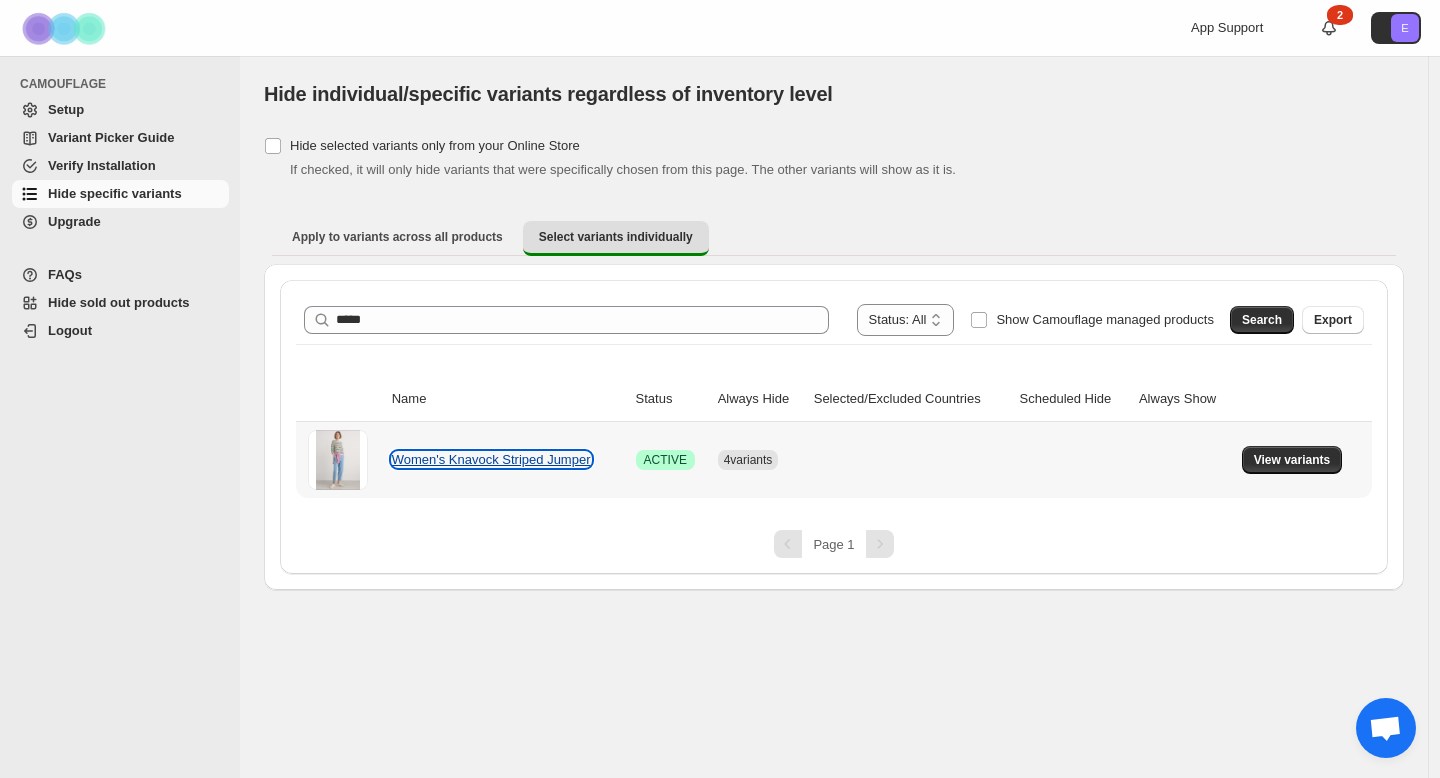 click on "Women's Knavock Striped Jumper" at bounding box center [491, 459] 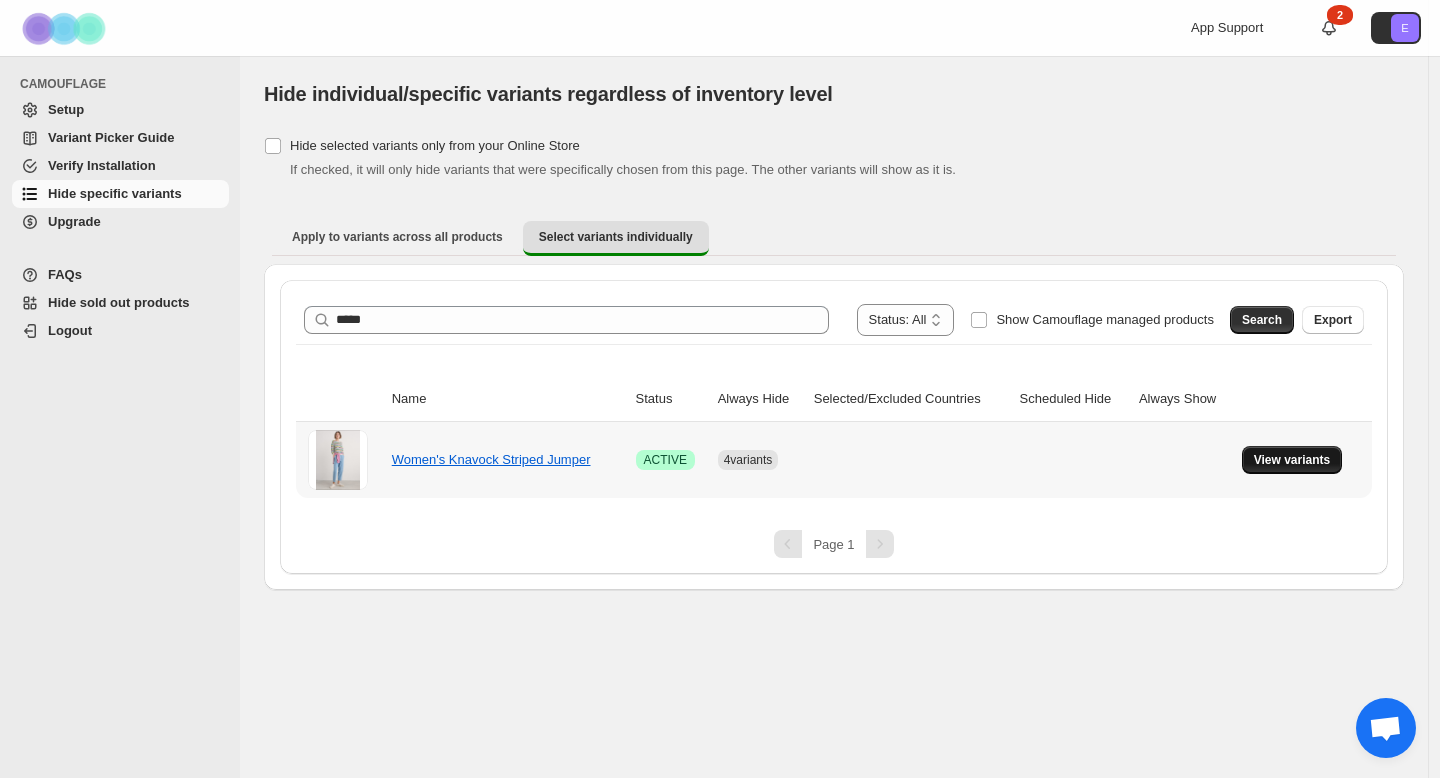 click on "View variants" at bounding box center (1292, 460) 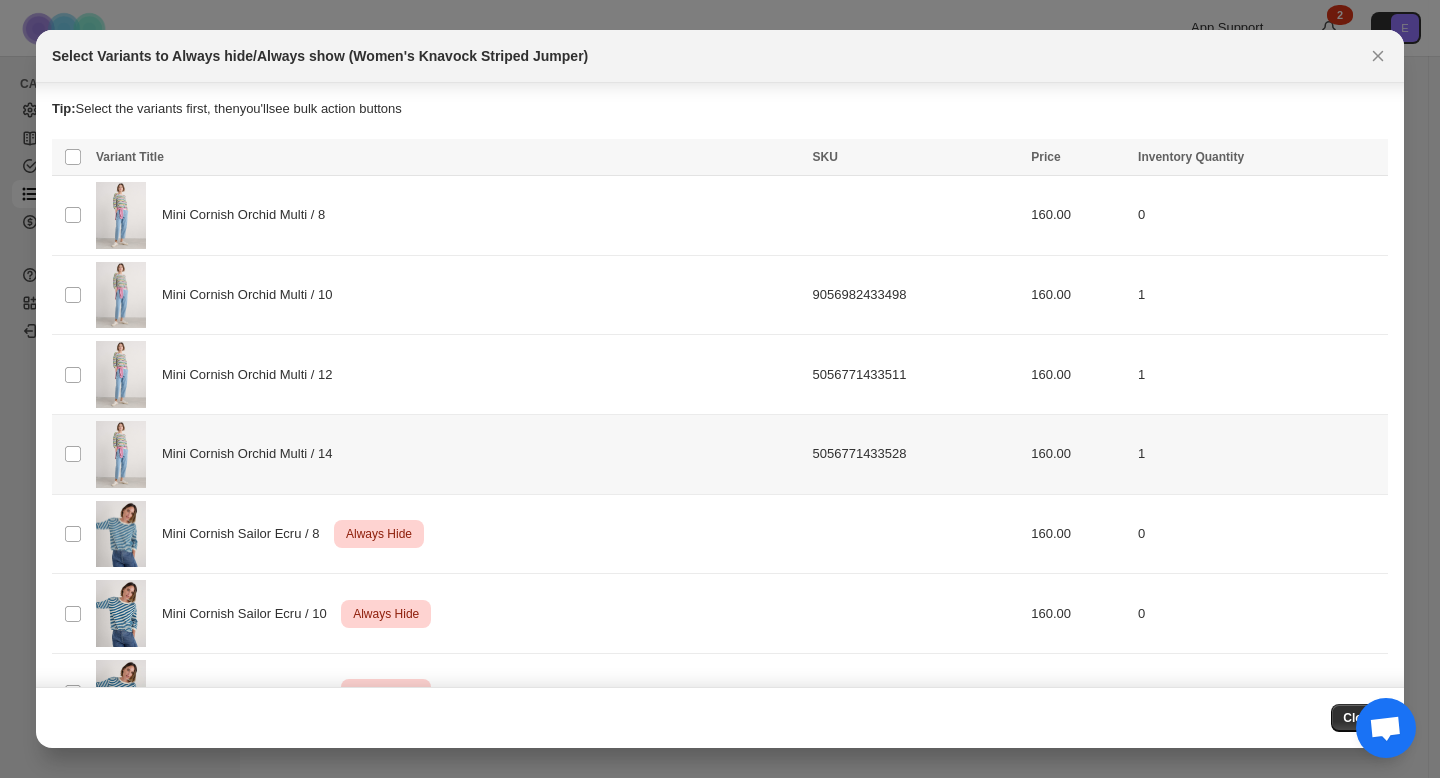 scroll, scrollTop: 141, scrollLeft: 0, axis: vertical 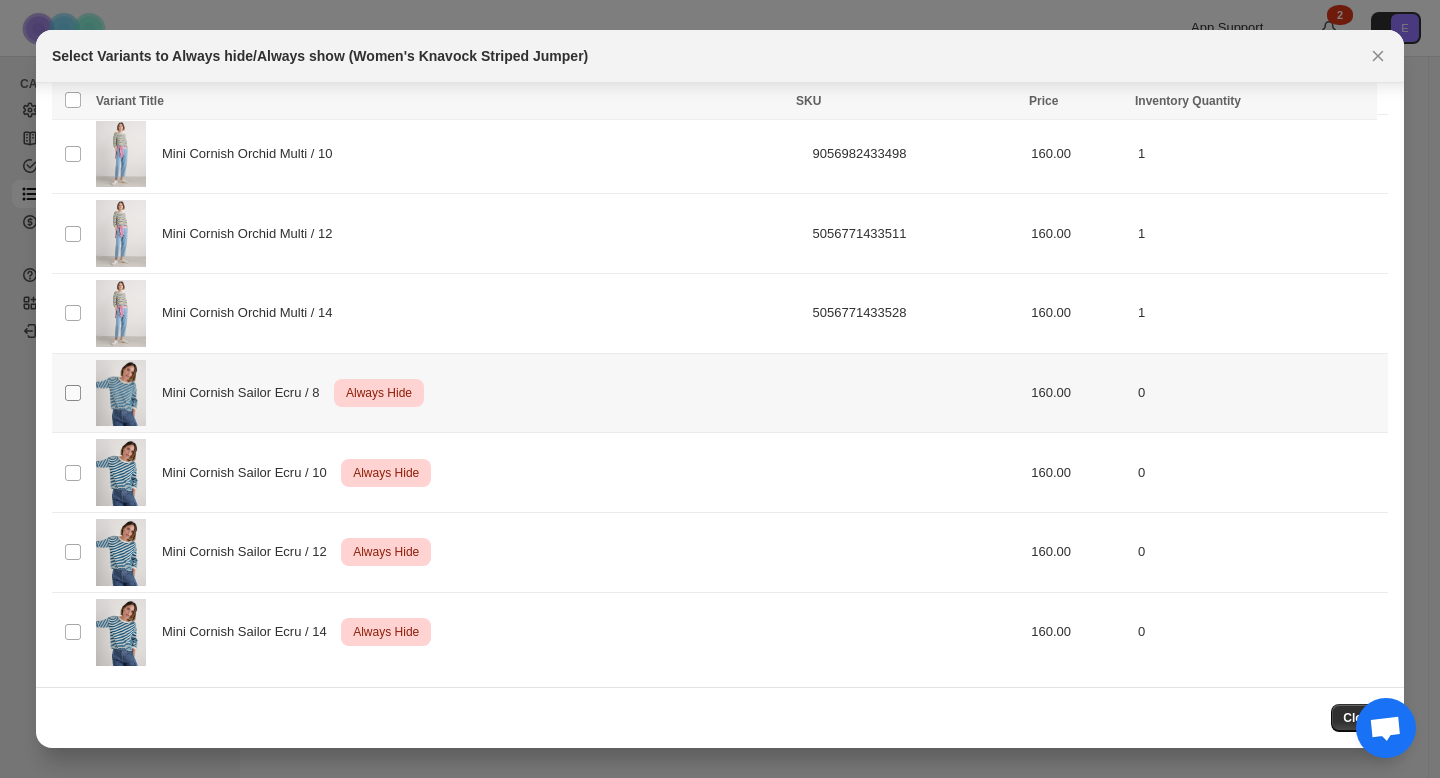 click at bounding box center (73, 393) 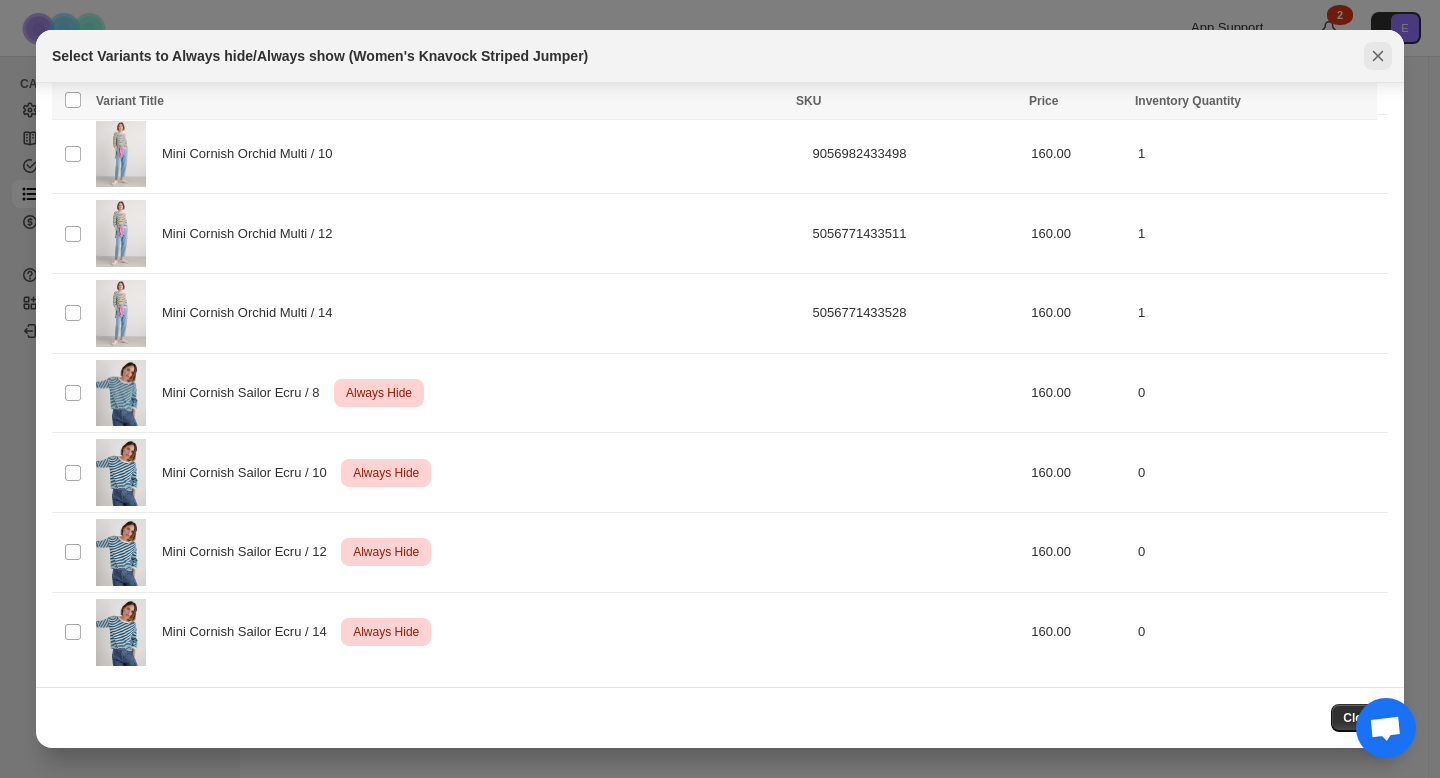click 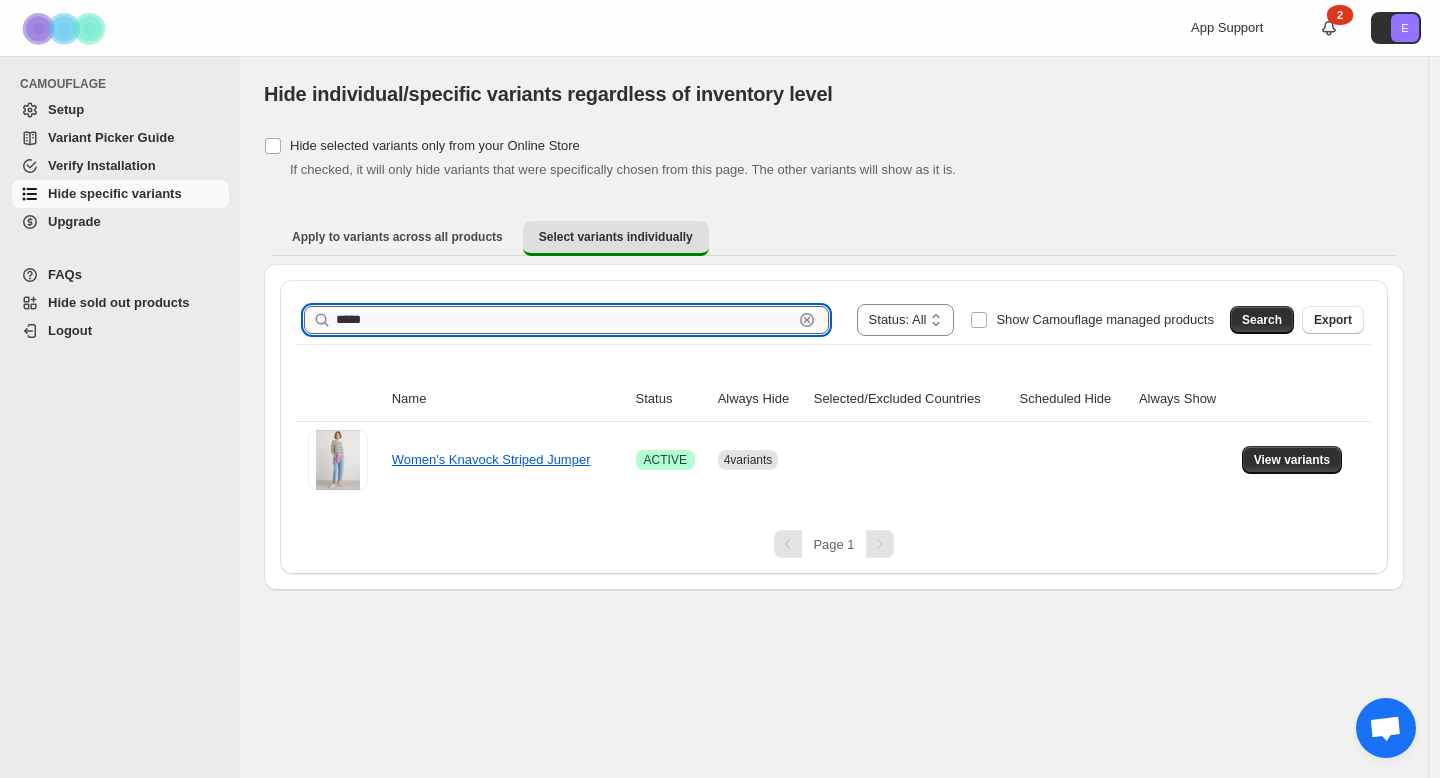 click on "*****" at bounding box center (564, 320) 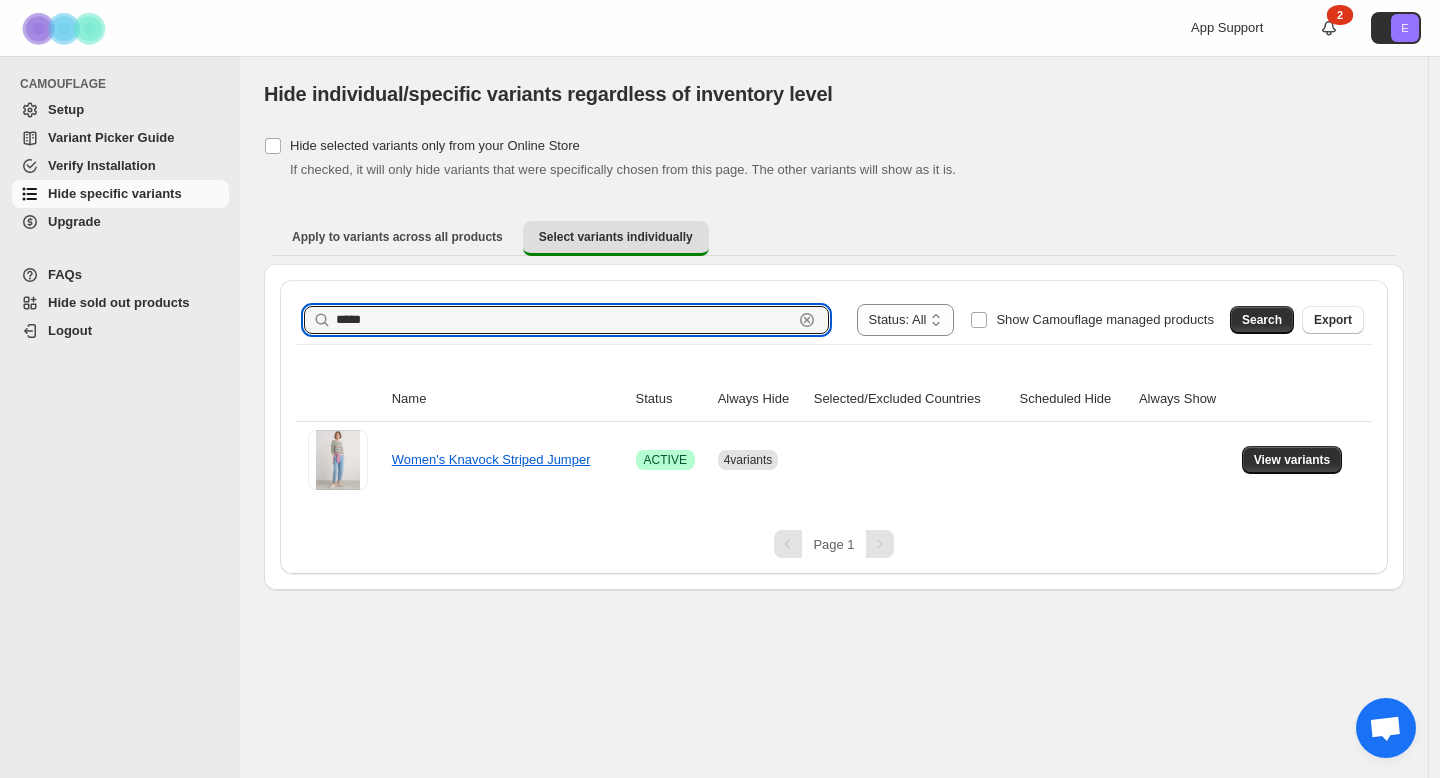 type on "*****" 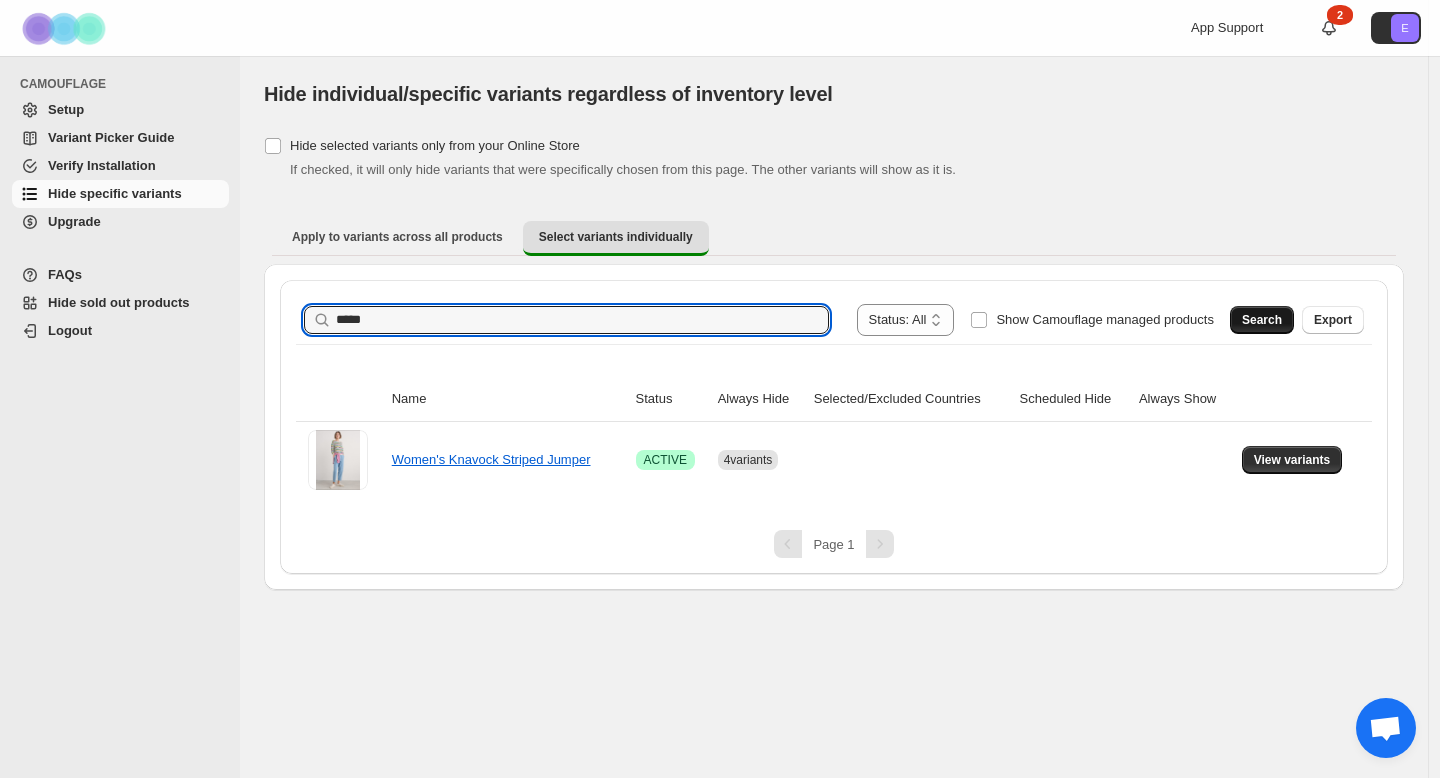 click on "Search" at bounding box center (1262, 320) 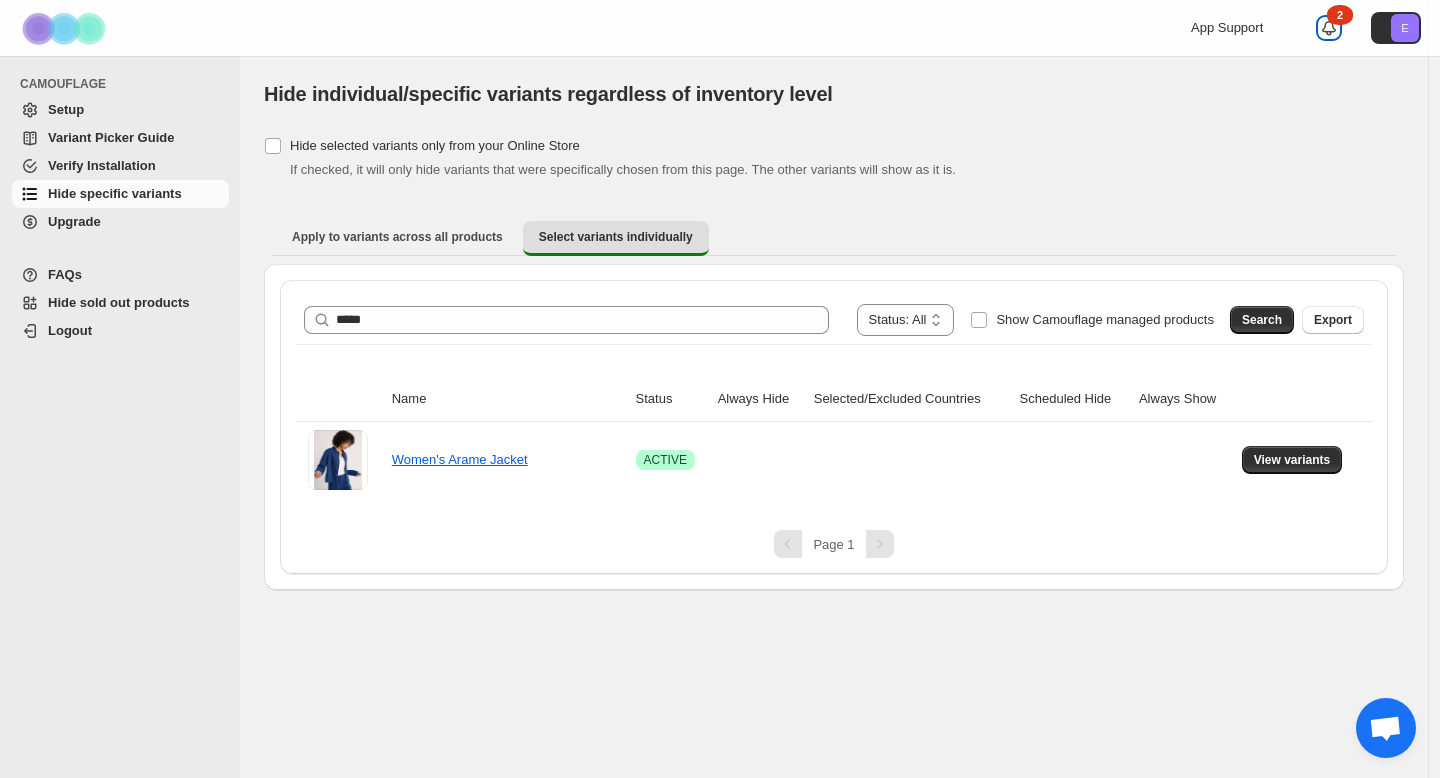 click on "2" at bounding box center [1340, 15] 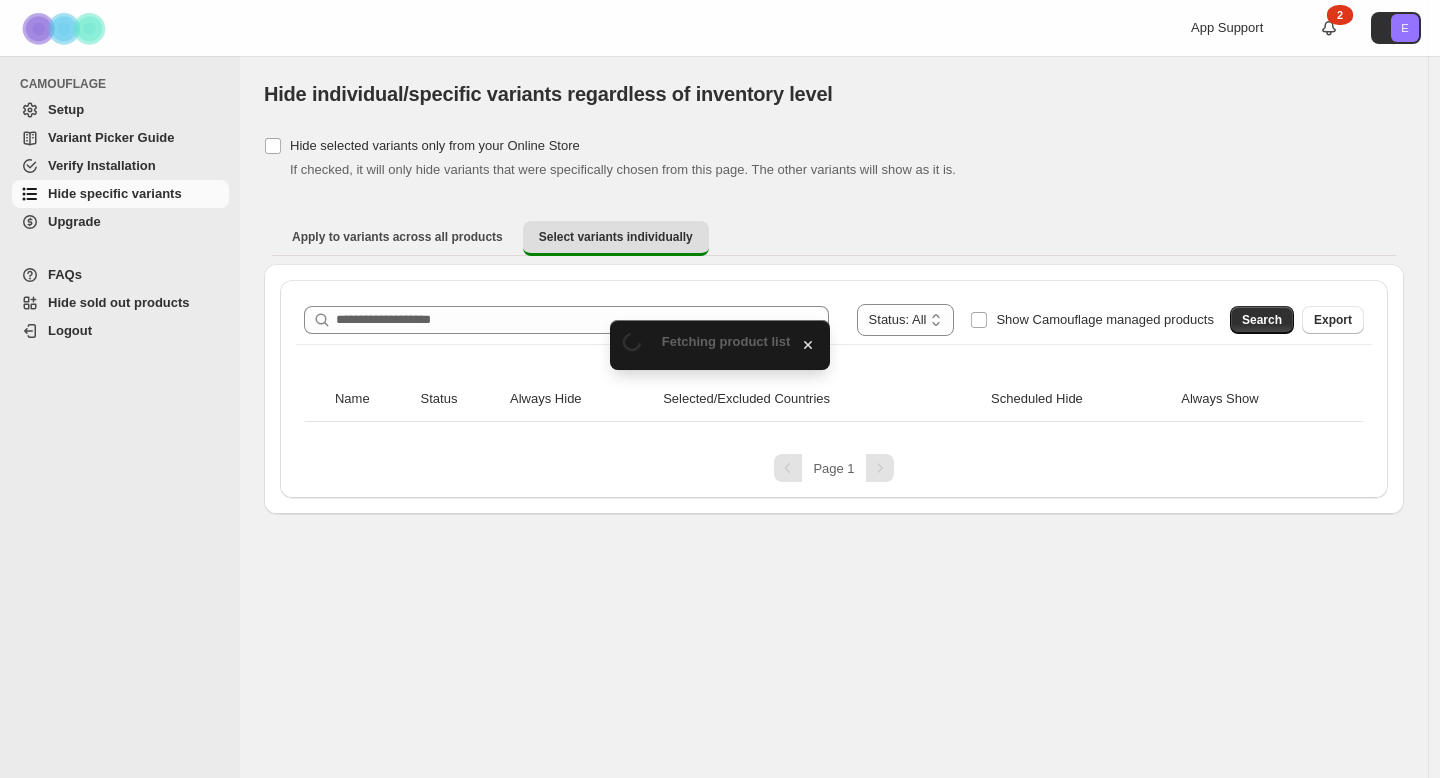 scroll, scrollTop: 0, scrollLeft: 0, axis: both 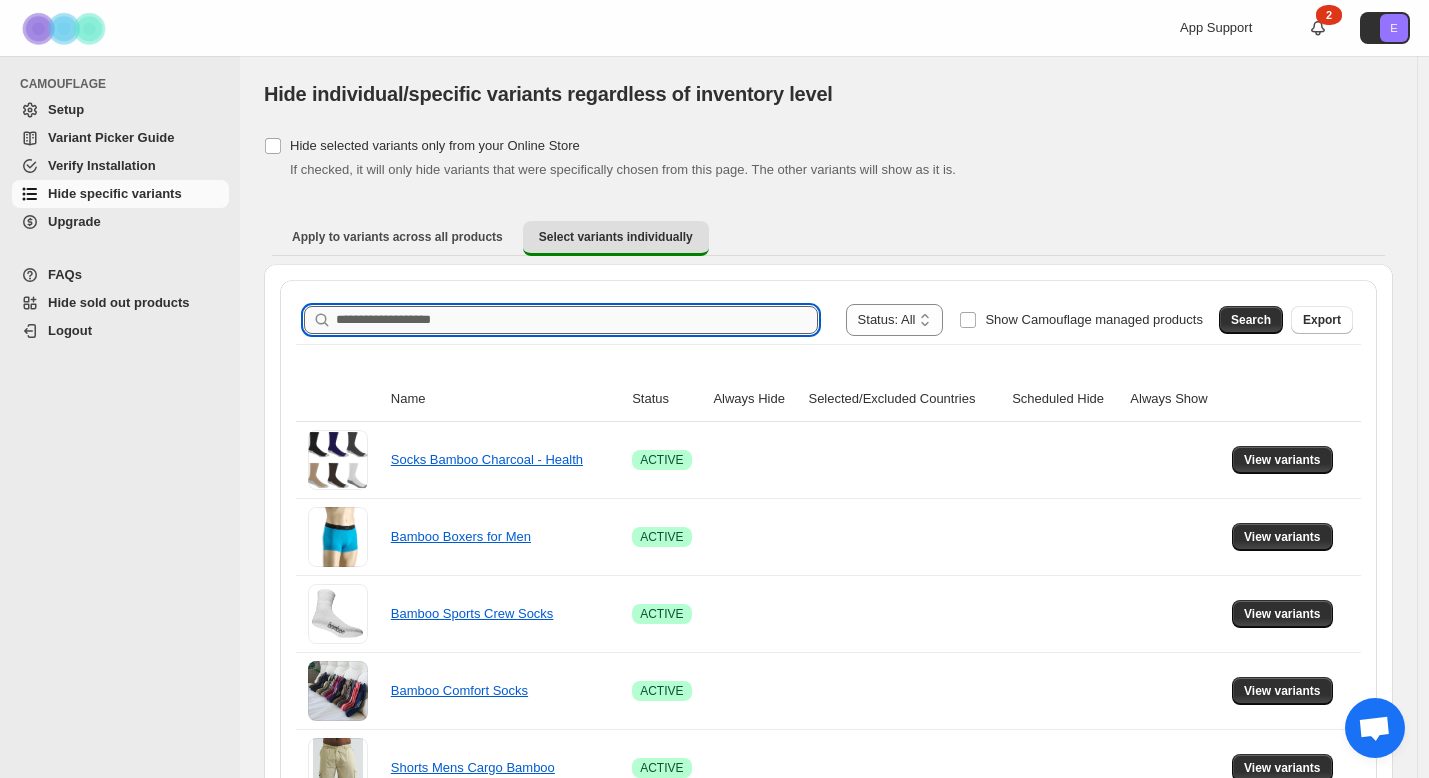 click on "Search product name" at bounding box center [577, 320] 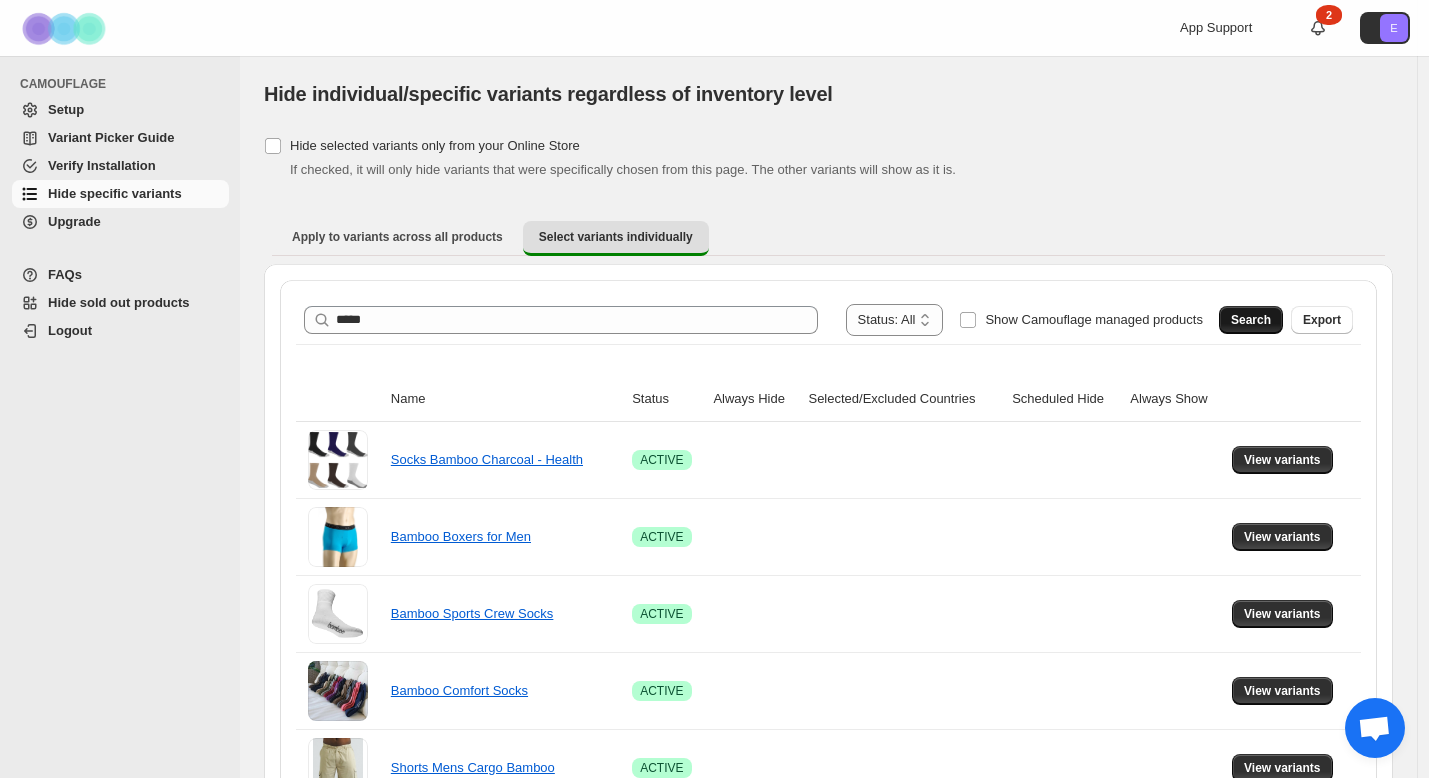 click on "Search" at bounding box center [1251, 320] 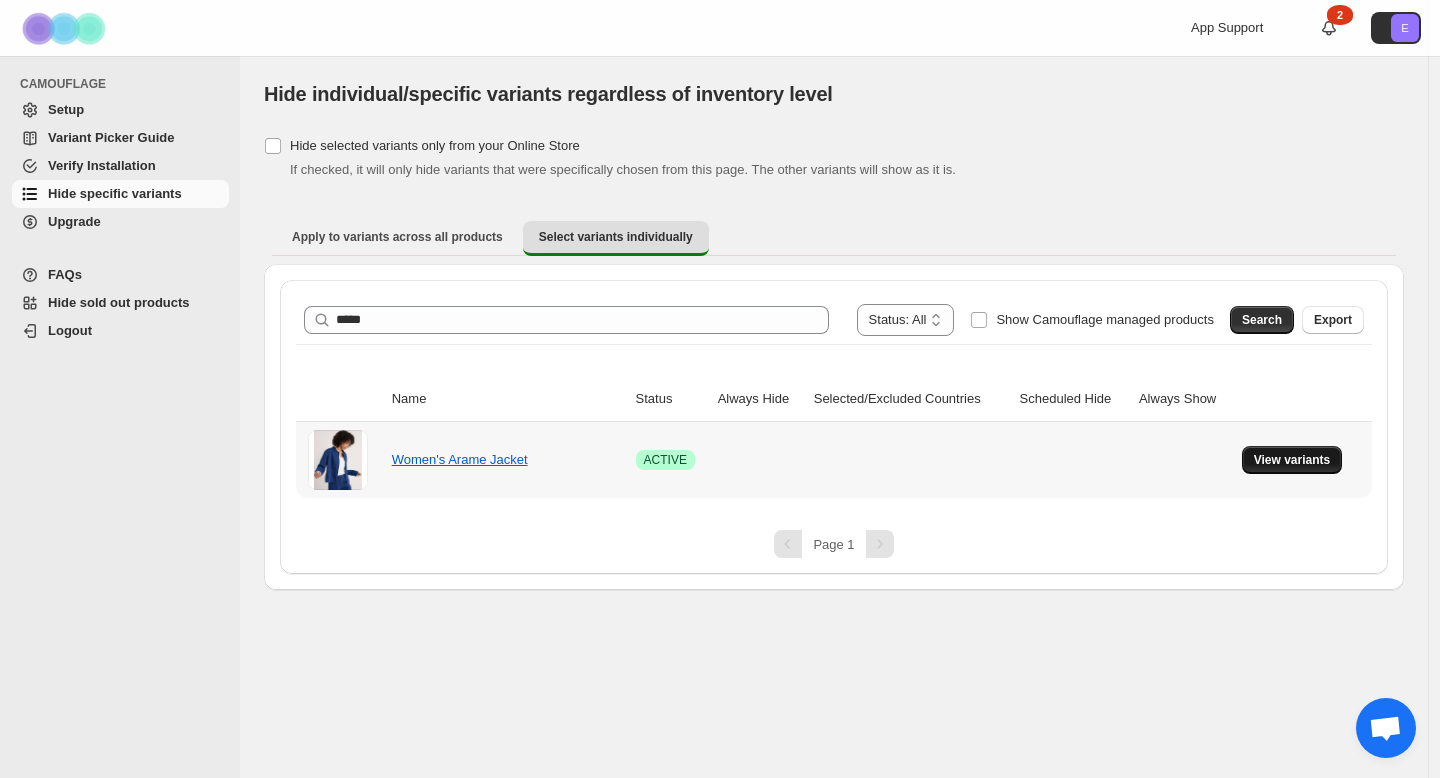 click on "View variants" at bounding box center (1292, 460) 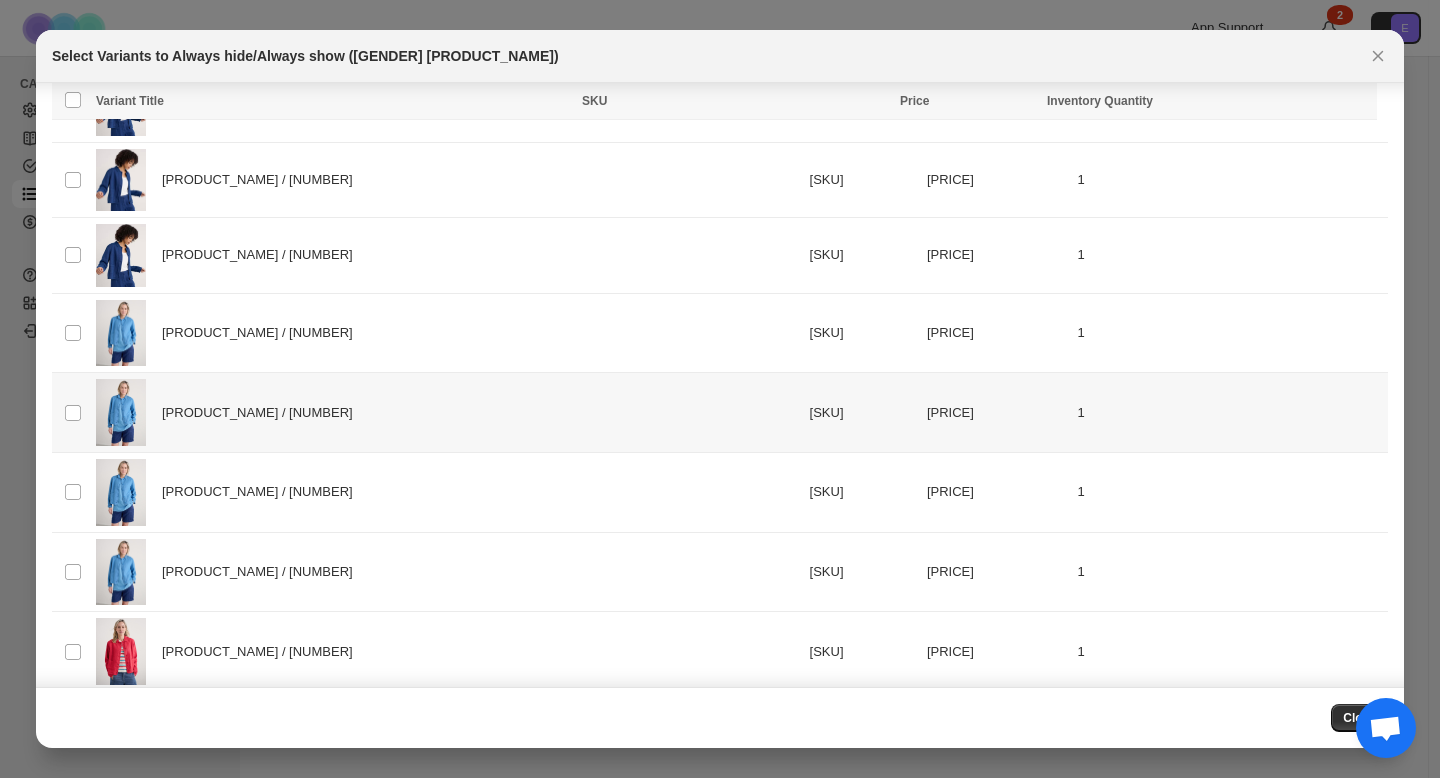scroll, scrollTop: 368, scrollLeft: 0, axis: vertical 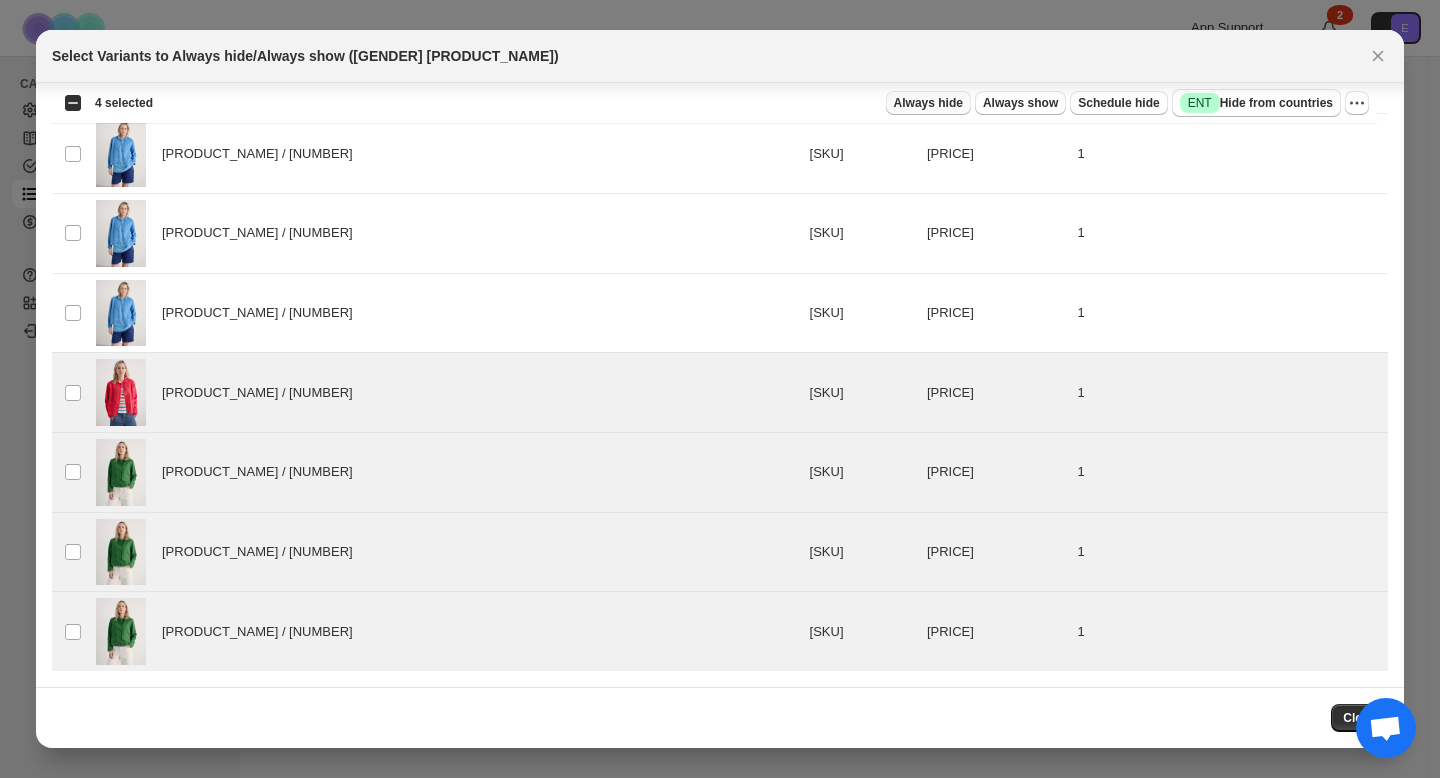 click on "Always hide" at bounding box center [928, 103] 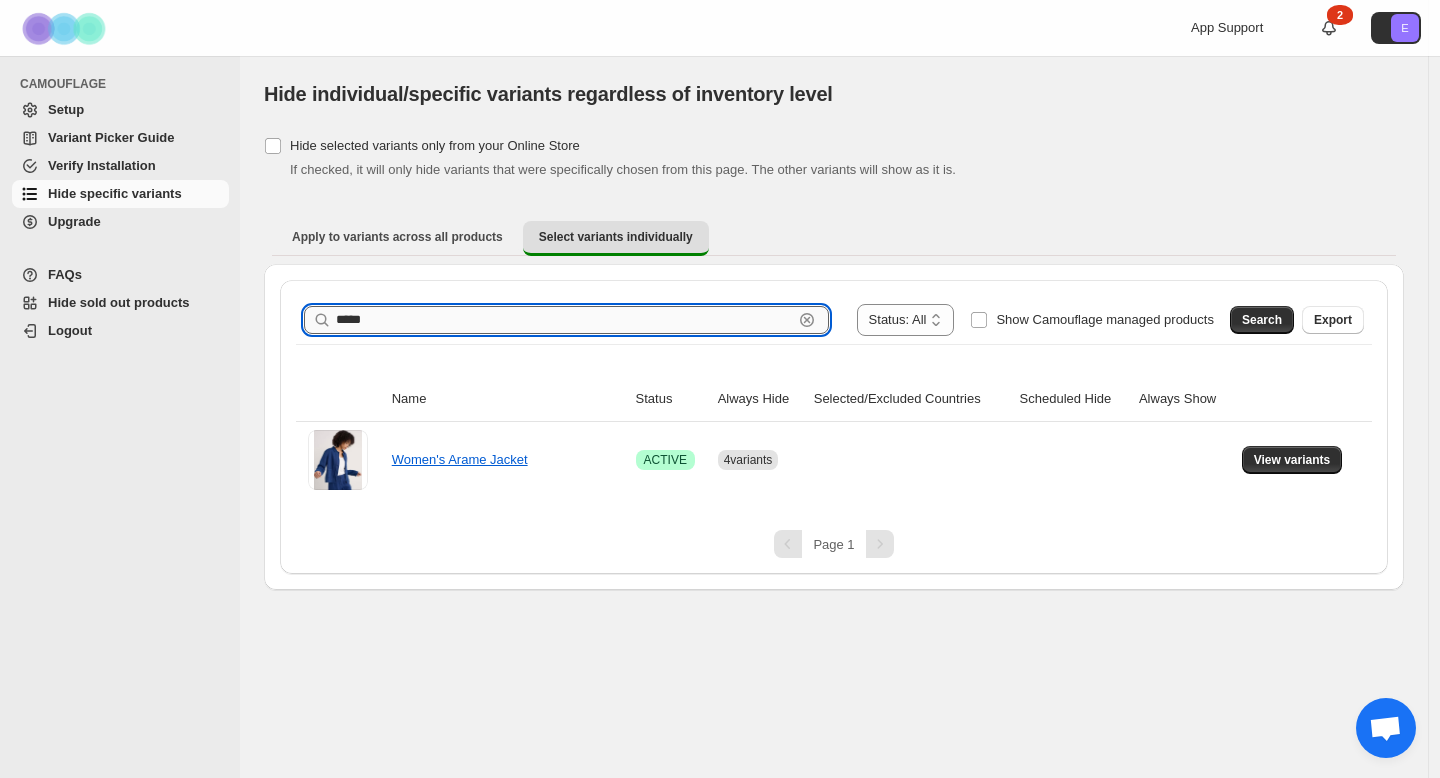click on "*****" at bounding box center (564, 320) 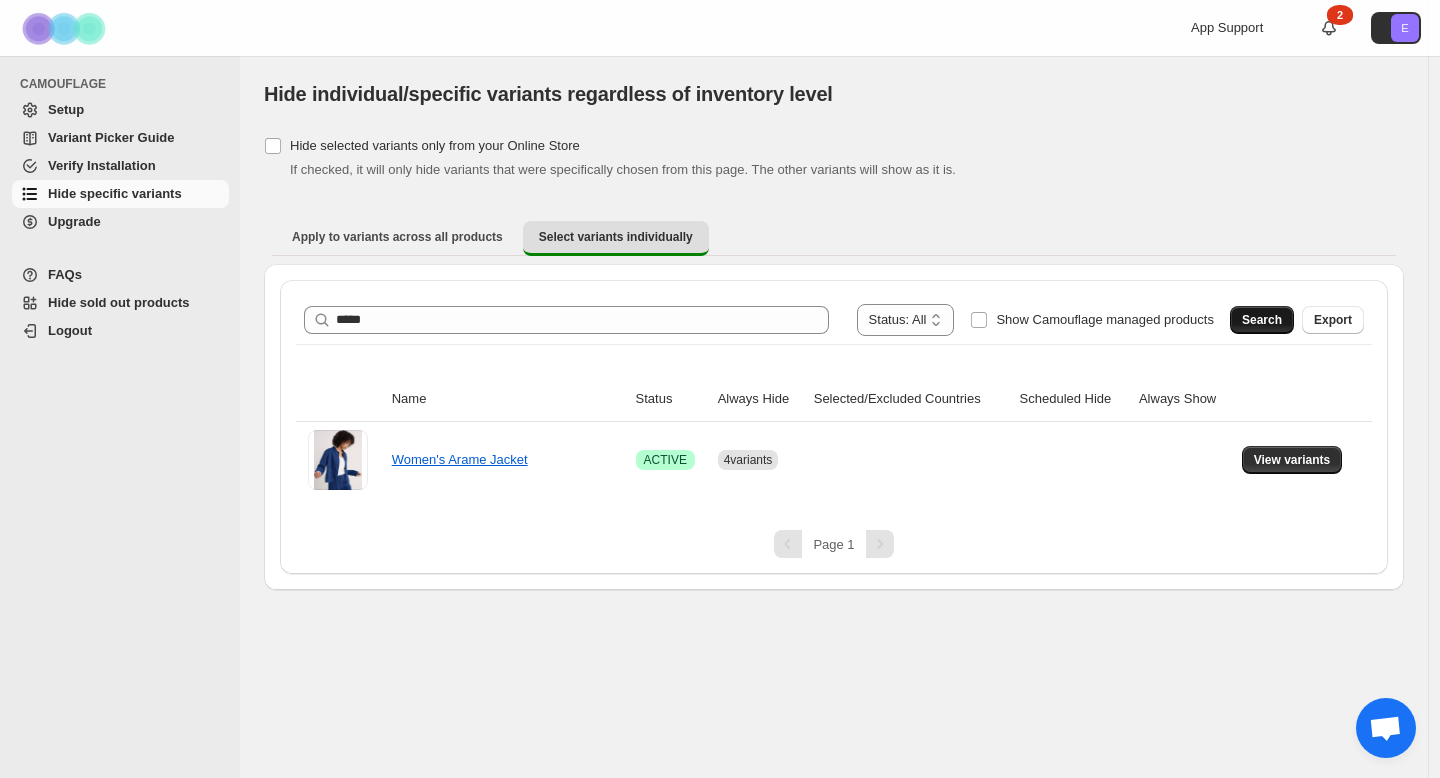click on "Search" at bounding box center [1262, 320] 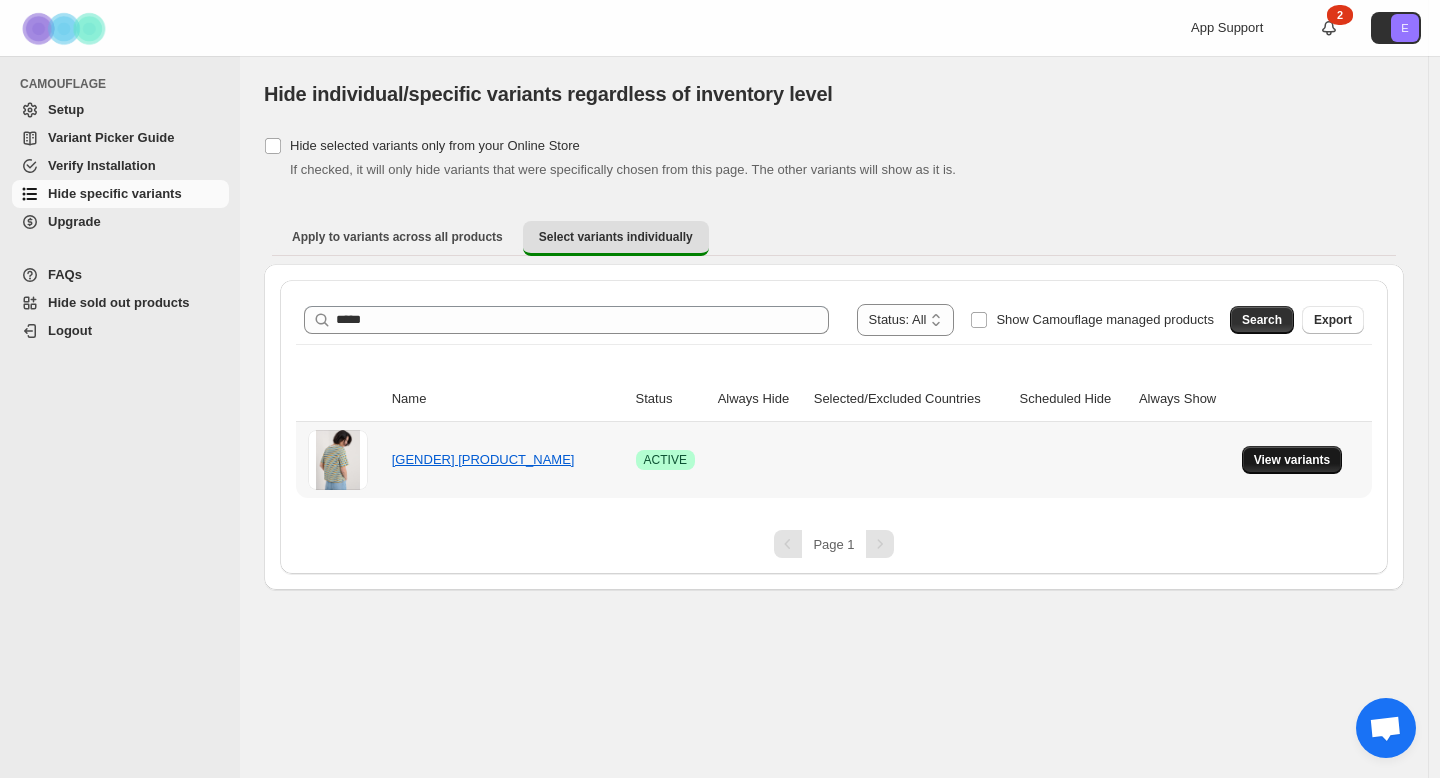 click on "View variants" at bounding box center [1292, 460] 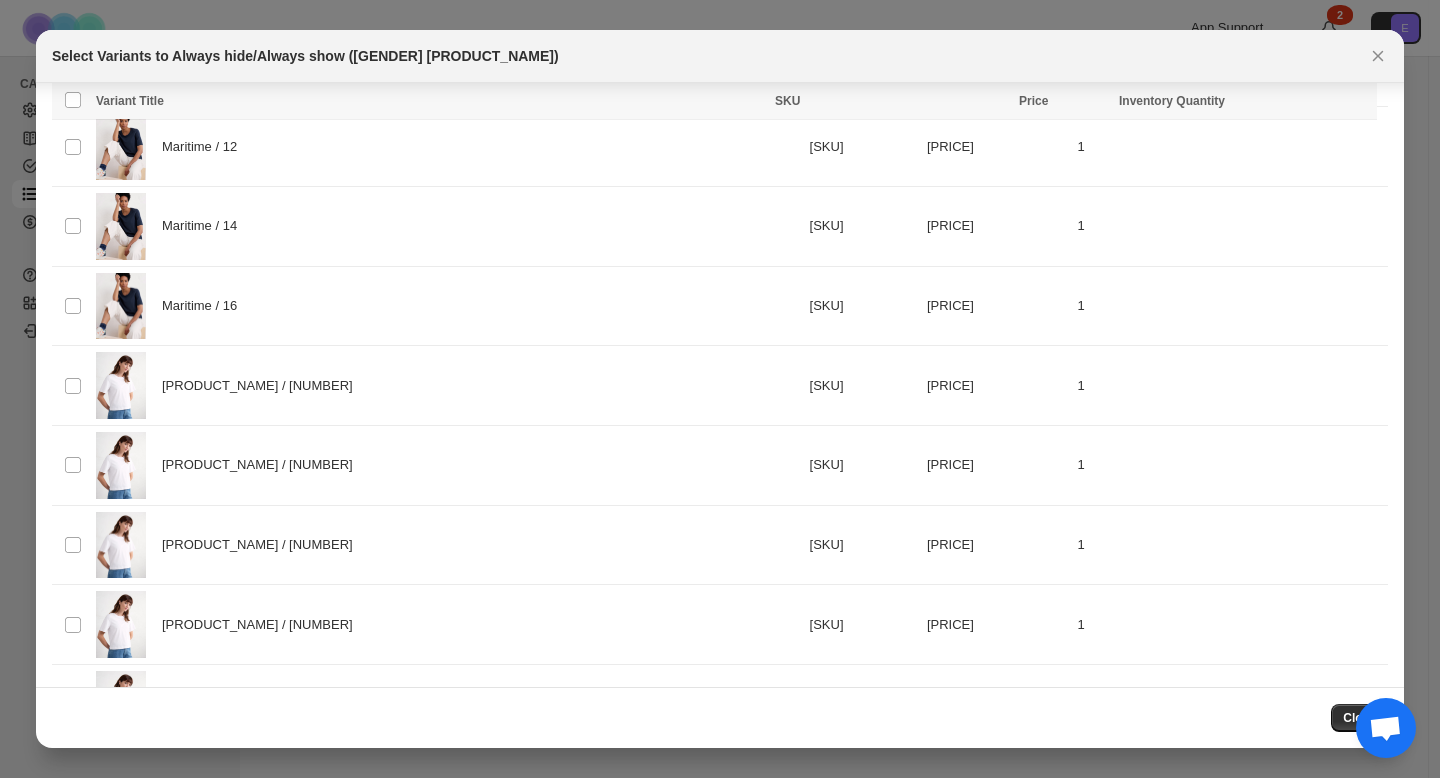 scroll, scrollTop: 1098, scrollLeft: 0, axis: vertical 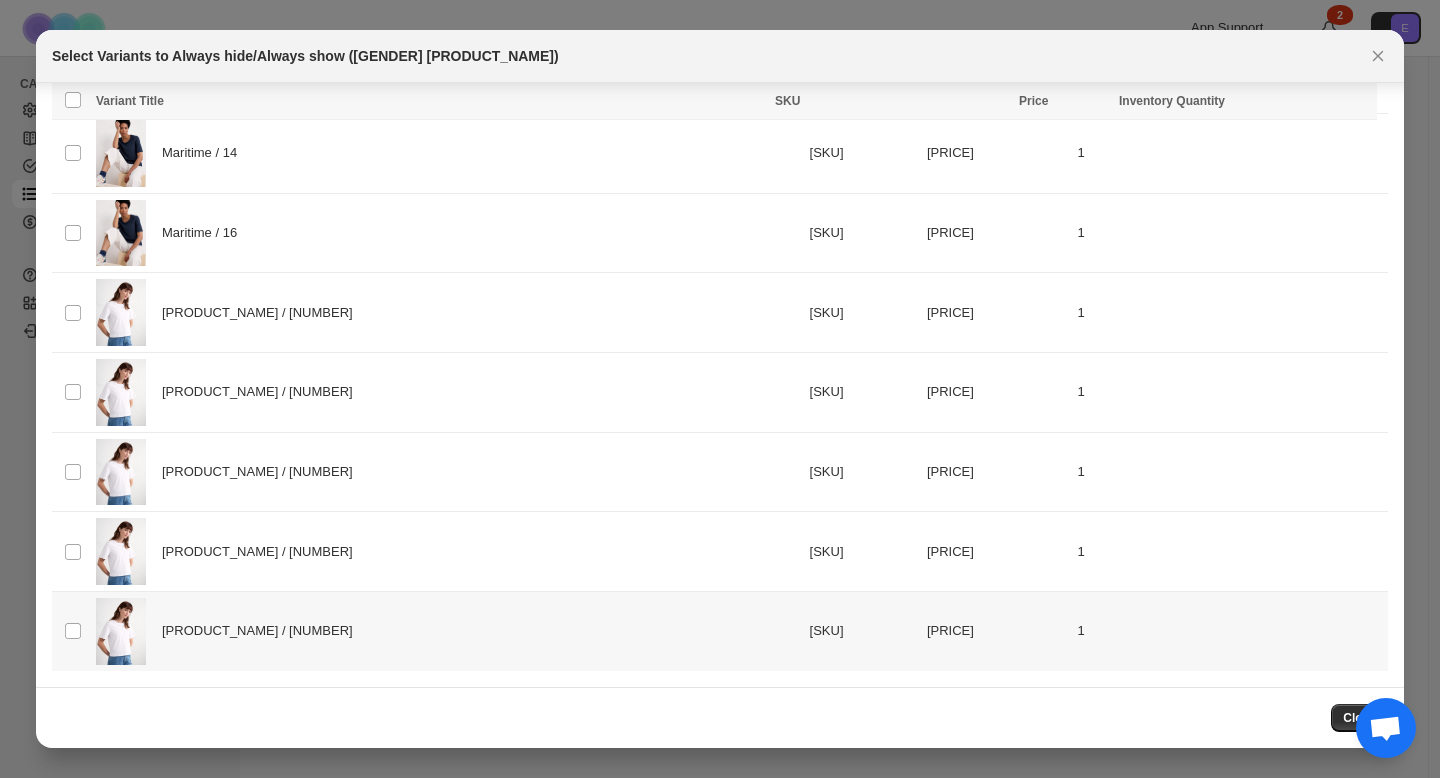 click on "Select product variant" at bounding box center [71, 631] 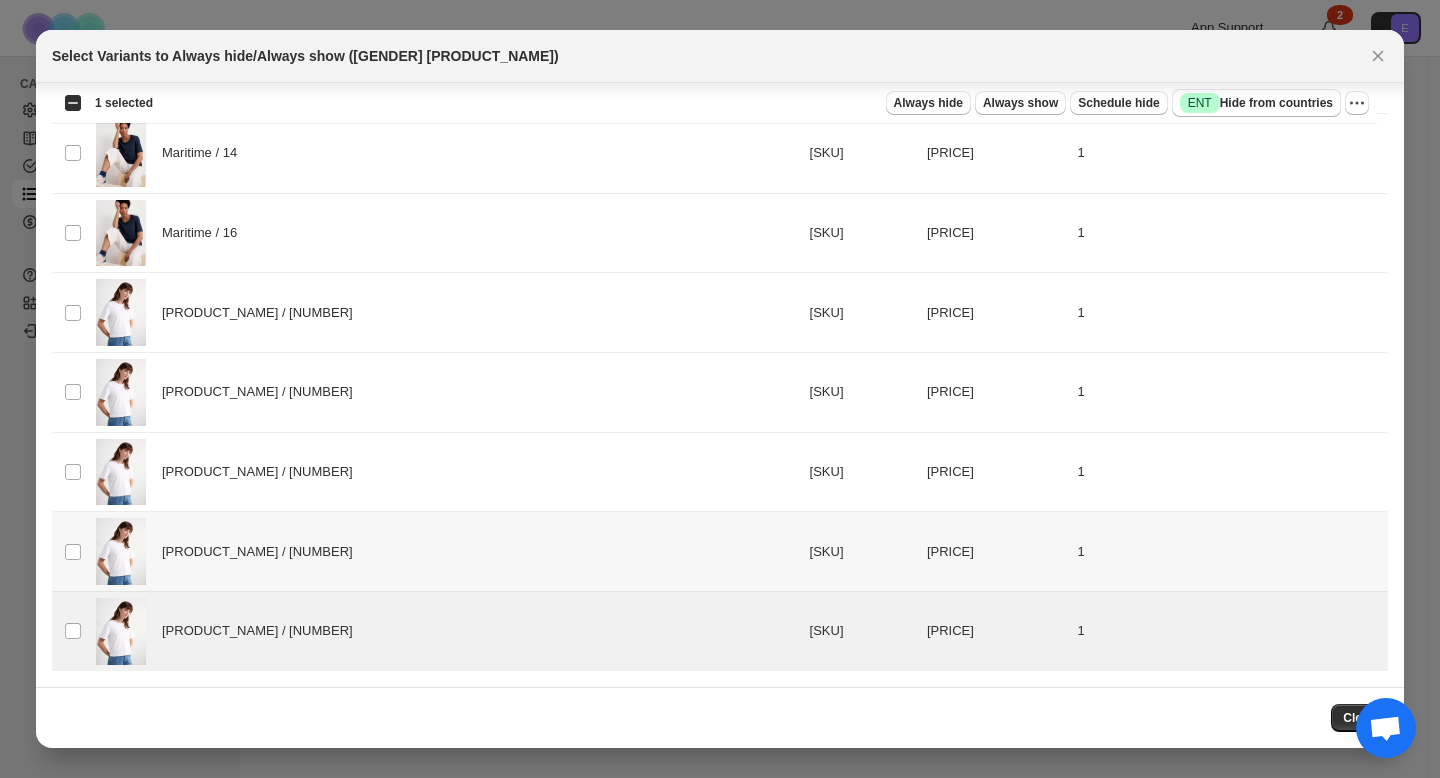 click on "Select product variant" at bounding box center [71, 552] 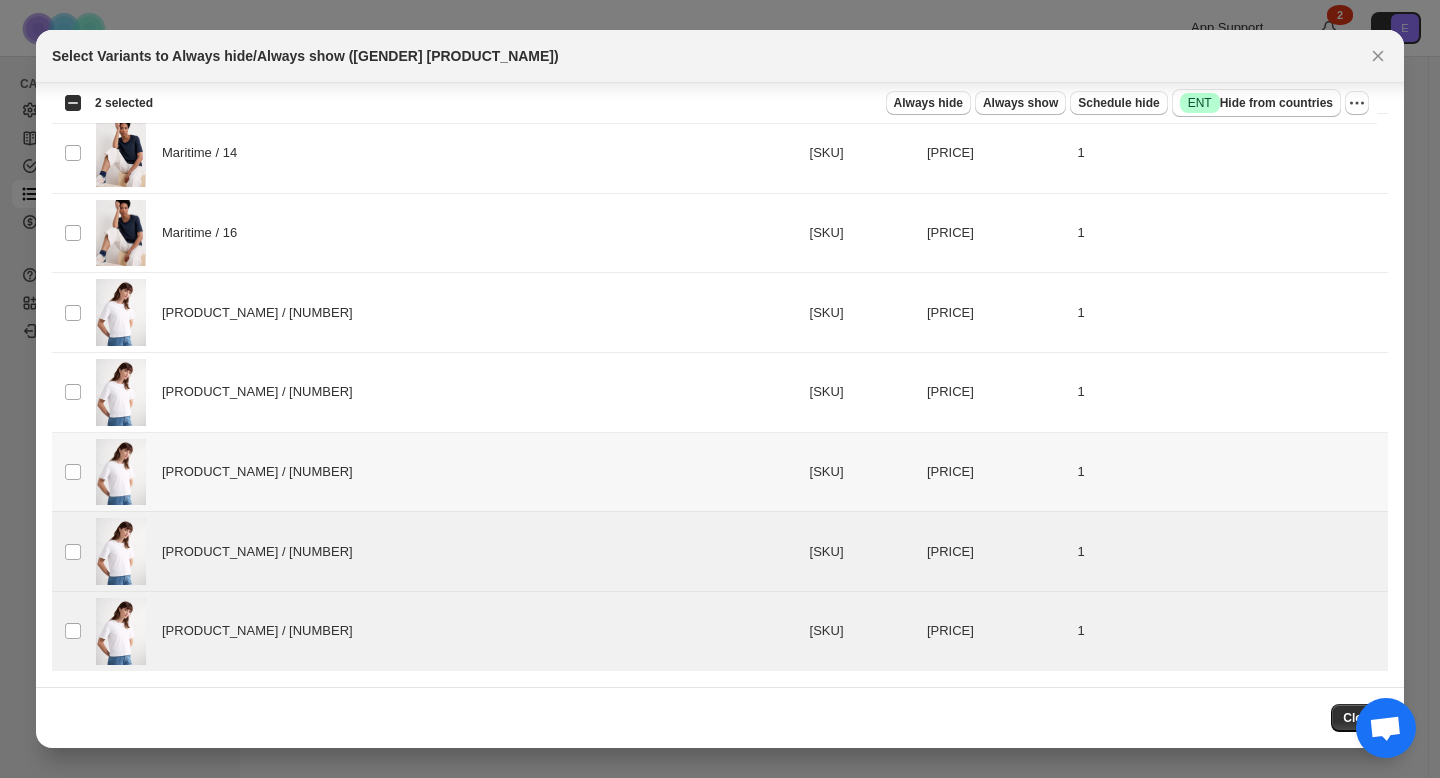 click on "Select product variant" at bounding box center (71, 472) 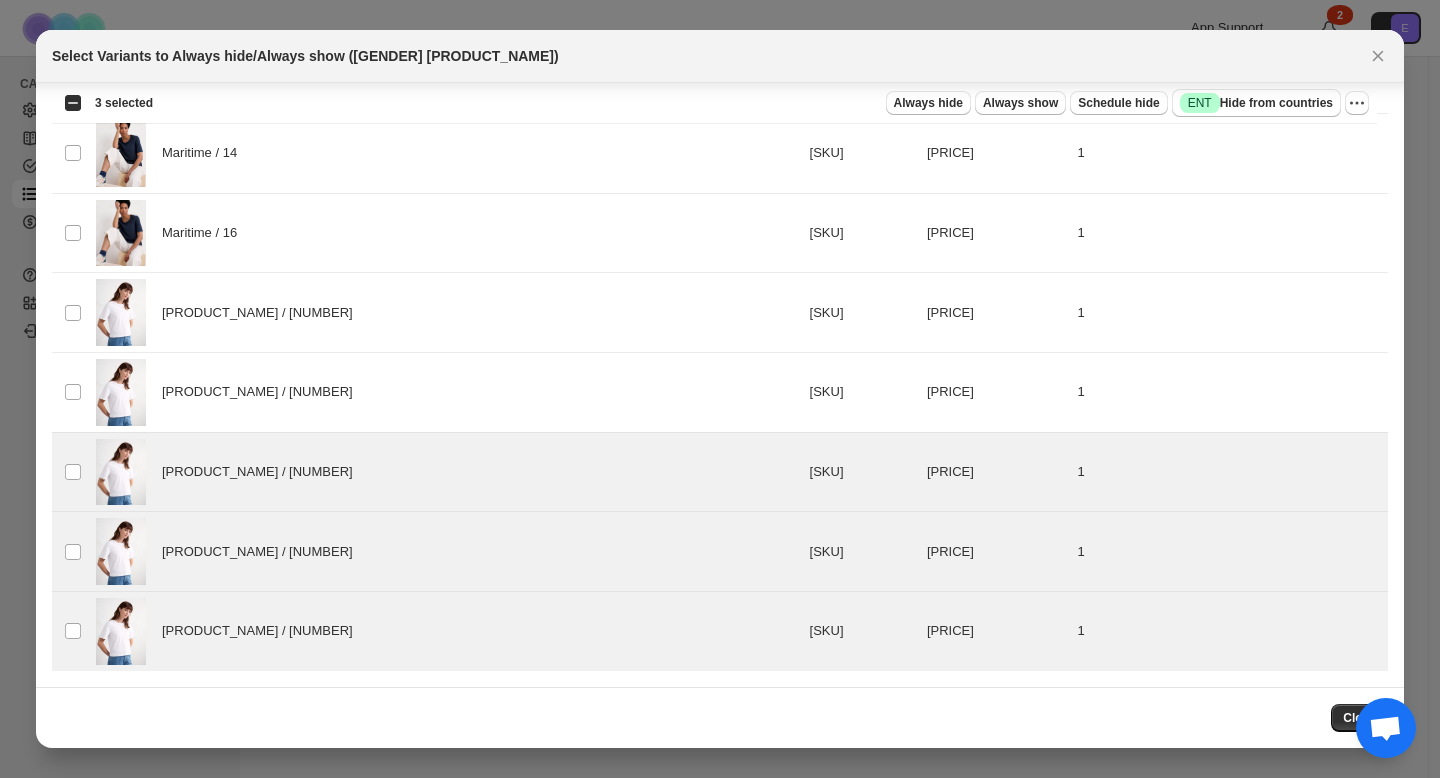 click on "Select product variant" at bounding box center [71, 393] 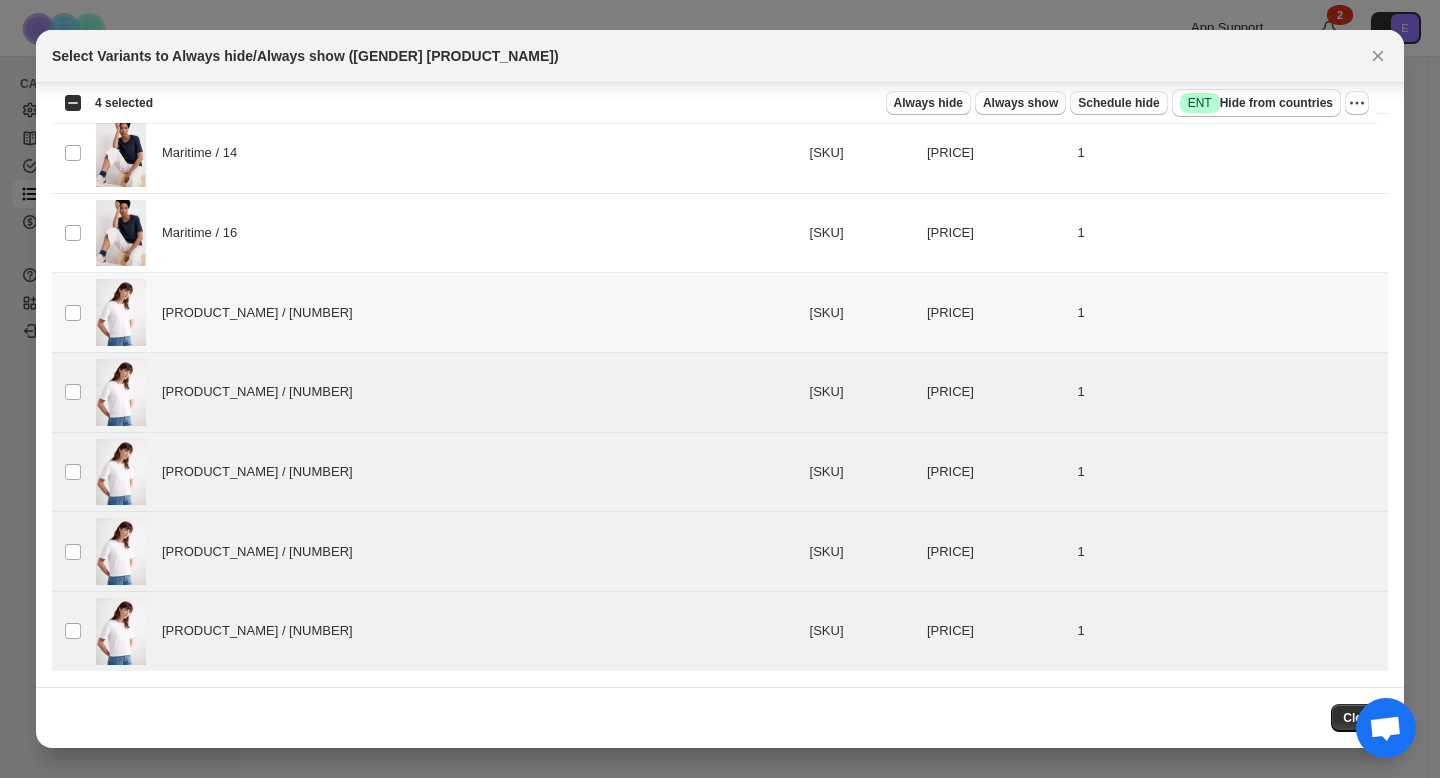 click on "Select product variant" at bounding box center [71, 313] 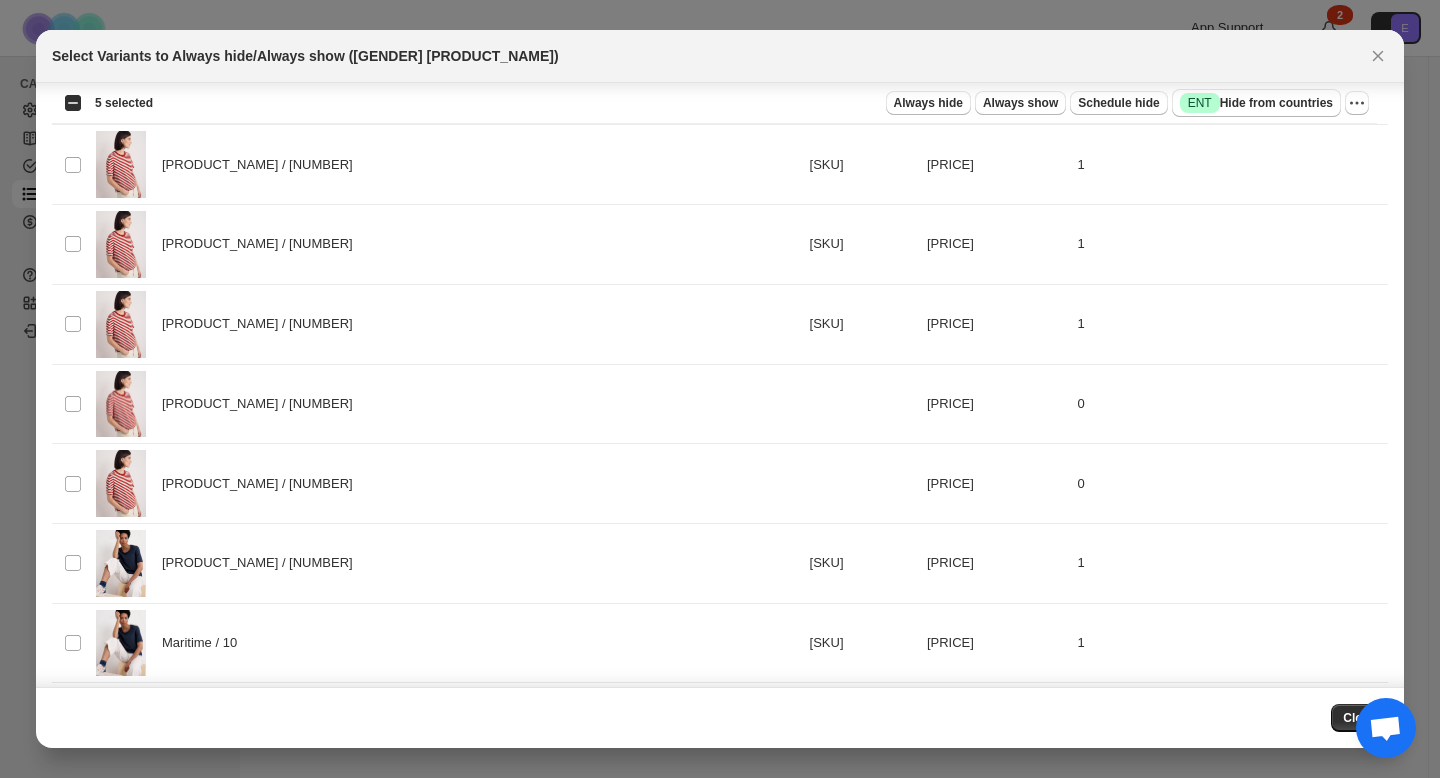 scroll, scrollTop: 284, scrollLeft: 0, axis: vertical 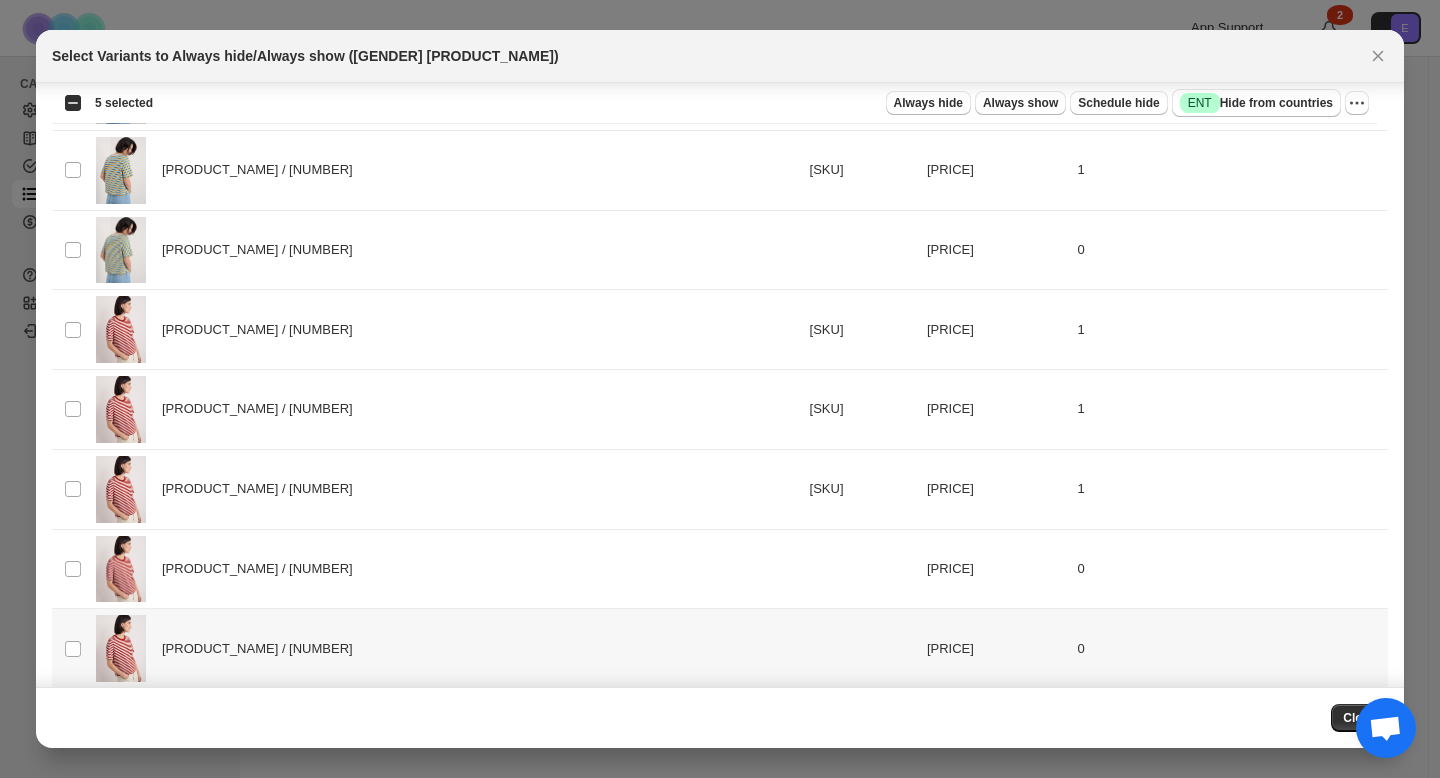 click on "Select product variant" at bounding box center (71, 649) 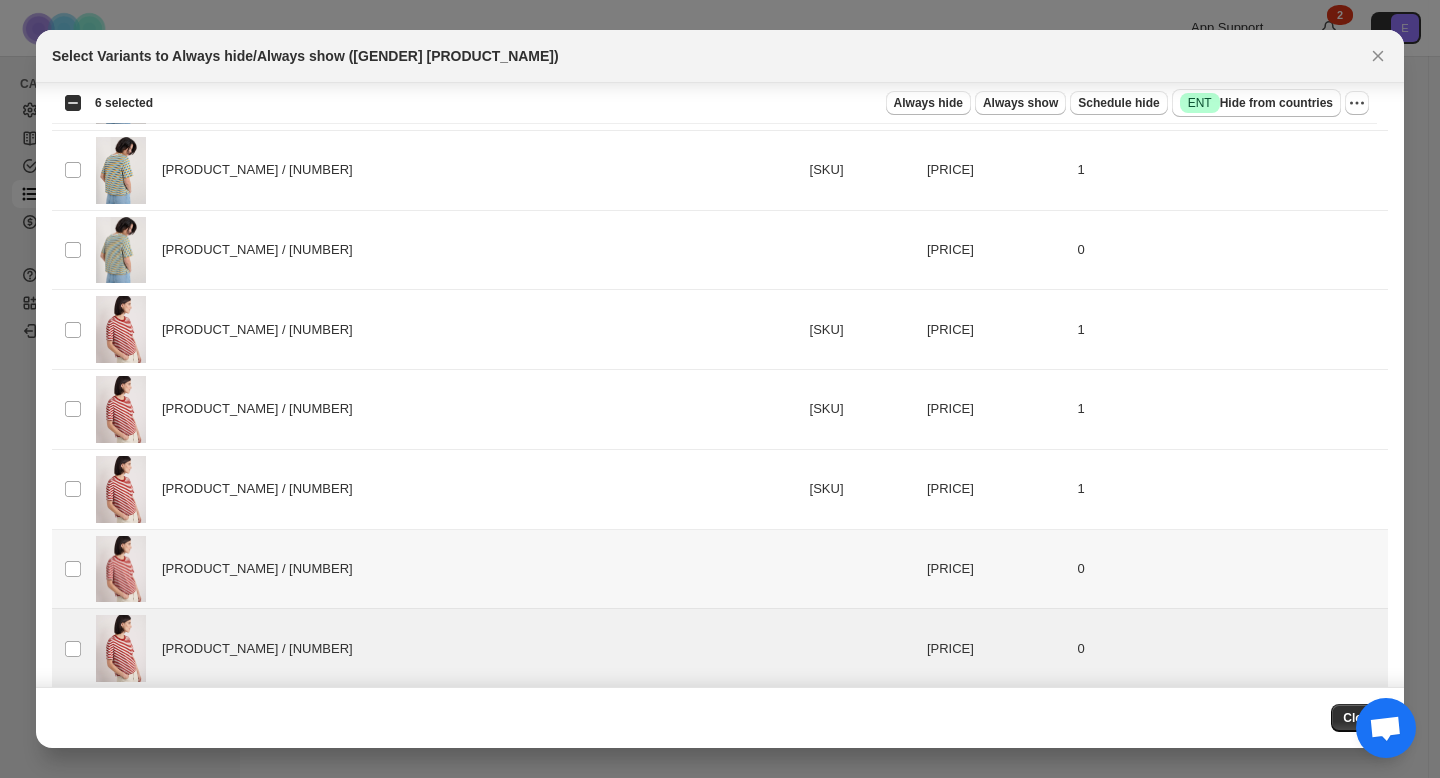 click on "Select product variant" at bounding box center [71, 569] 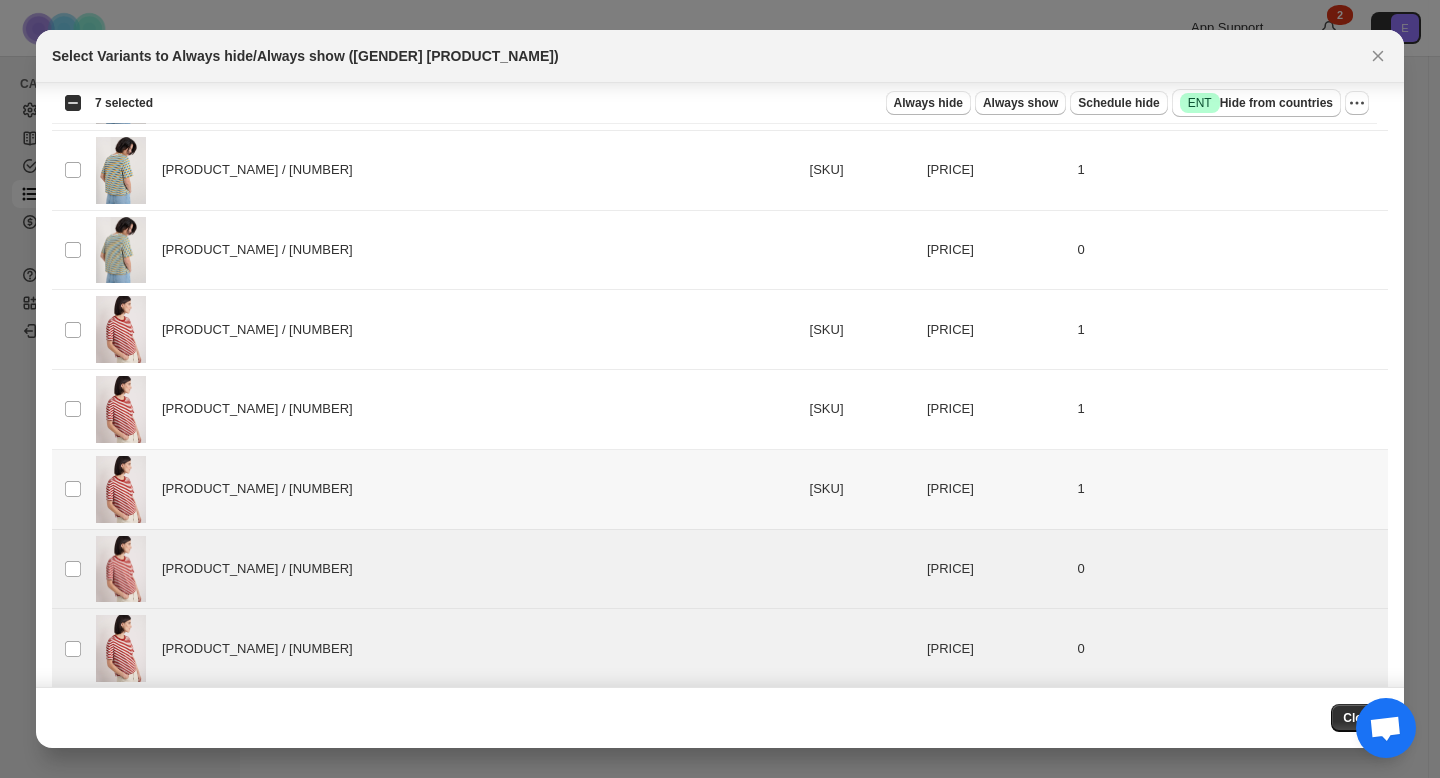 click on "Select product variant" at bounding box center [71, 489] 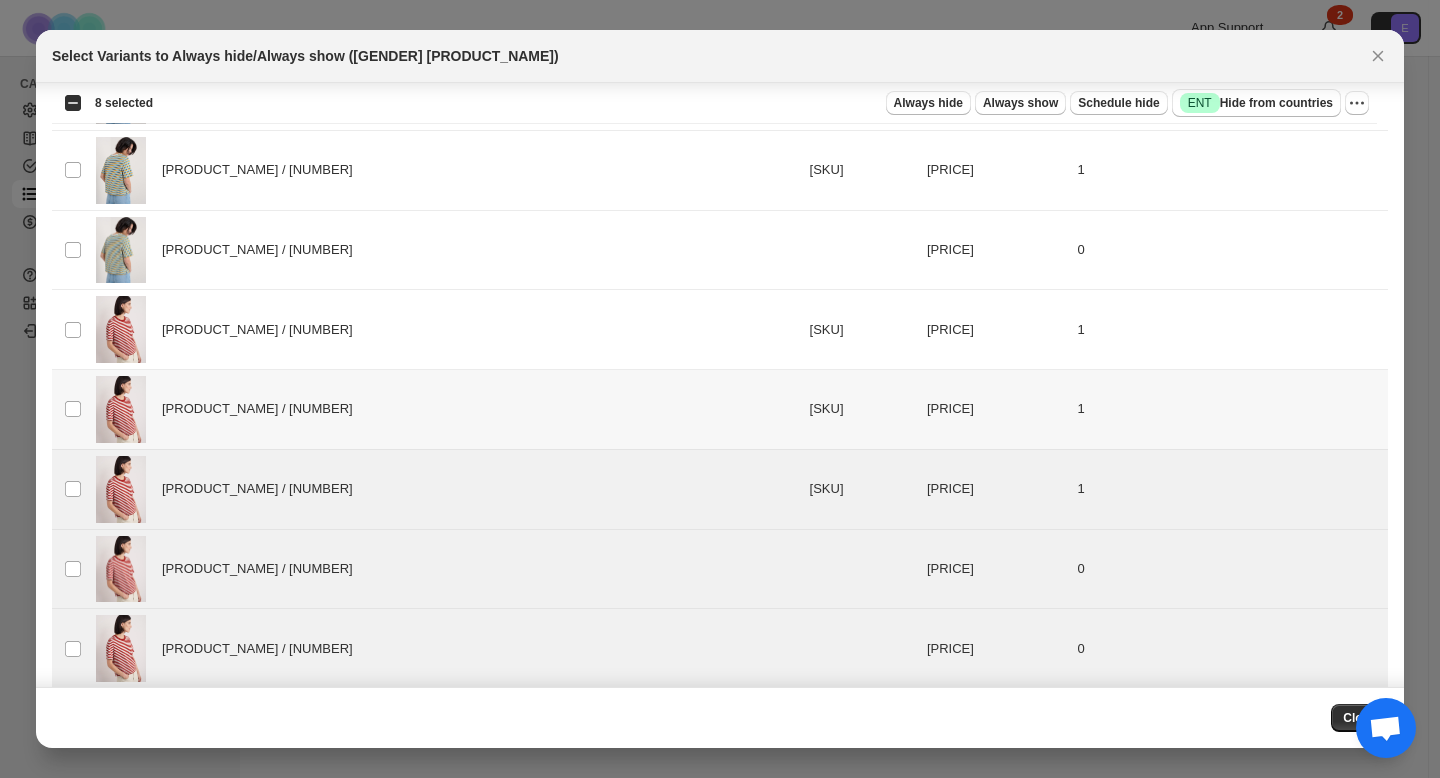 click on "Select product variant" at bounding box center [71, 410] 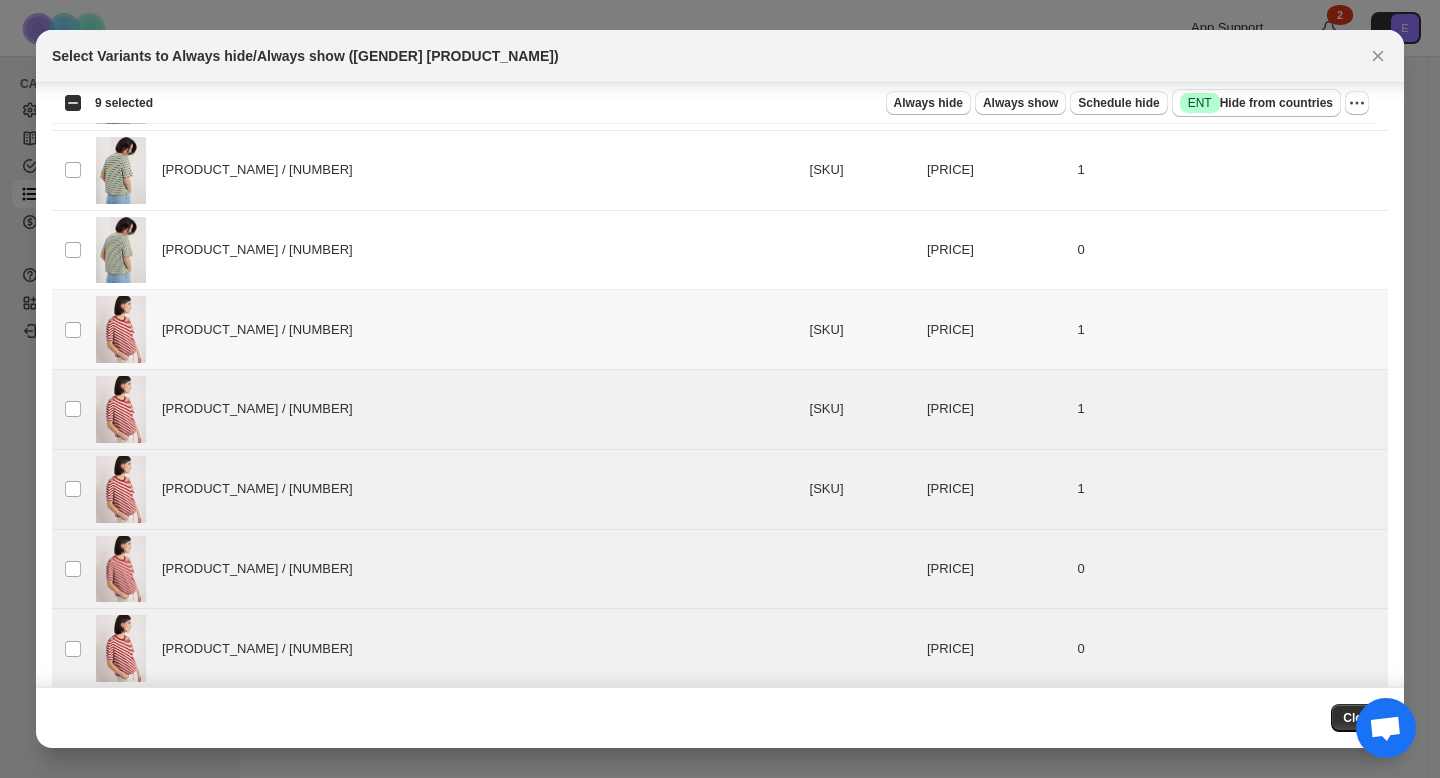 click on "Select product variant" at bounding box center [71, 330] 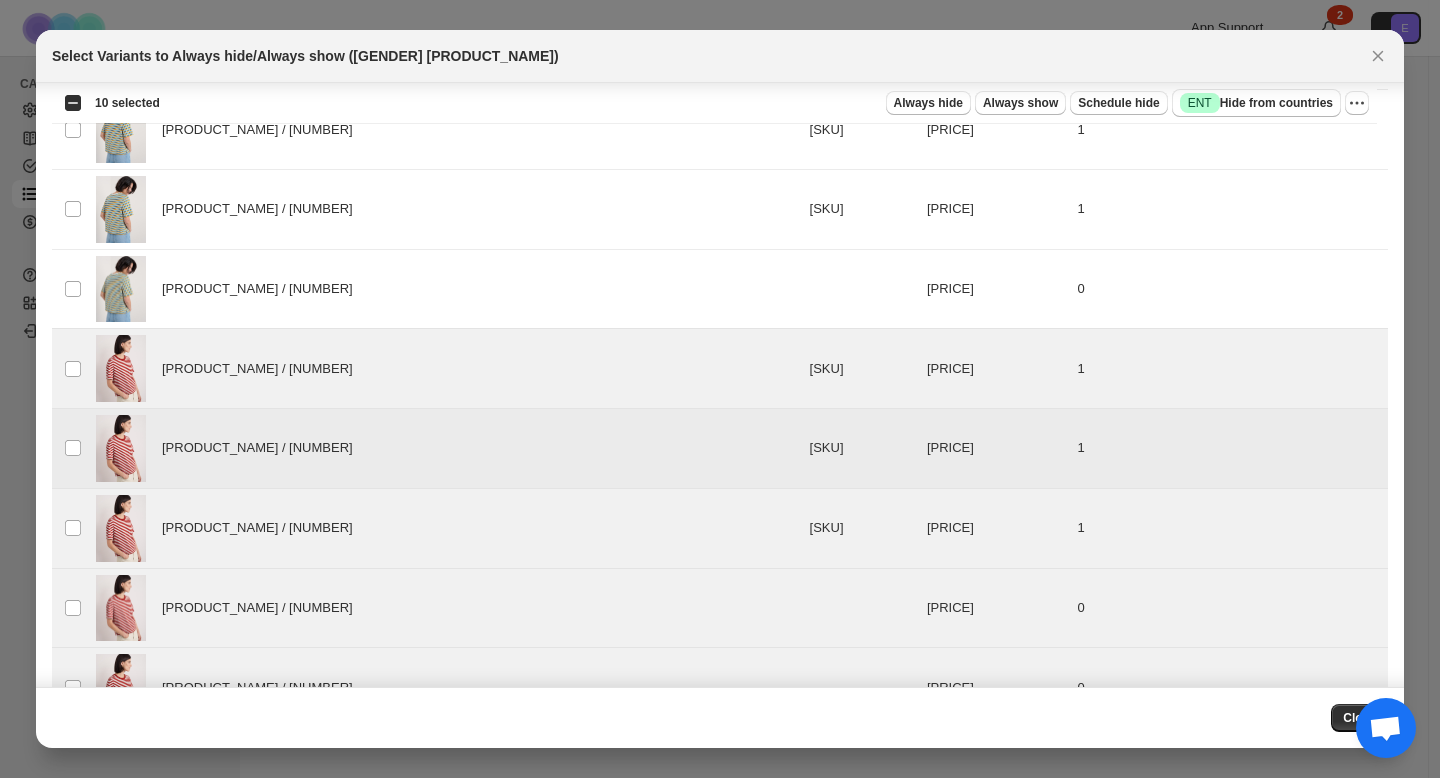 scroll, scrollTop: 30, scrollLeft: 0, axis: vertical 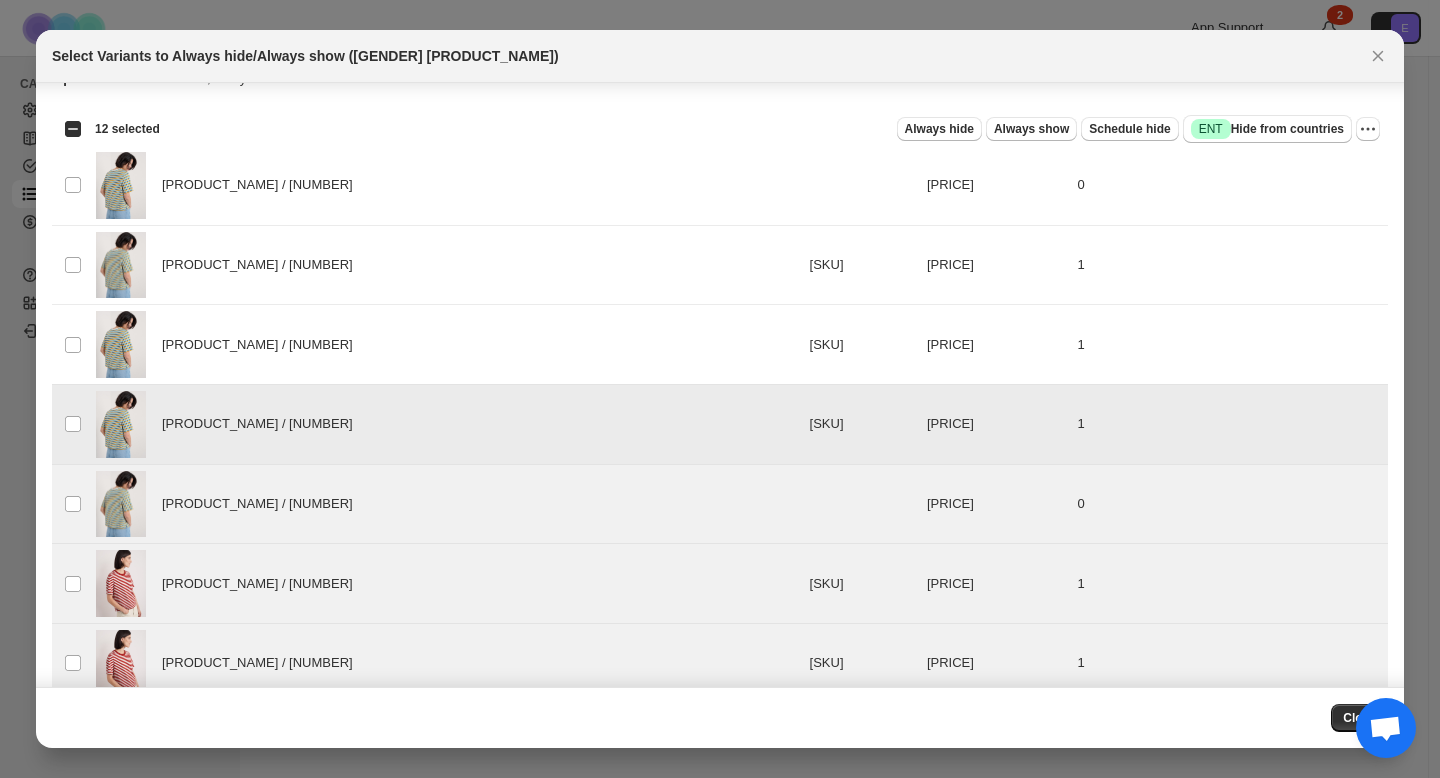click on "Select product variant" at bounding box center (71, 345) 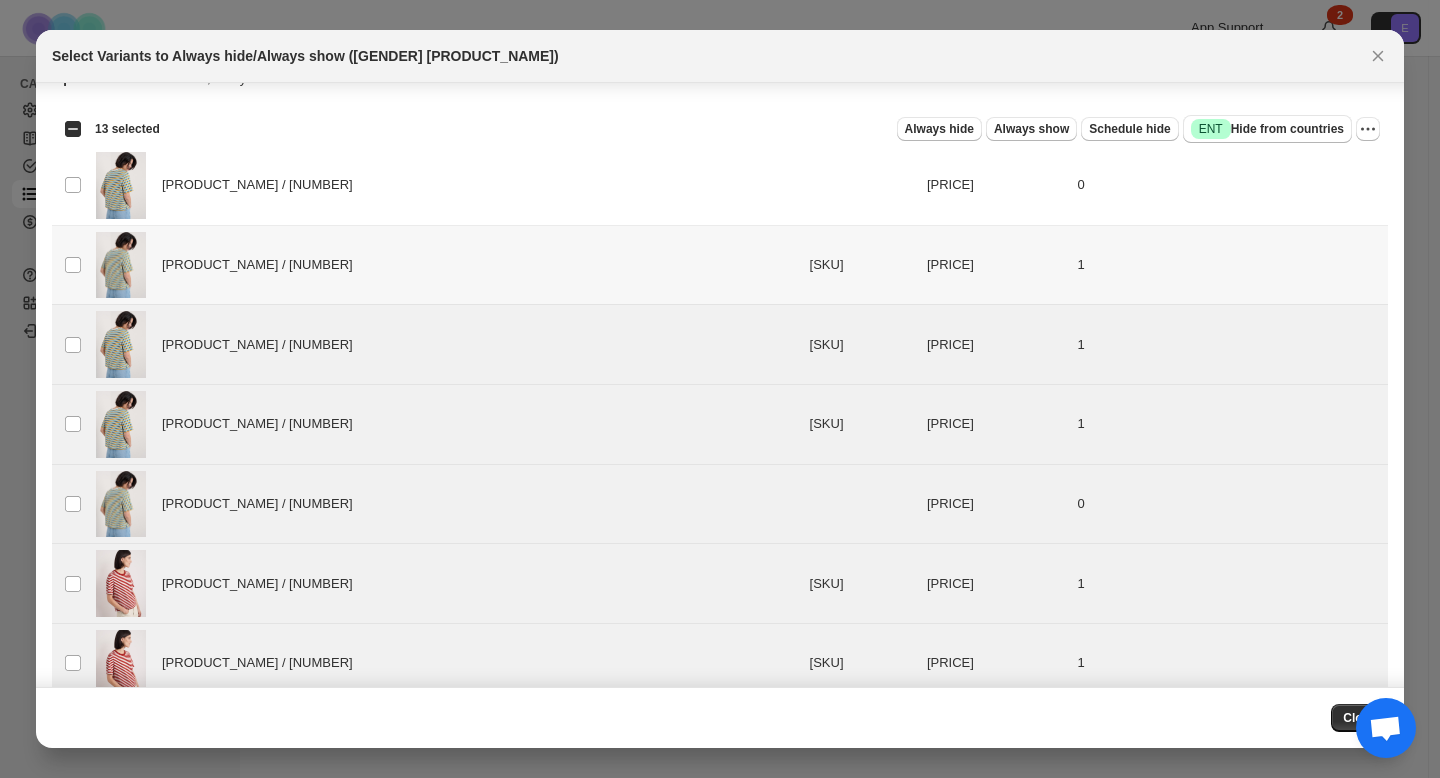 click on "Select product variant" at bounding box center [71, 265] 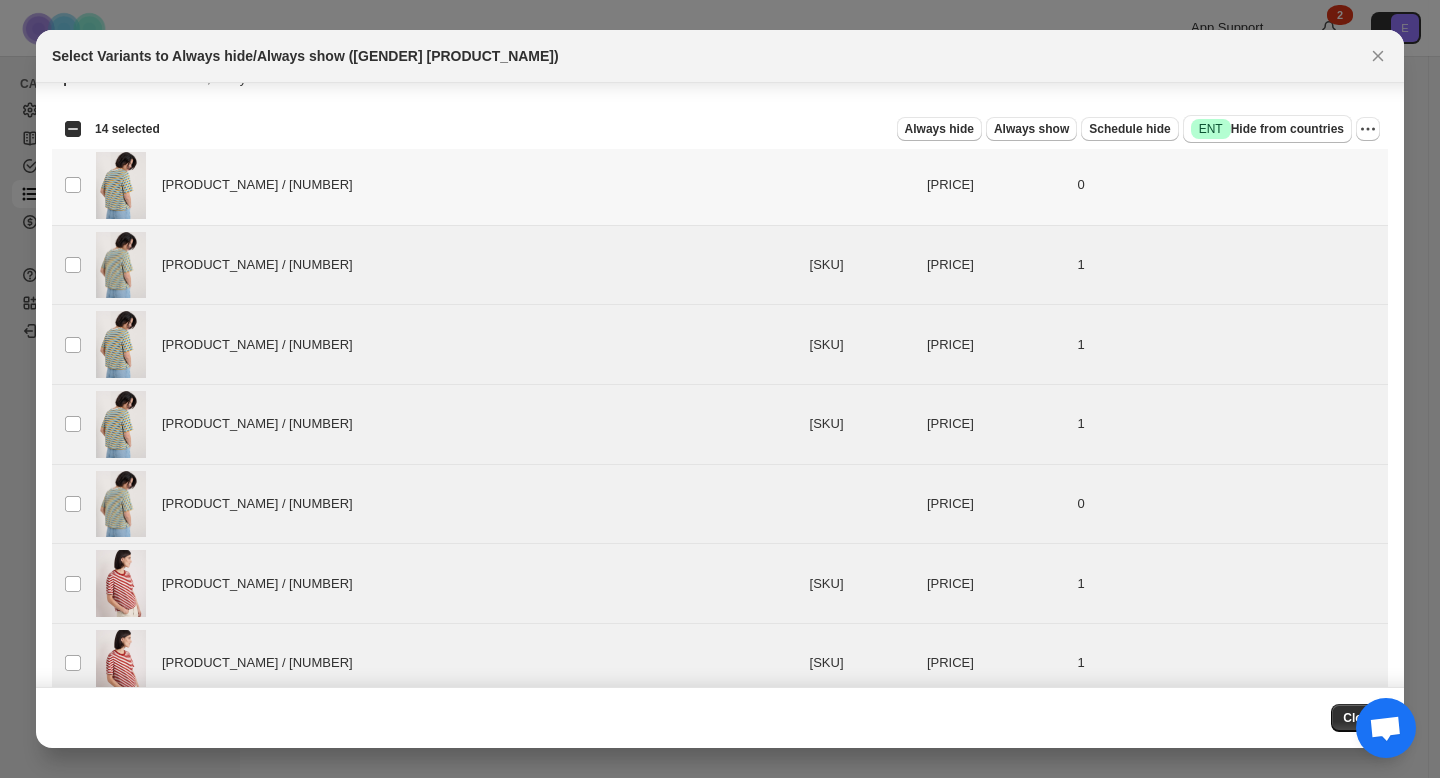 click on "Select product variant" at bounding box center [71, 186] 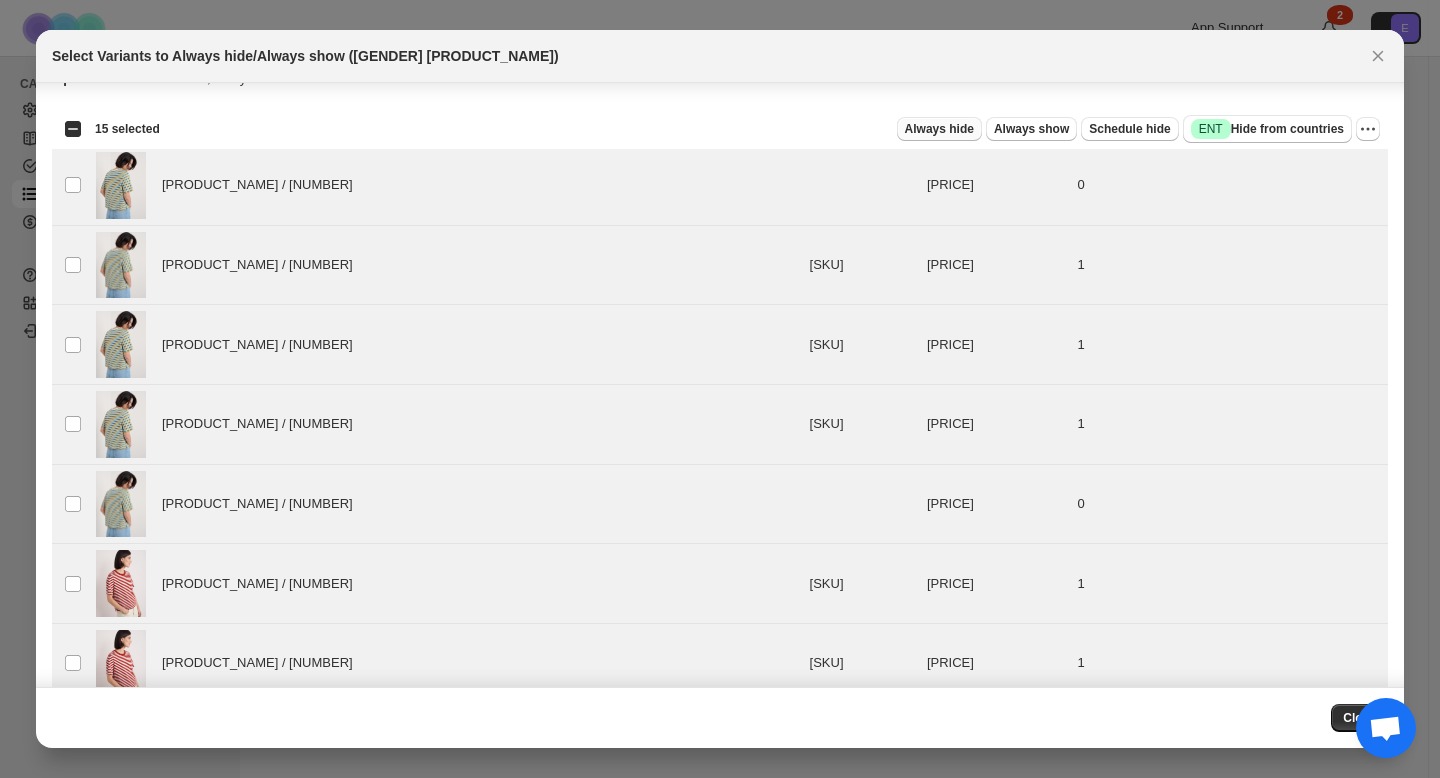 click on "Always hide" at bounding box center [939, 129] 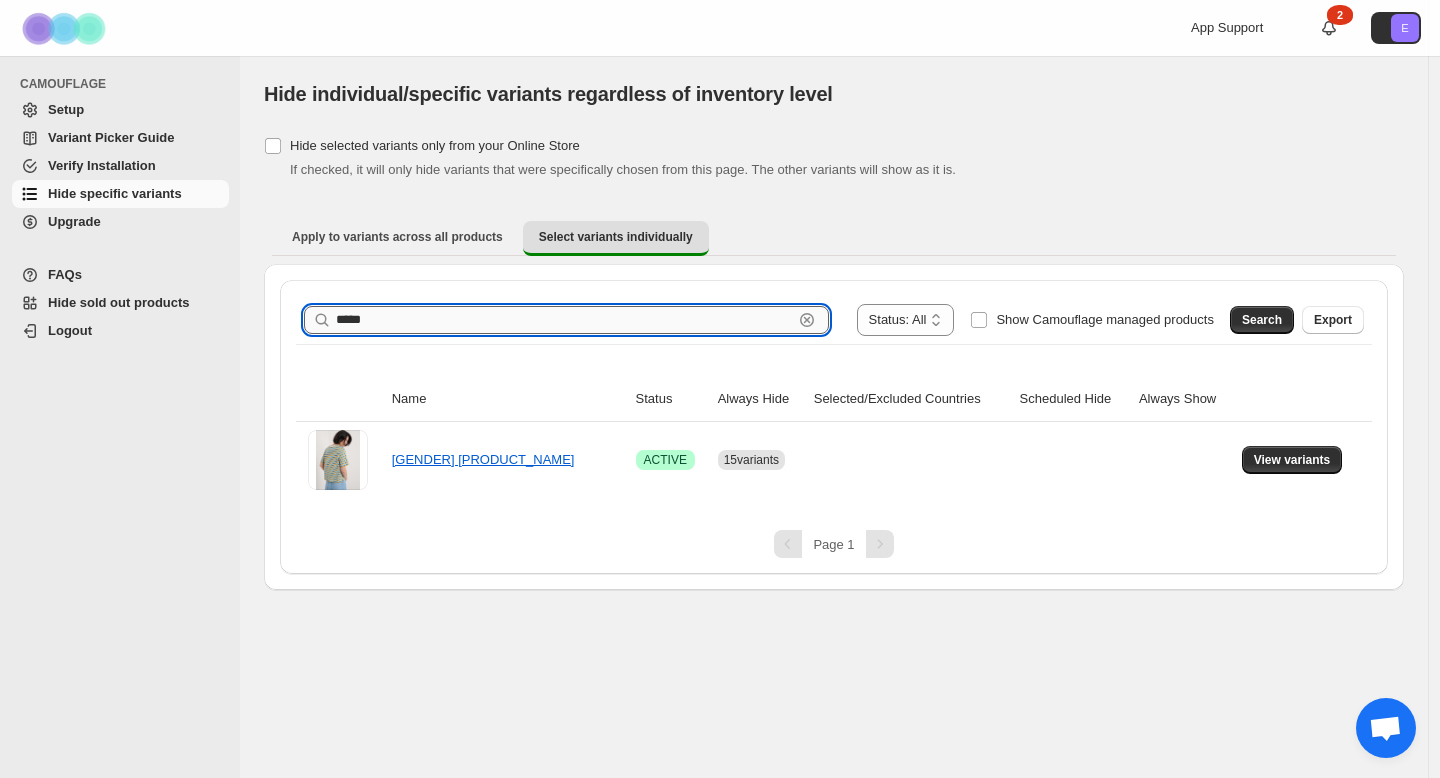 click on "*****" at bounding box center [564, 320] 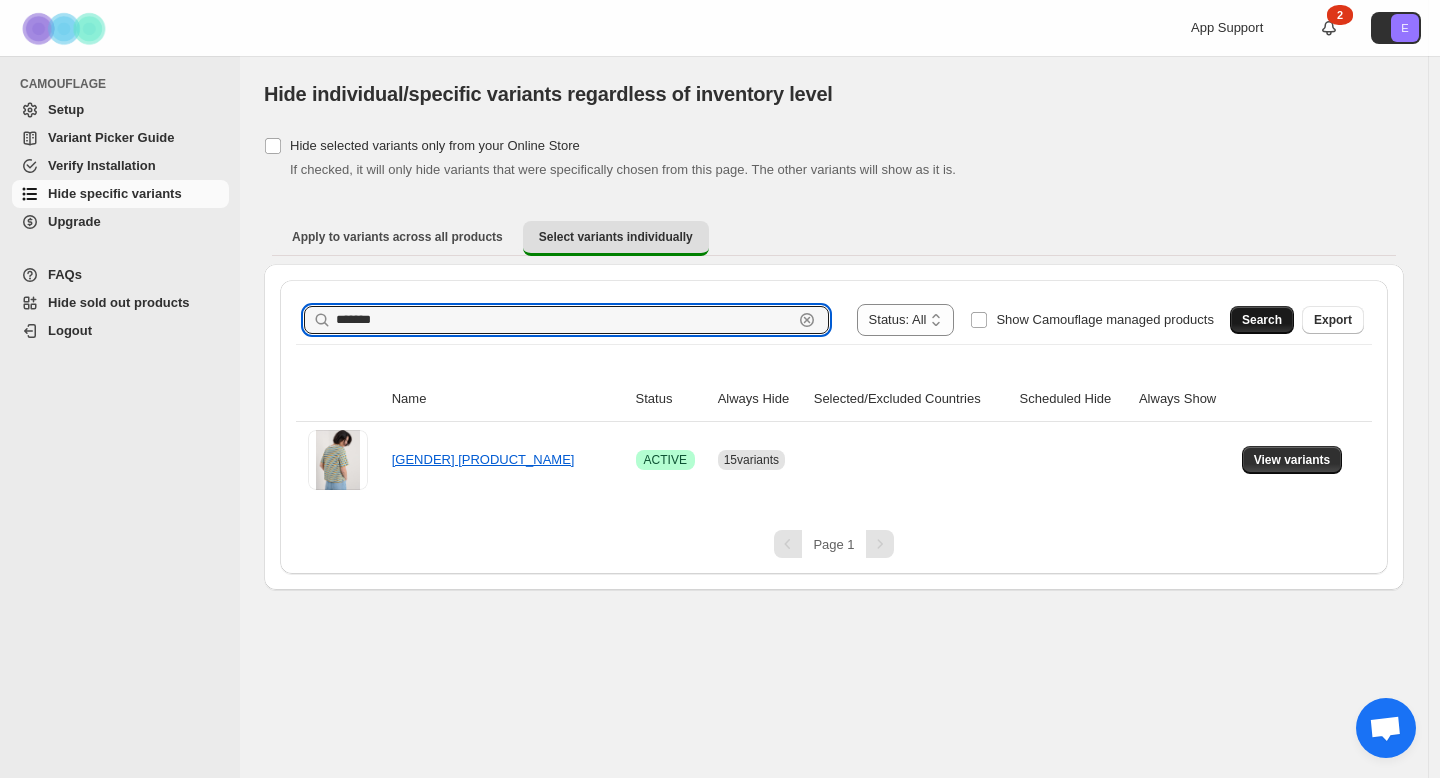 type on "*******" 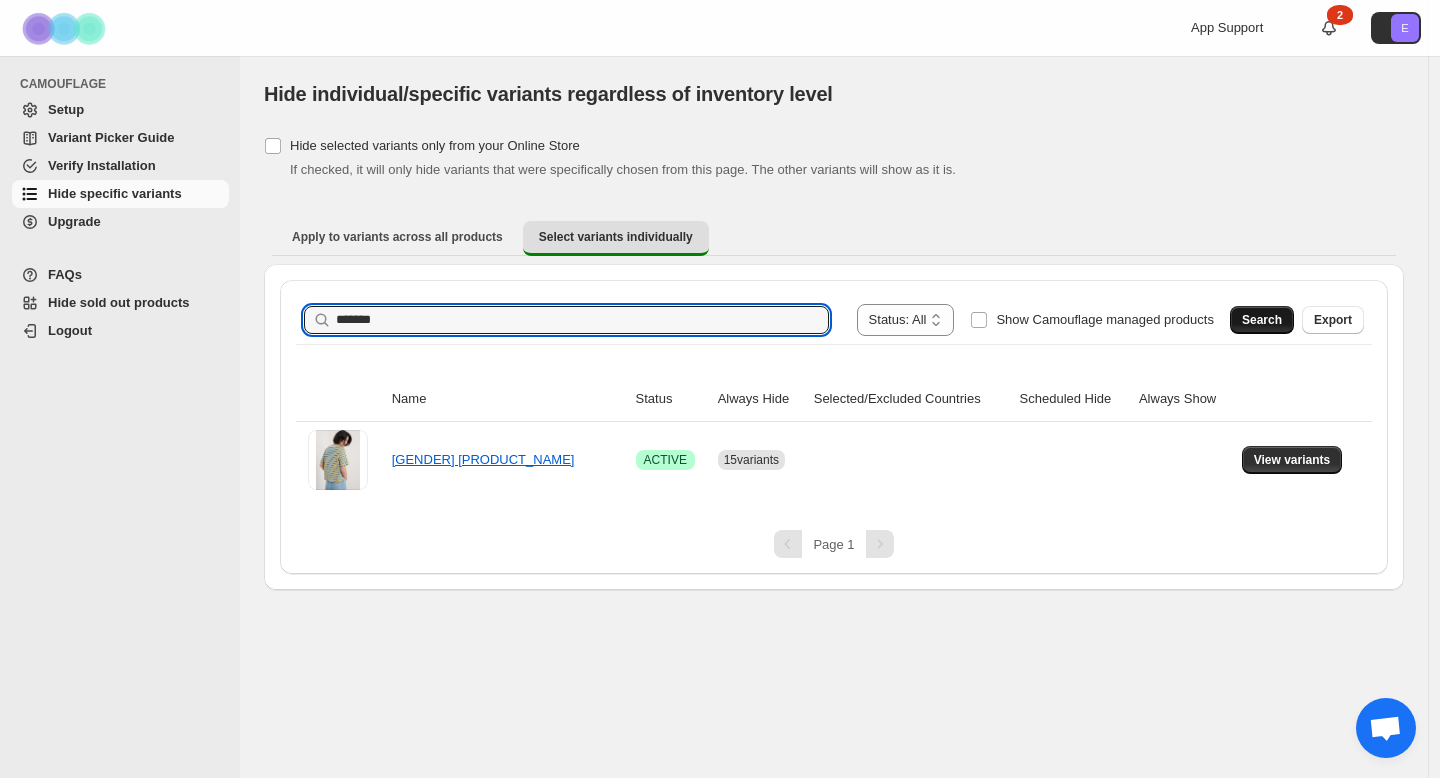 click on "Search" at bounding box center [1262, 320] 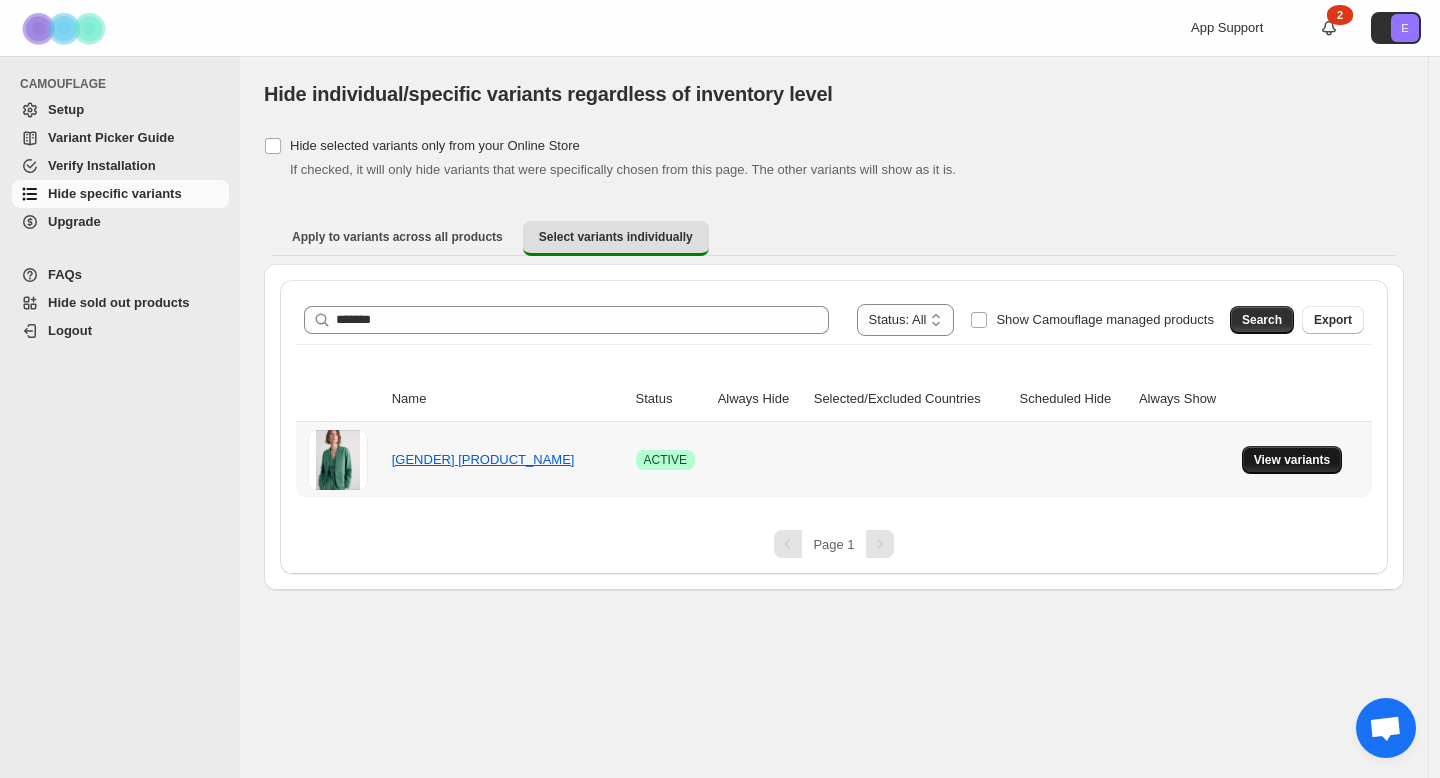 click on "View variants" at bounding box center (1292, 460) 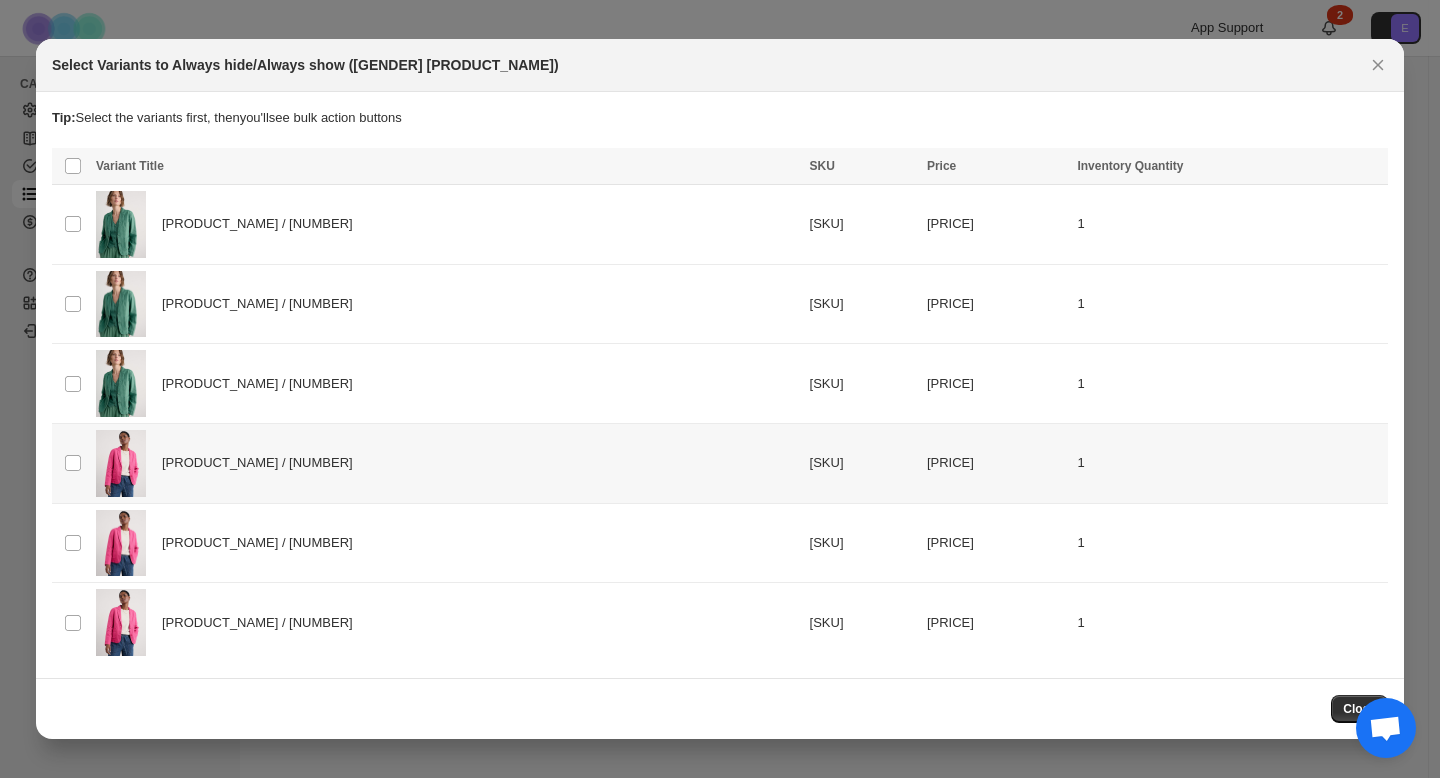 click on "Select product variant" at bounding box center [71, 464] 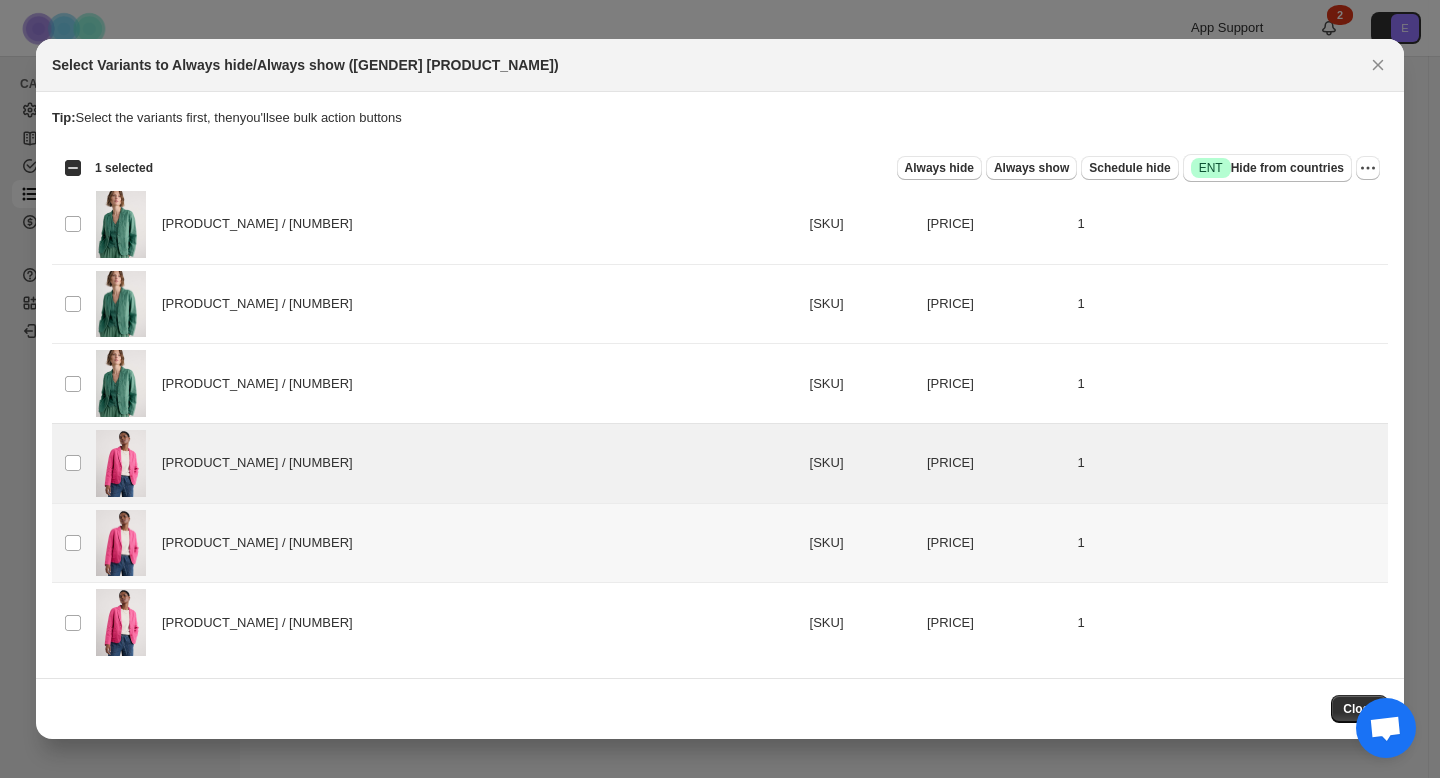 click on "Select product variant" at bounding box center (71, 543) 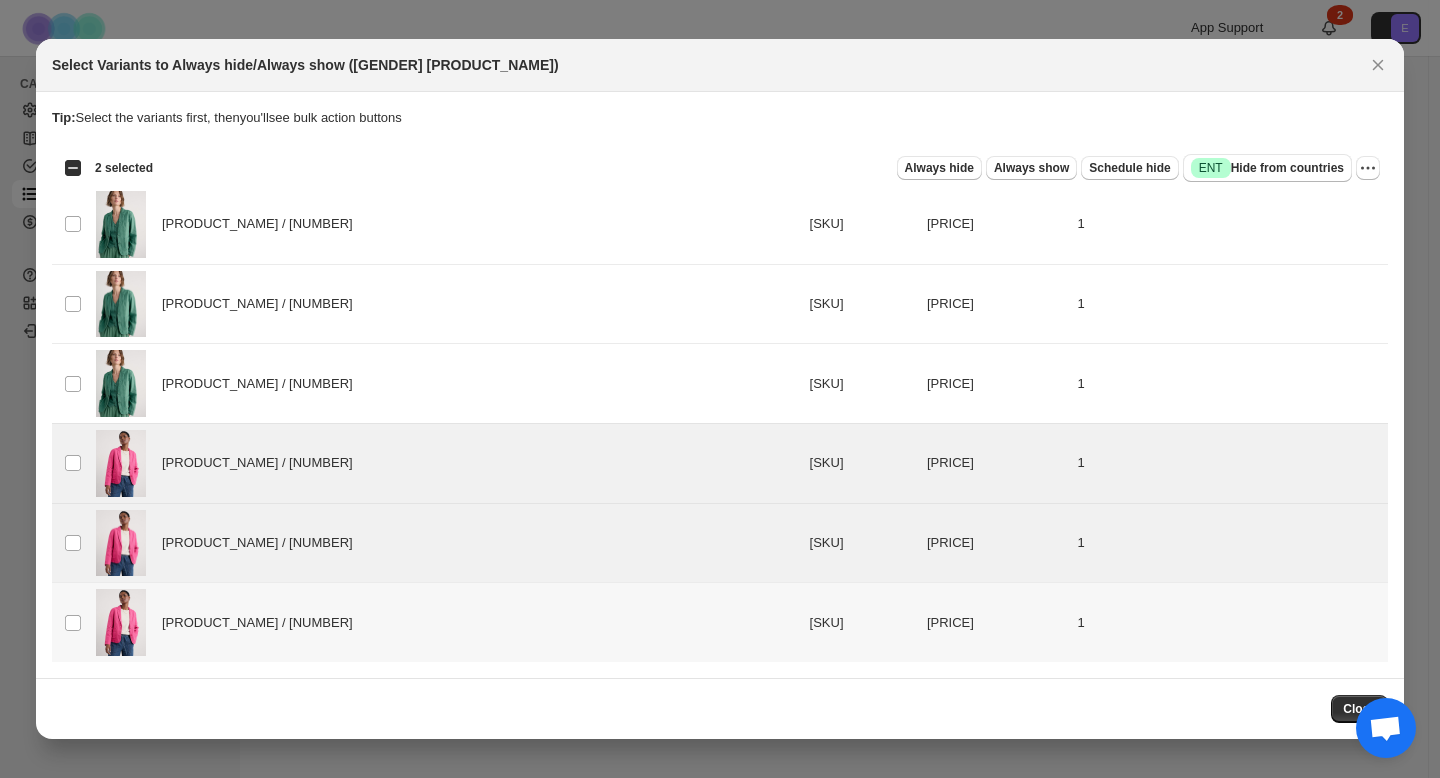 click on "Select product variant" at bounding box center [71, 622] 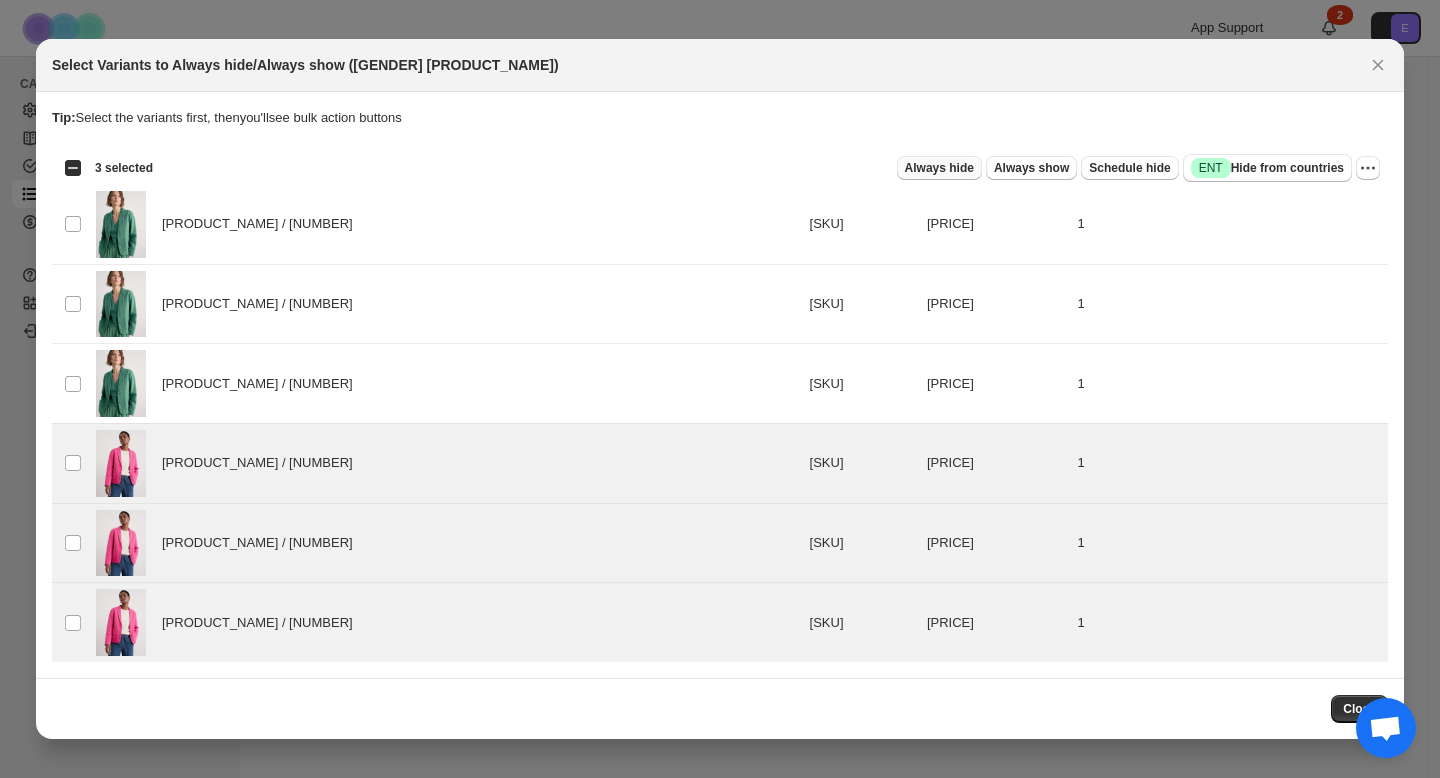 click on "Always hide" at bounding box center (939, 168) 